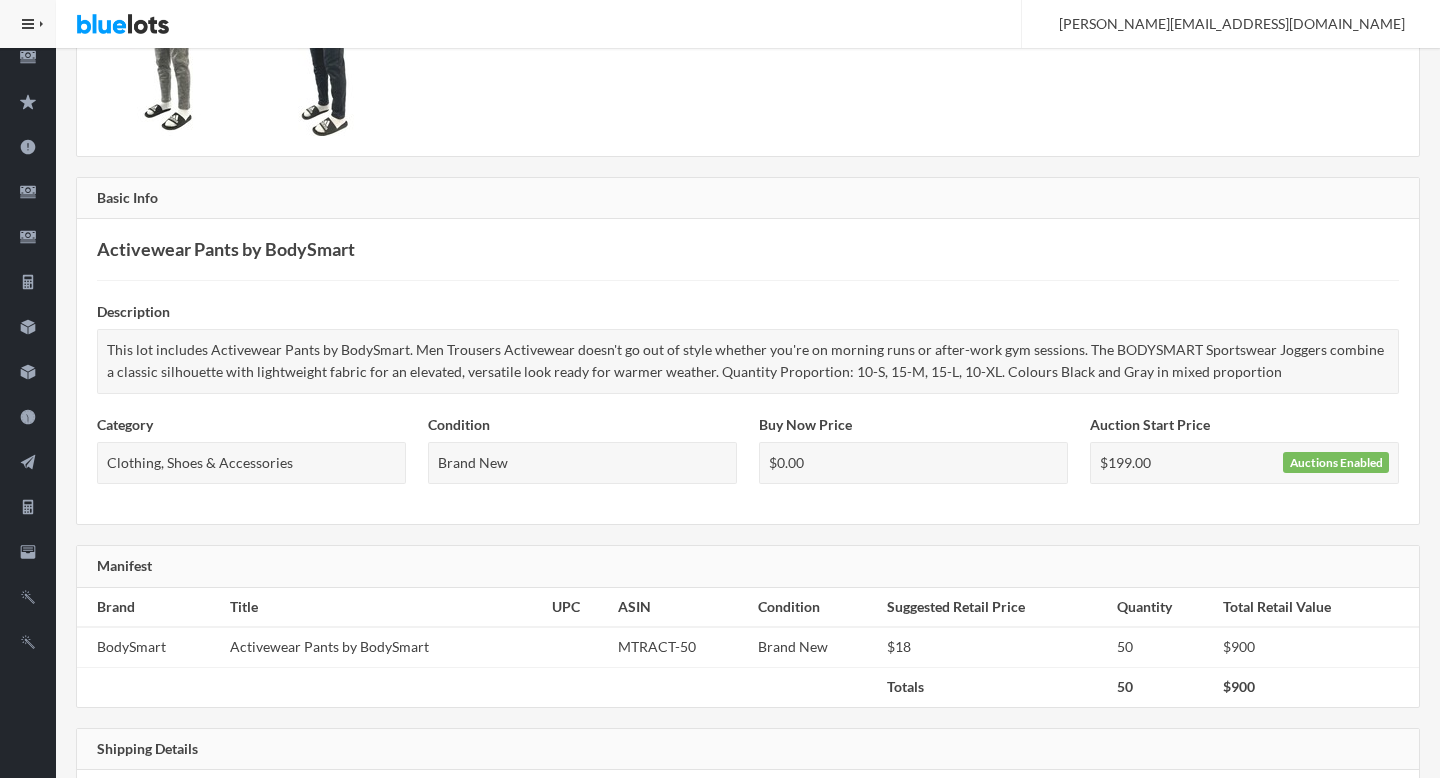 scroll, scrollTop: 0, scrollLeft: 0, axis: both 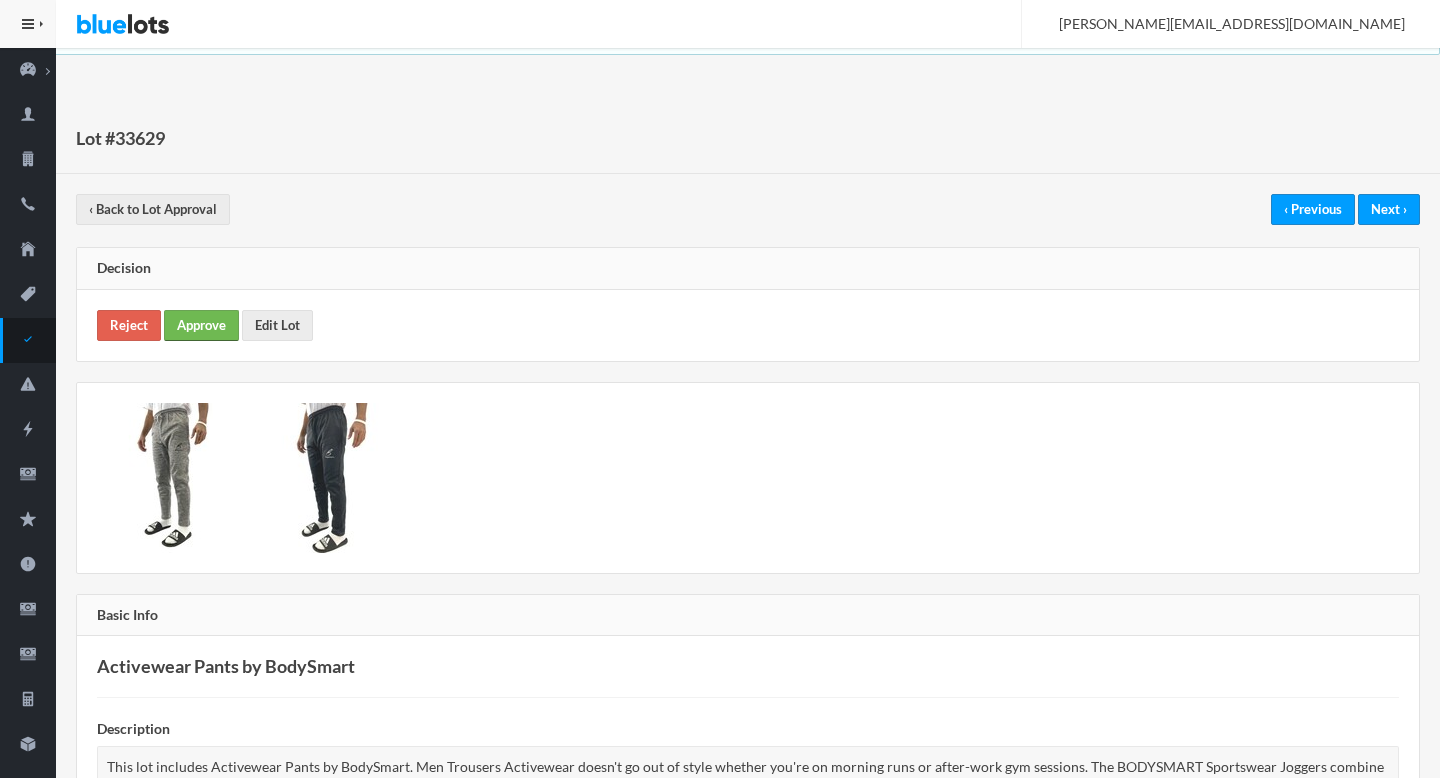 click on "Approve" at bounding box center [201, 325] 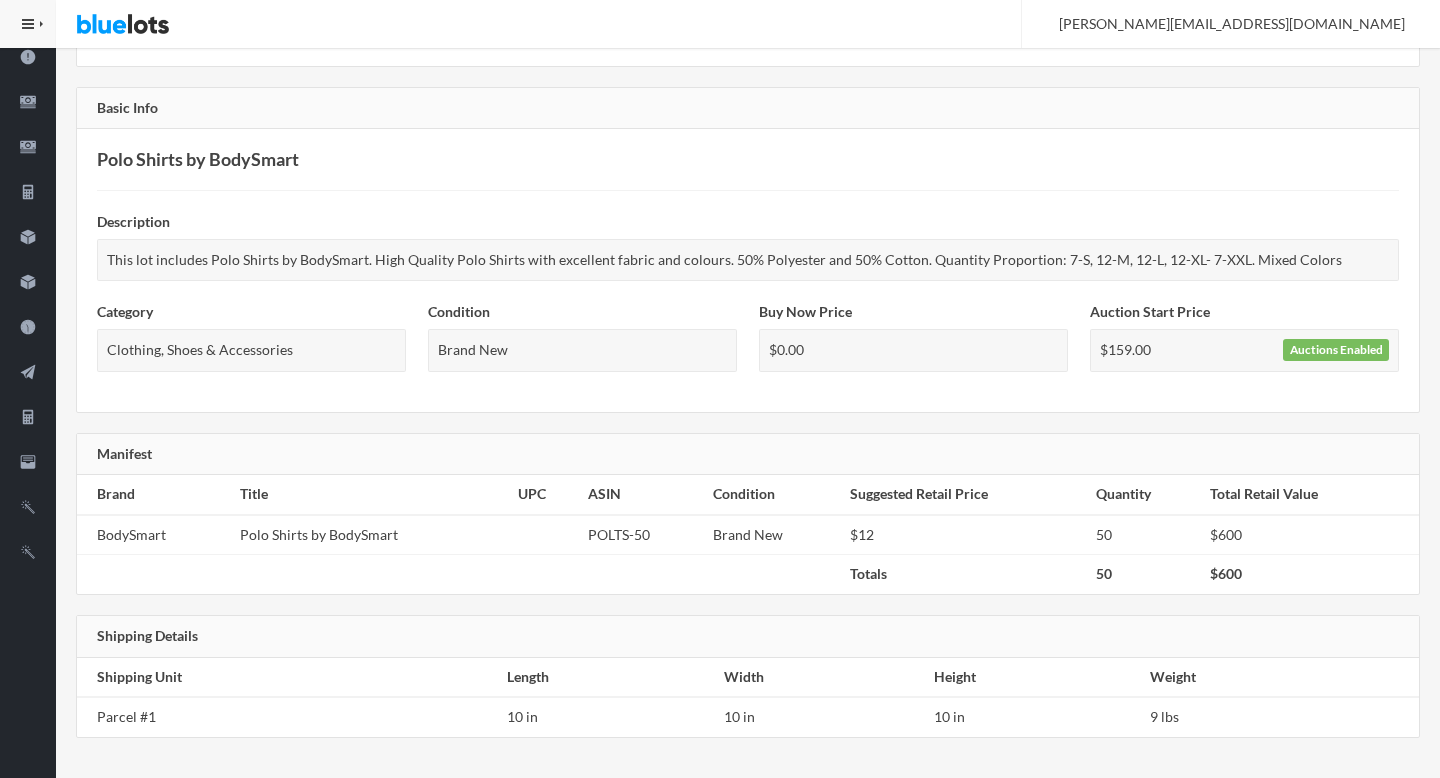 scroll, scrollTop: 0, scrollLeft: 0, axis: both 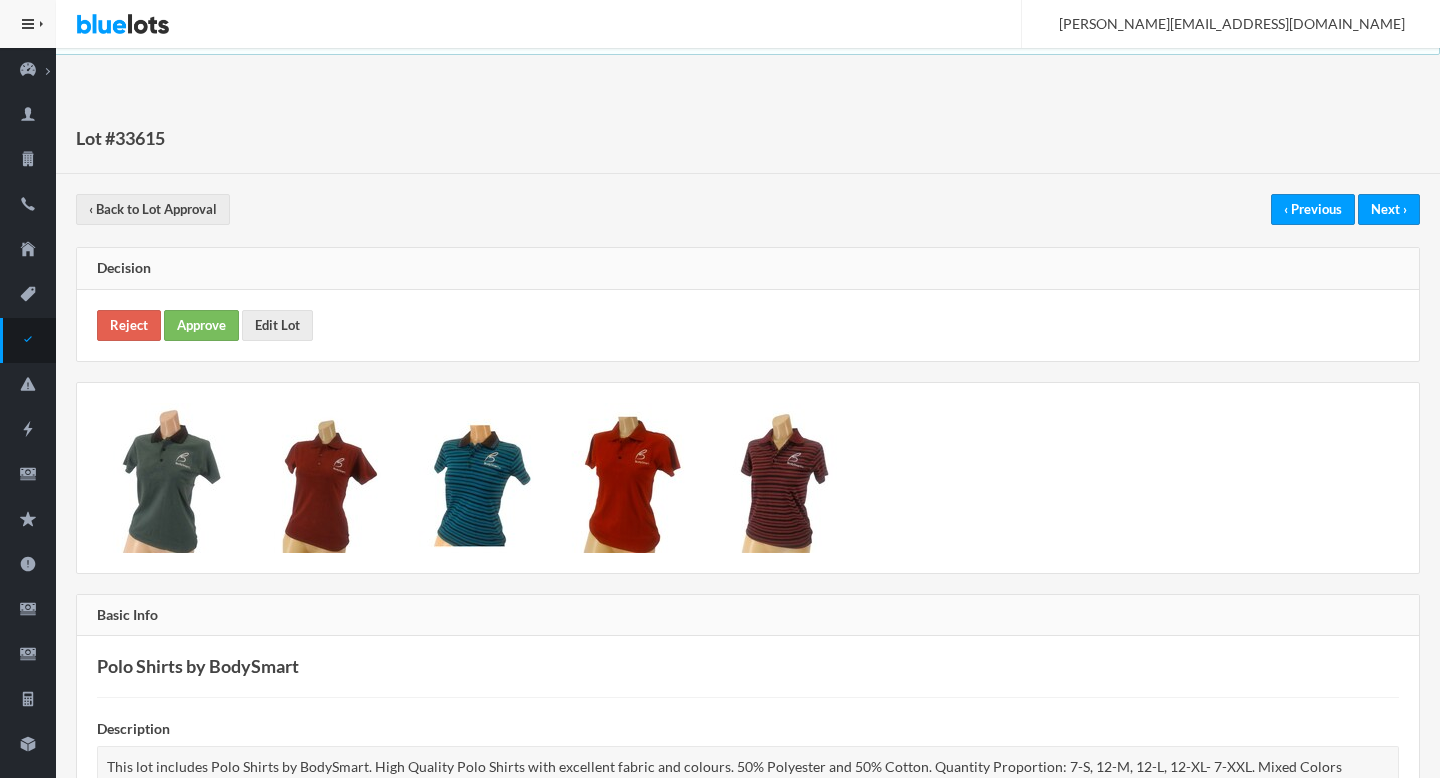 click on "Reject
Approve
Edit Lot" at bounding box center [748, 325] 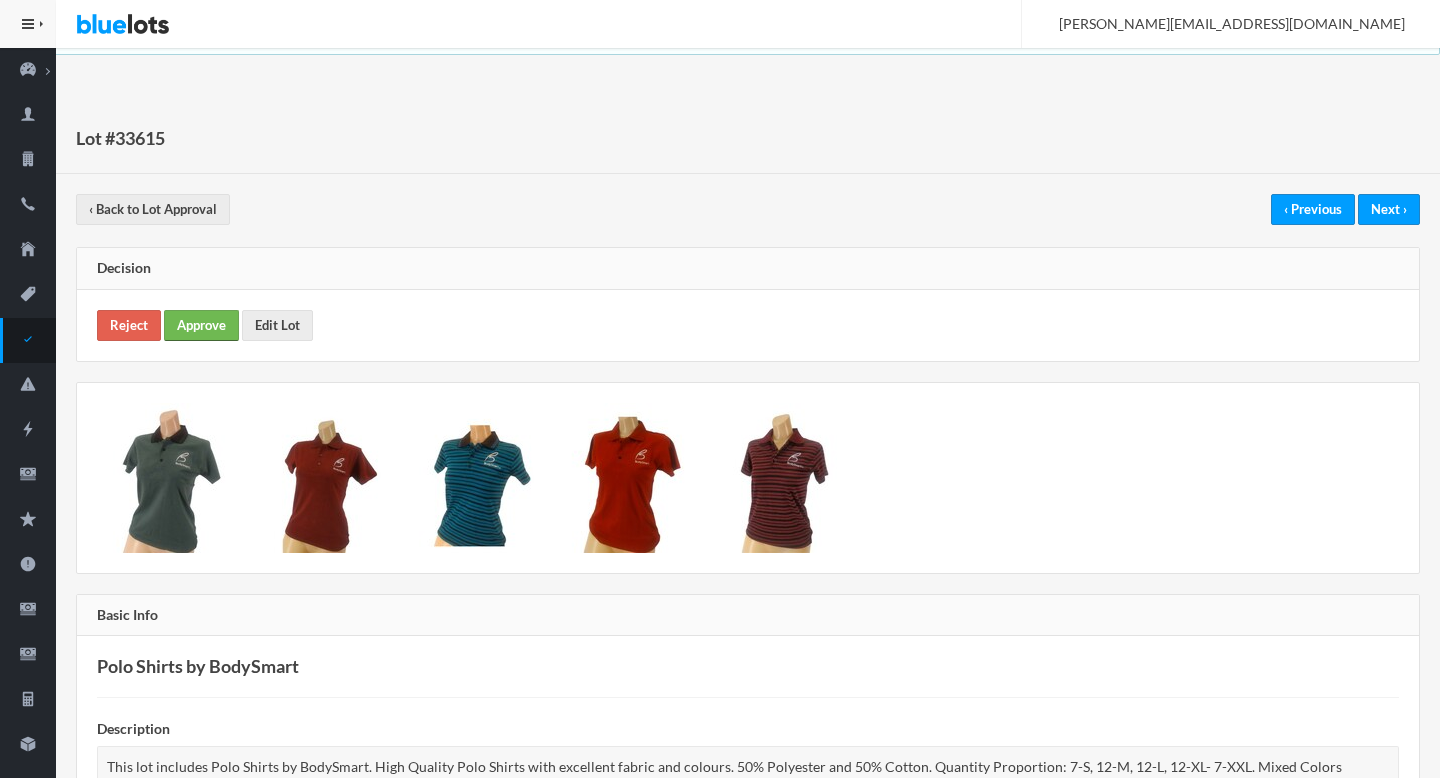 click on "Approve" at bounding box center (201, 325) 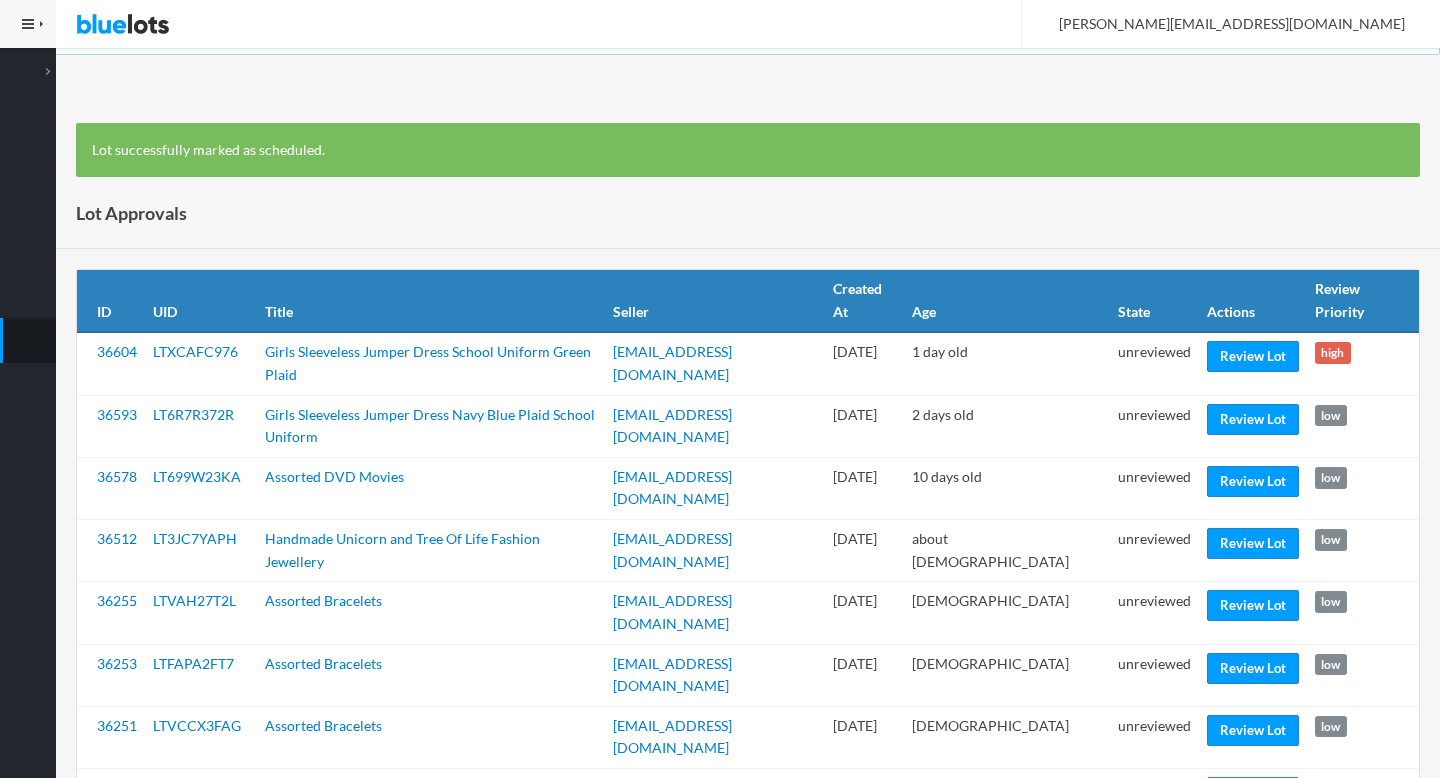 scroll, scrollTop: 0, scrollLeft: 0, axis: both 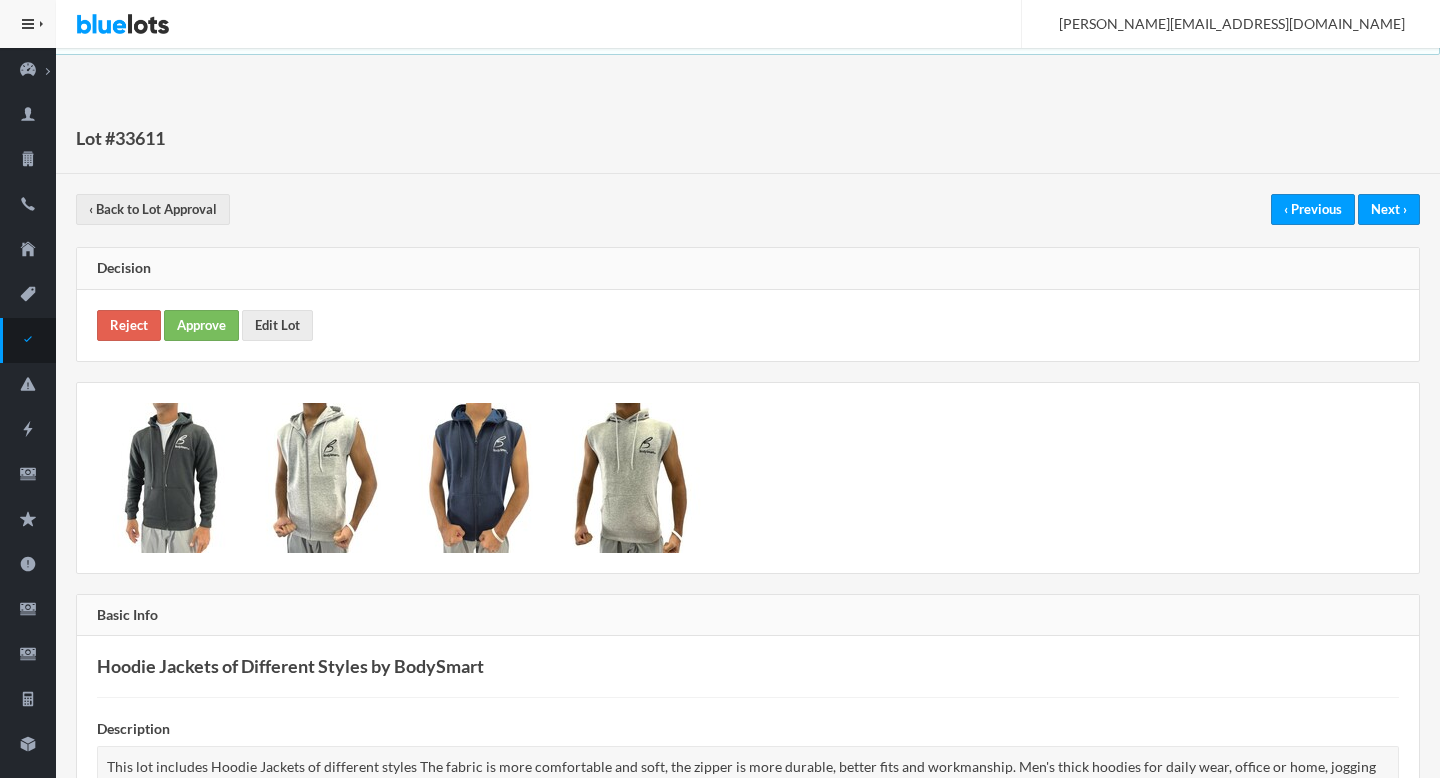 click on "Reject
Approve
Edit Lot" at bounding box center [748, 325] 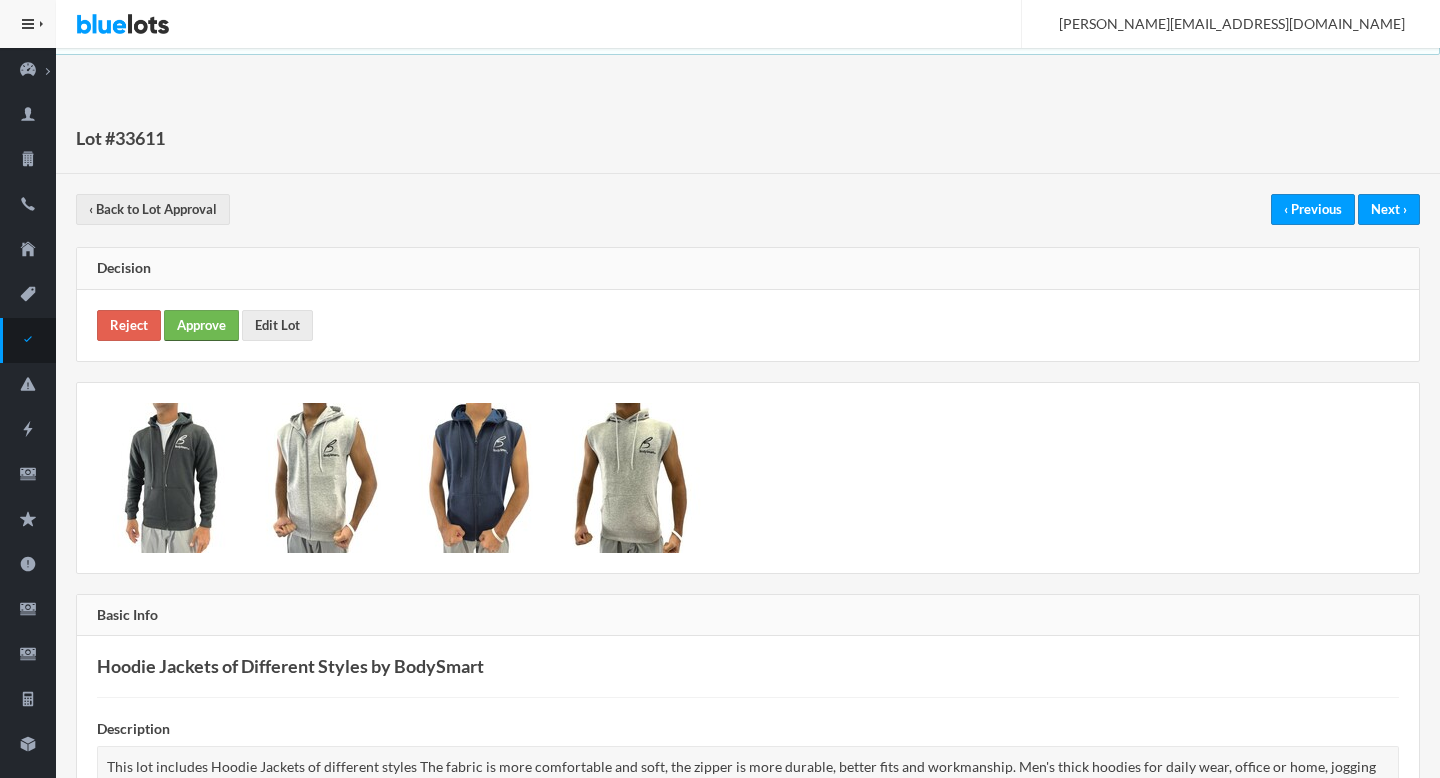 click on "Approve" at bounding box center (201, 325) 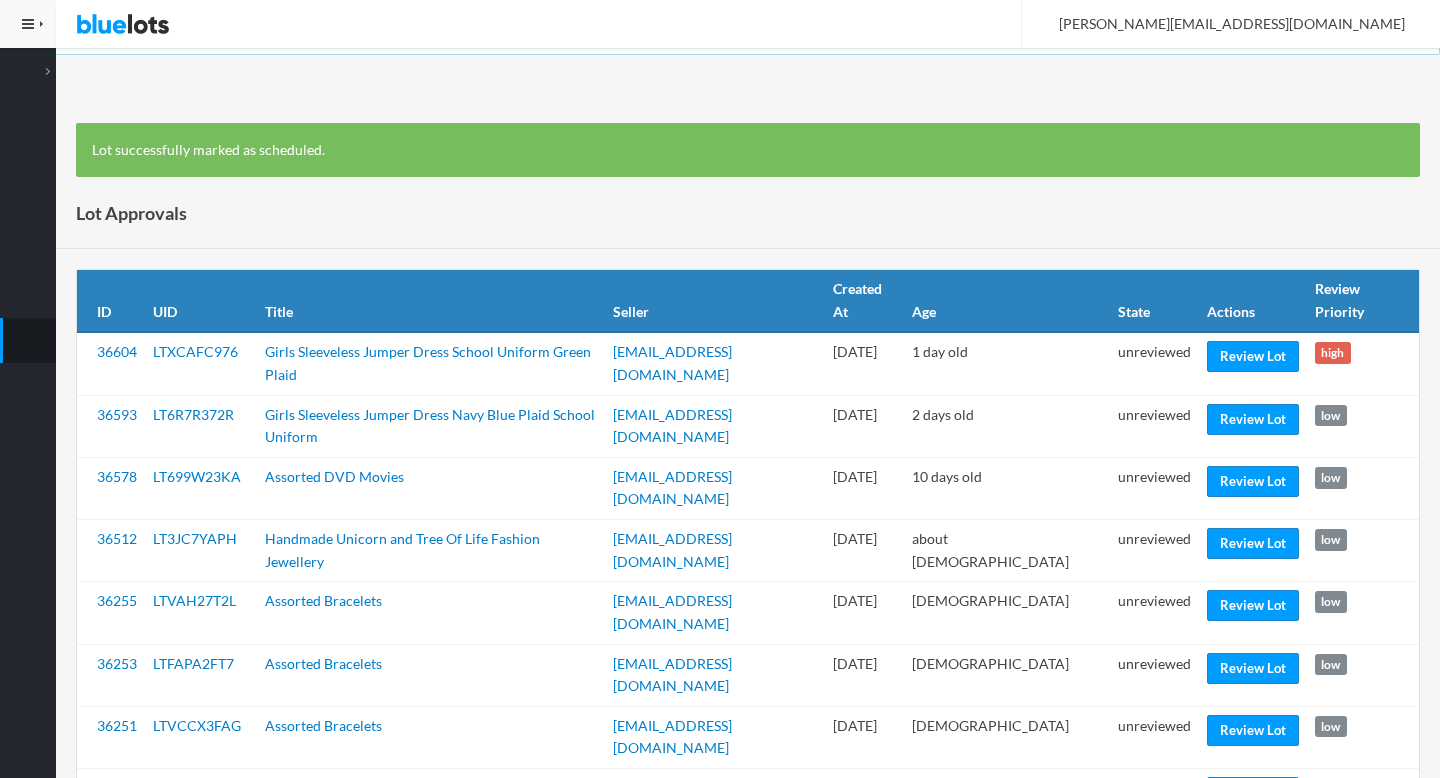 scroll, scrollTop: 0, scrollLeft: 0, axis: both 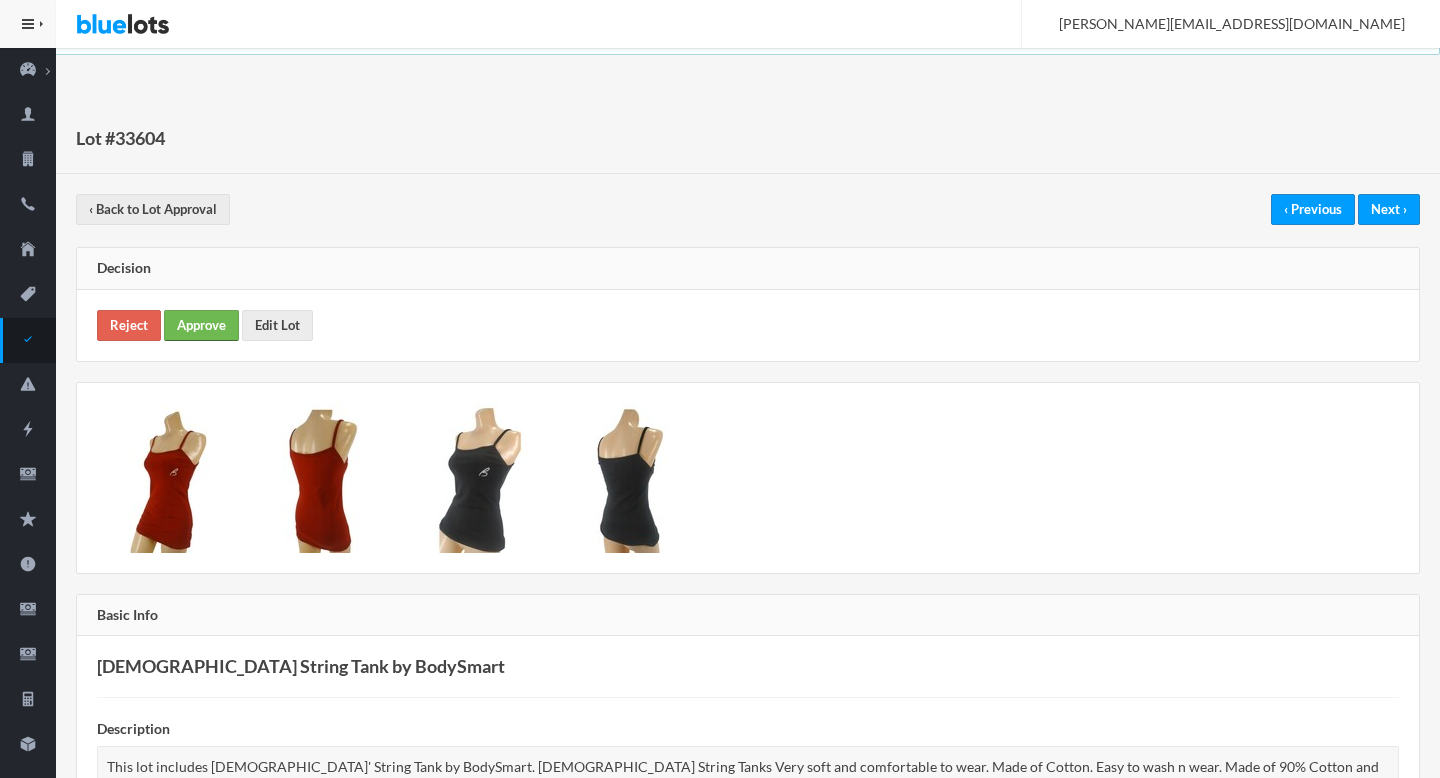 click on "Approve" at bounding box center [201, 325] 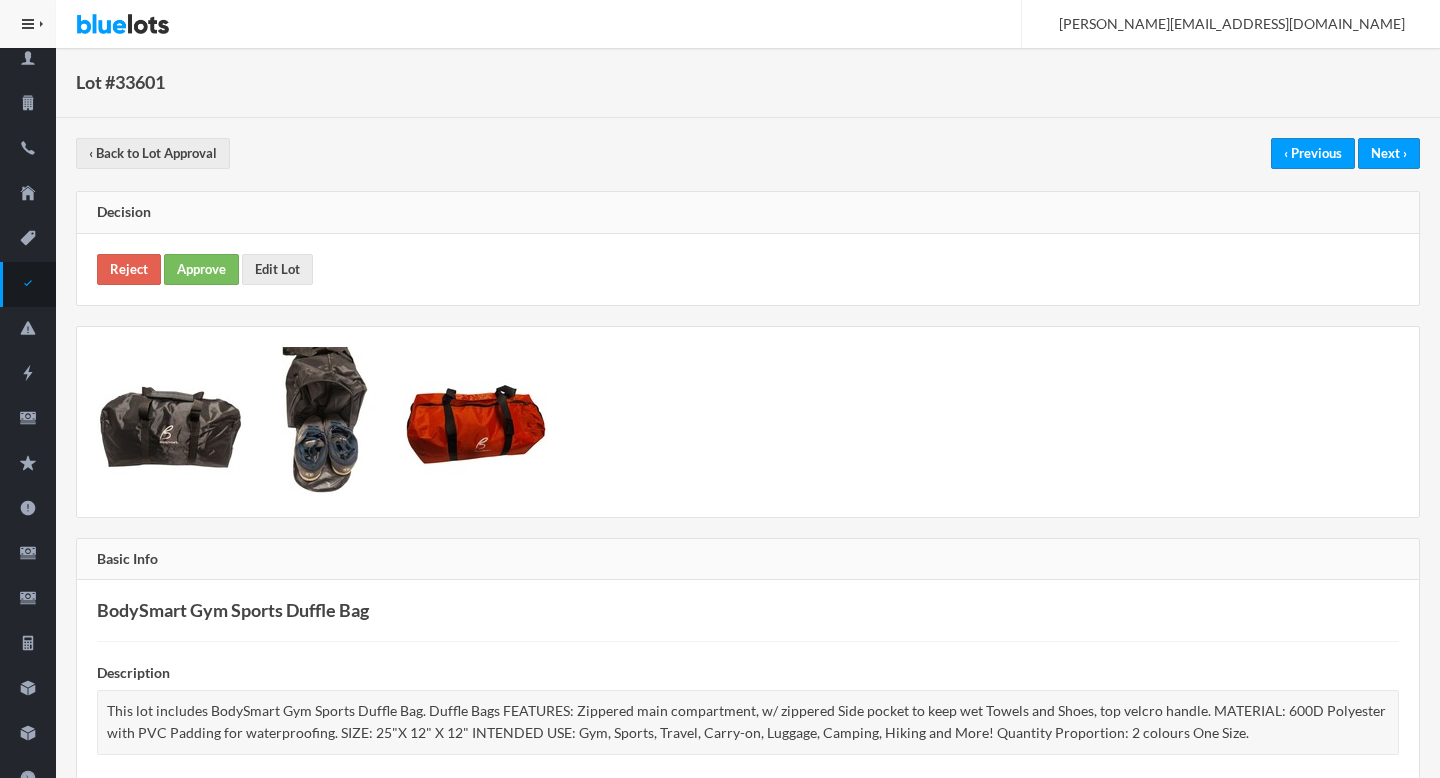 scroll, scrollTop: 0, scrollLeft: 0, axis: both 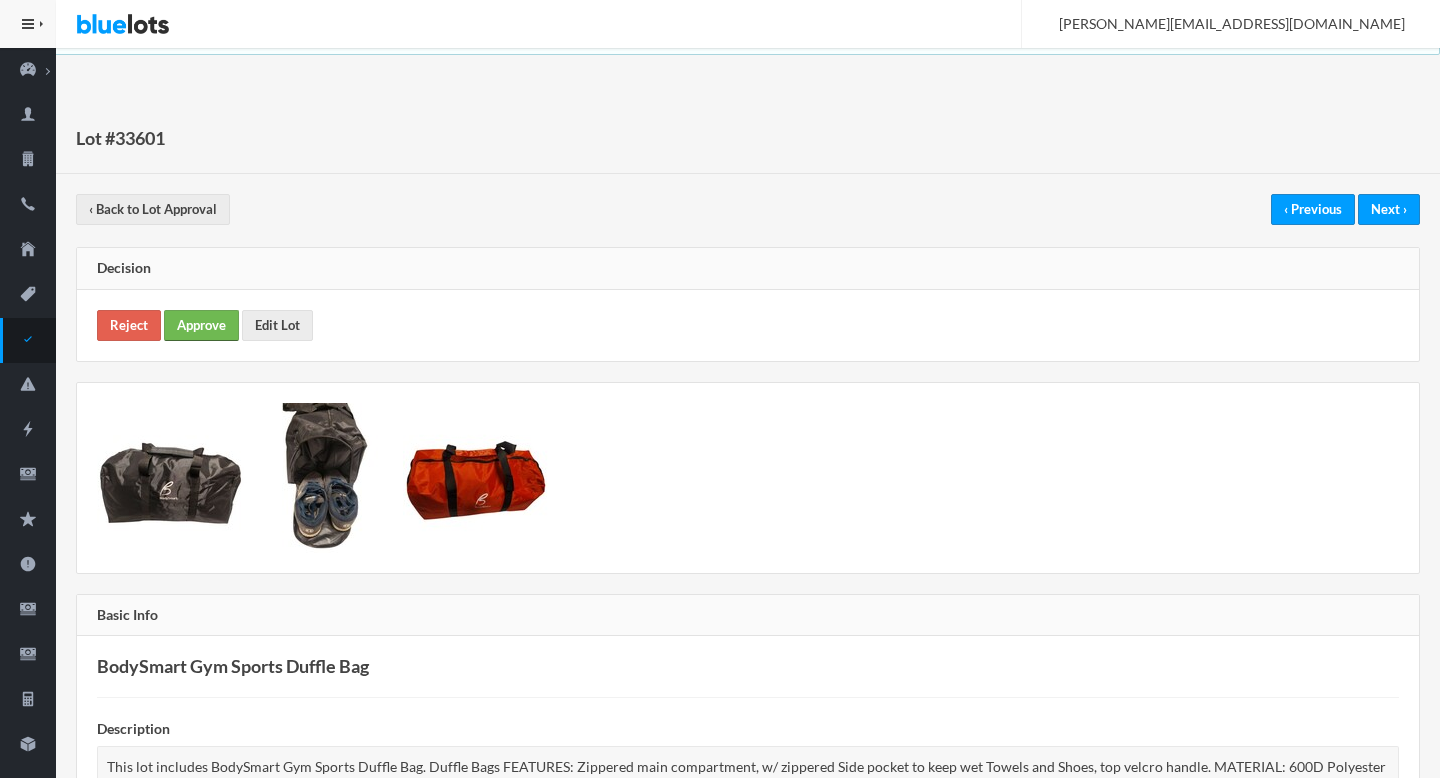 click on "Approve" at bounding box center (201, 325) 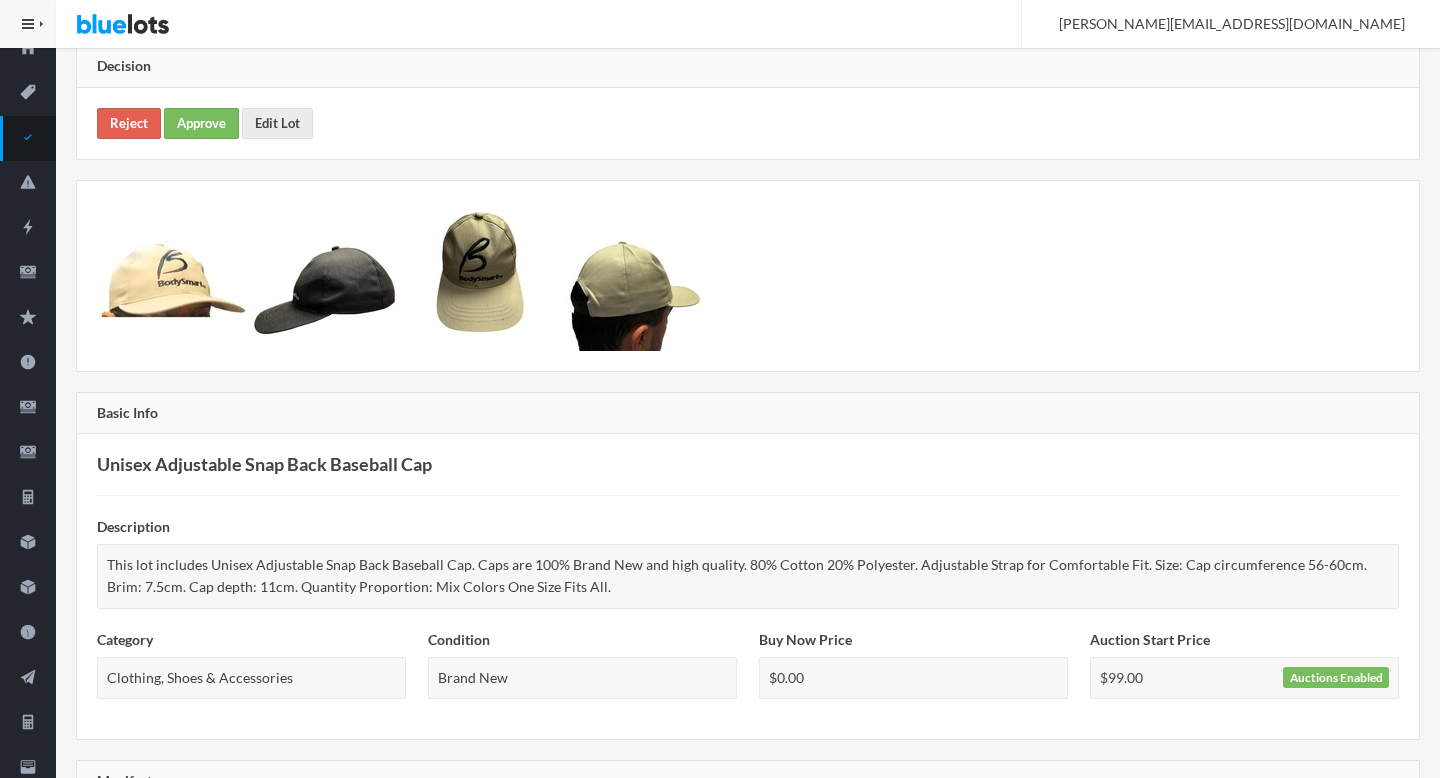 scroll, scrollTop: 0, scrollLeft: 0, axis: both 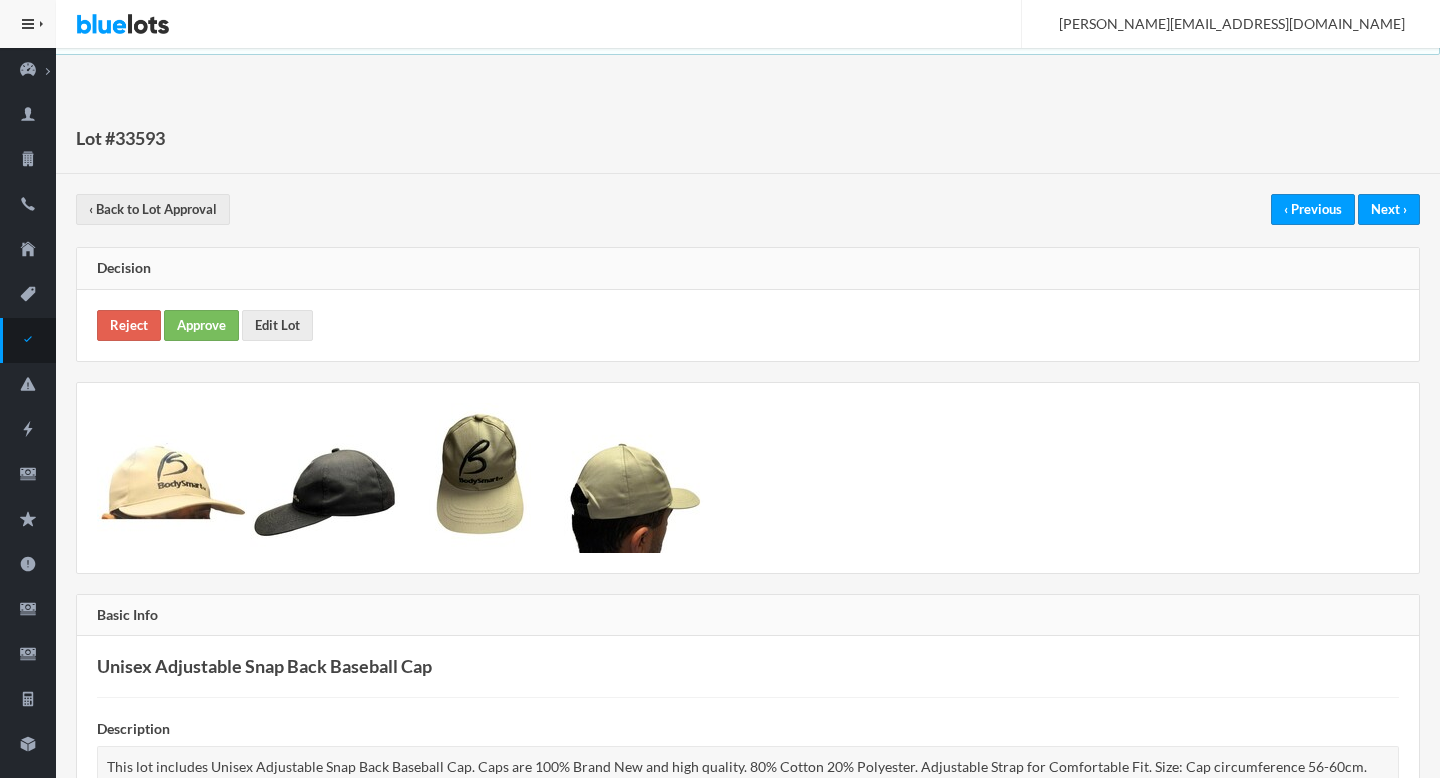 click on "Reject
Approve
Edit Lot" at bounding box center [748, 325] 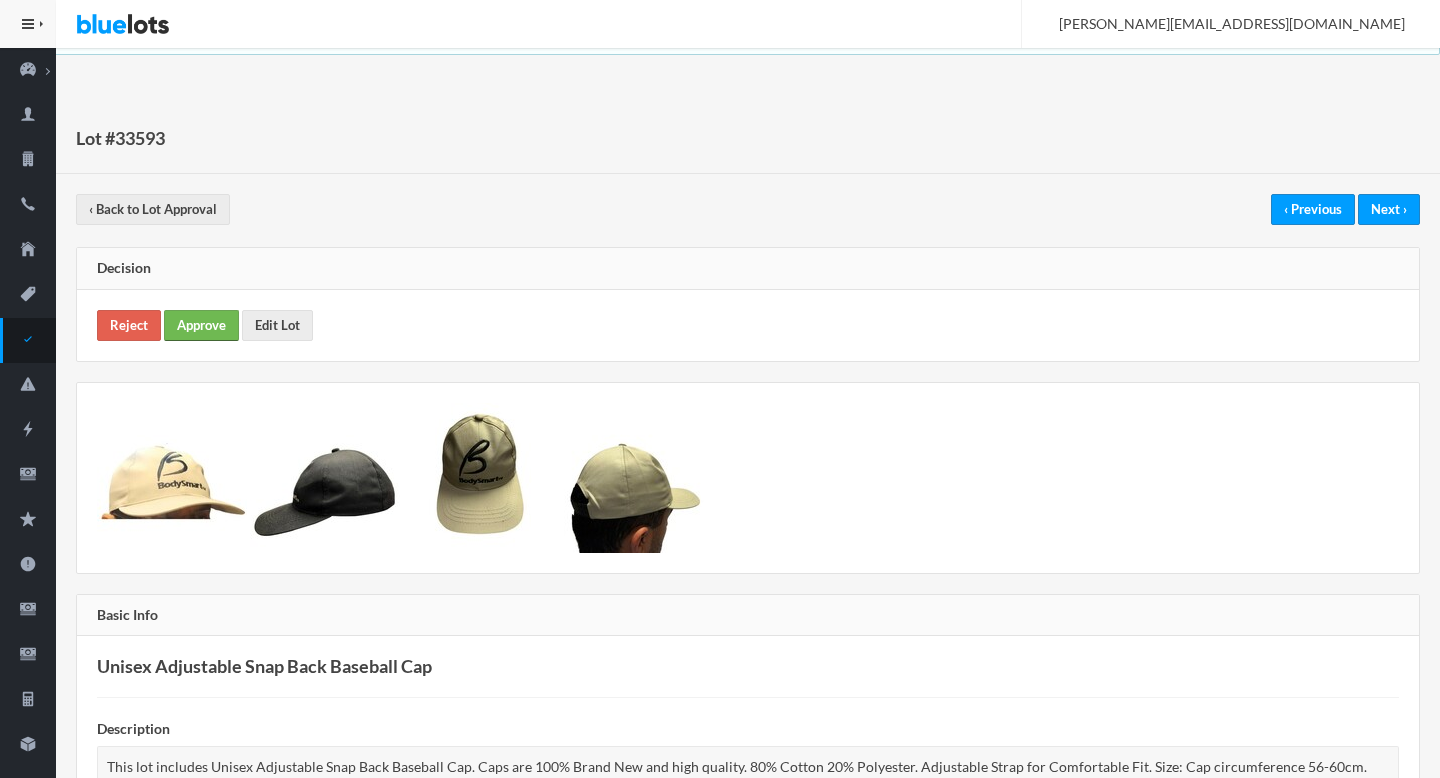click on "Approve" at bounding box center [201, 325] 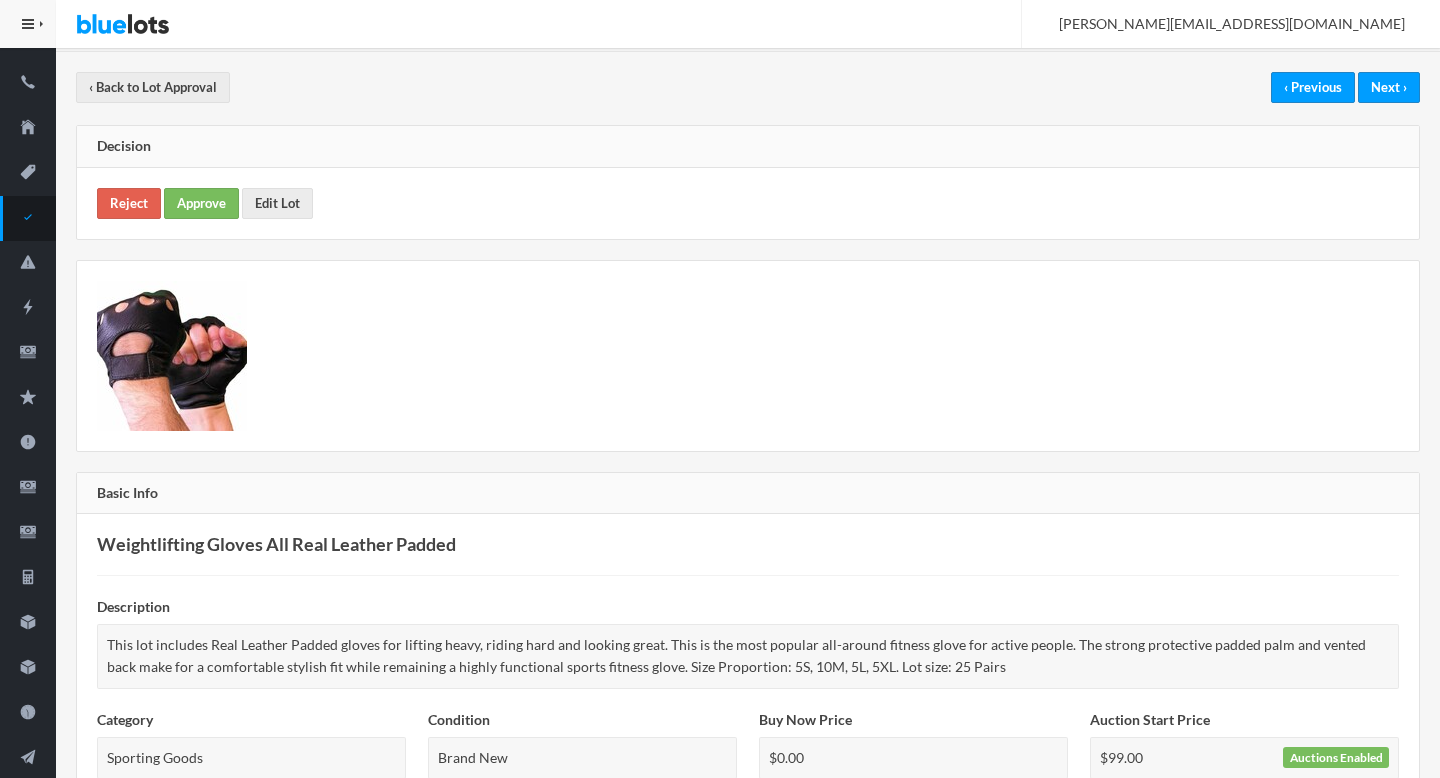 scroll, scrollTop: 0, scrollLeft: 0, axis: both 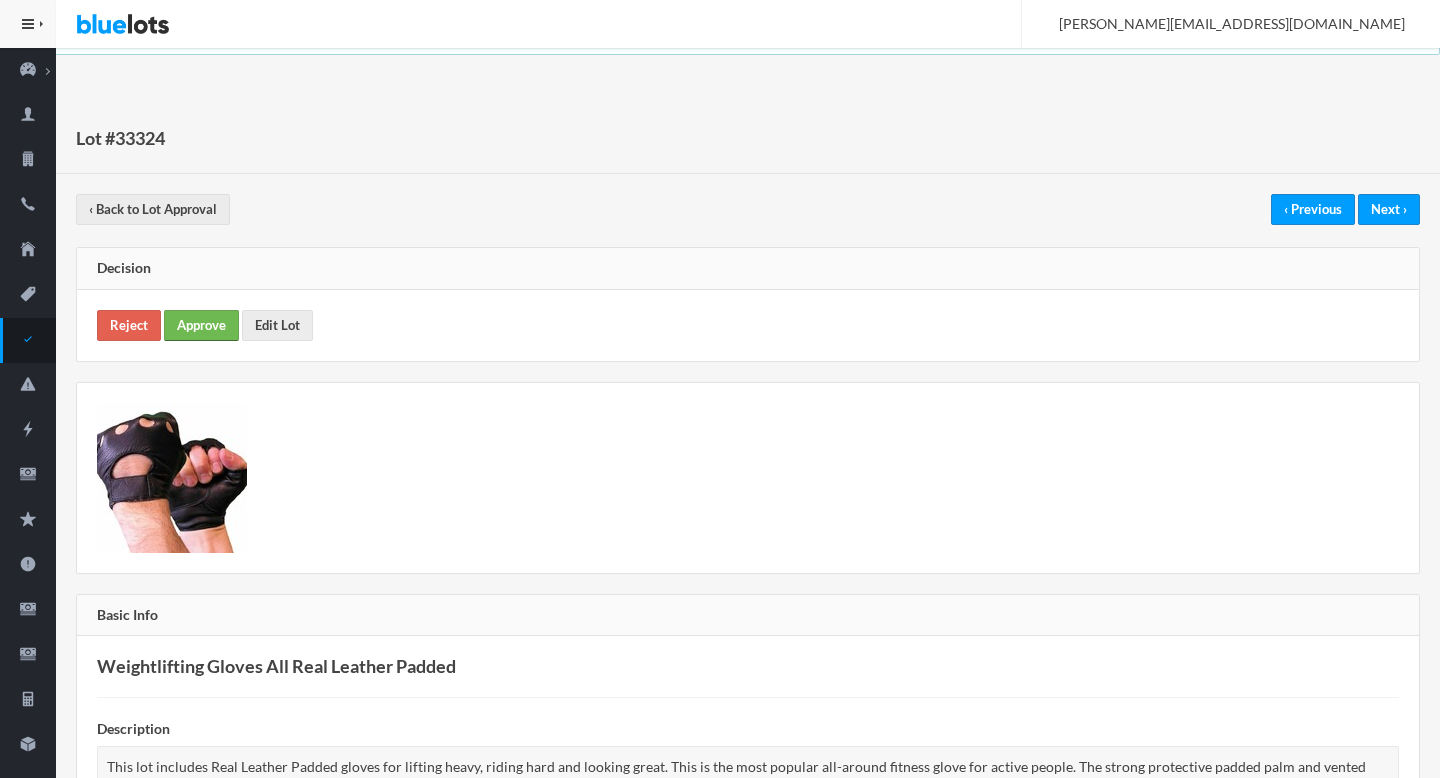 click on "Approve" at bounding box center (201, 325) 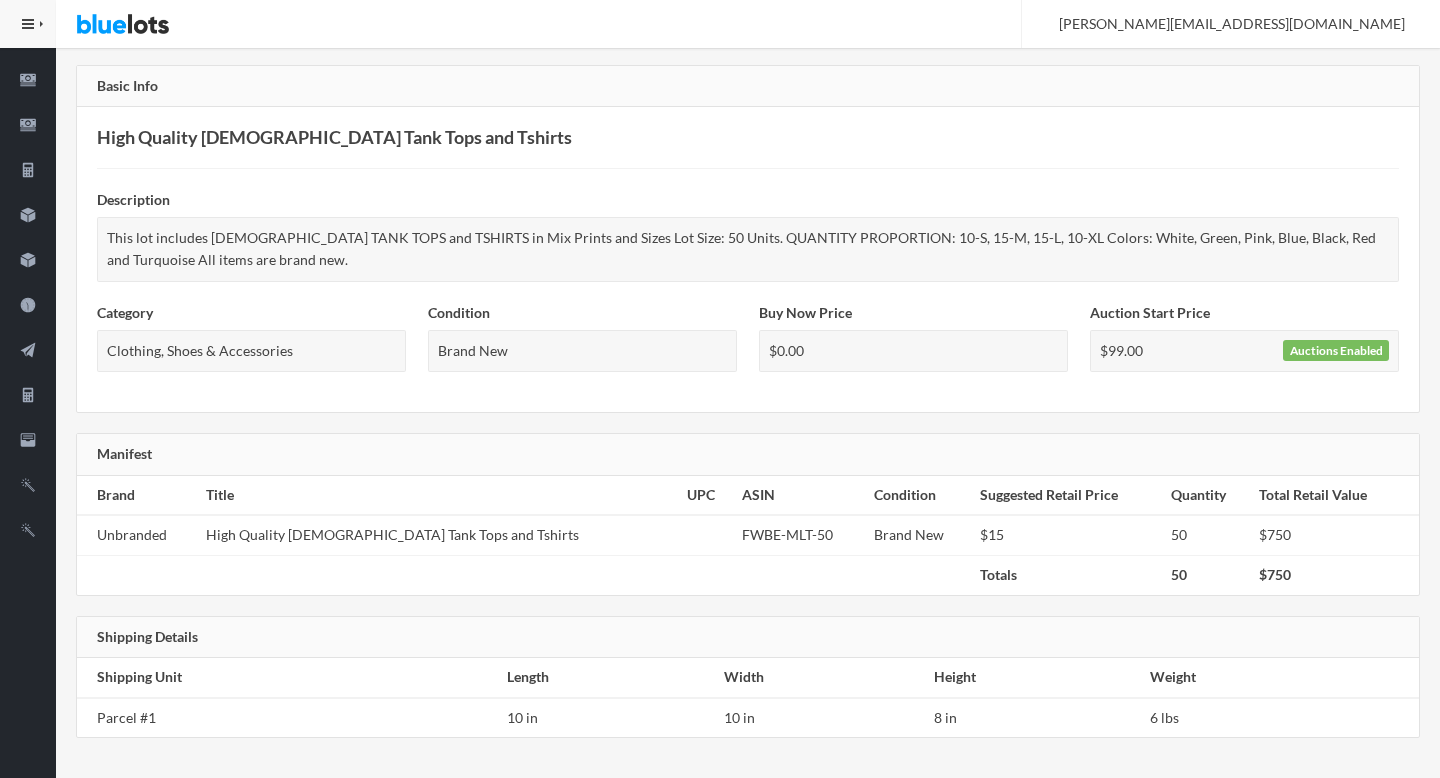 scroll, scrollTop: 0, scrollLeft: 0, axis: both 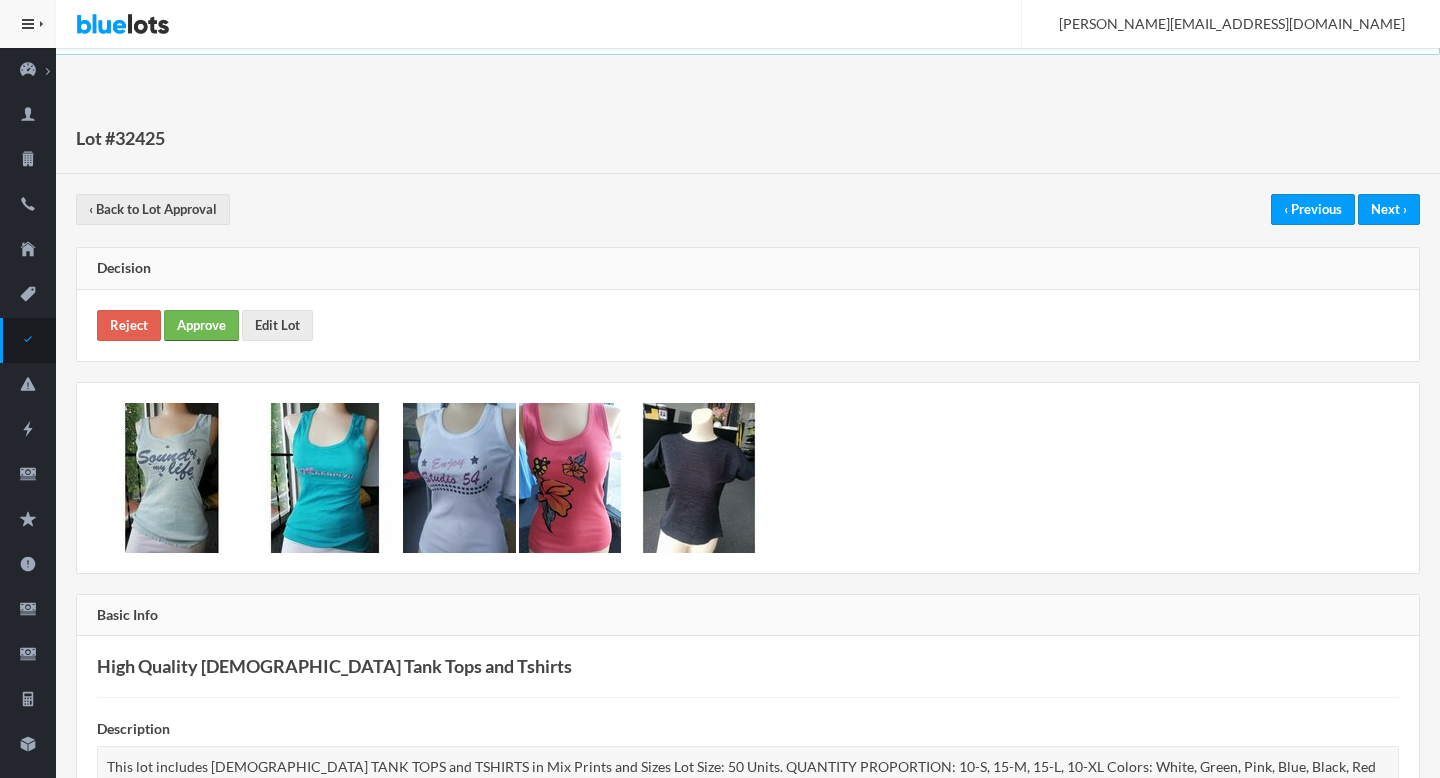 click on "Approve" at bounding box center [201, 325] 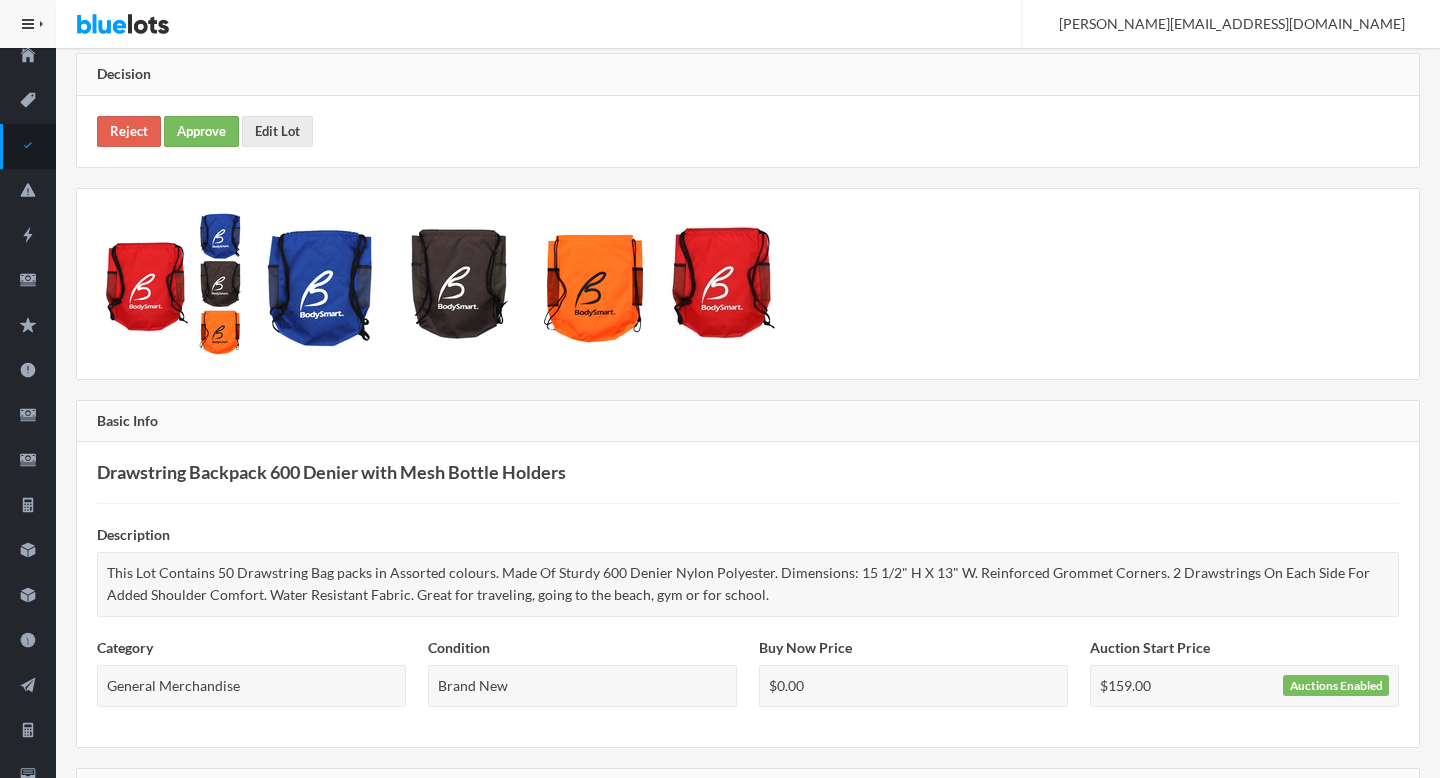 scroll, scrollTop: 0, scrollLeft: 0, axis: both 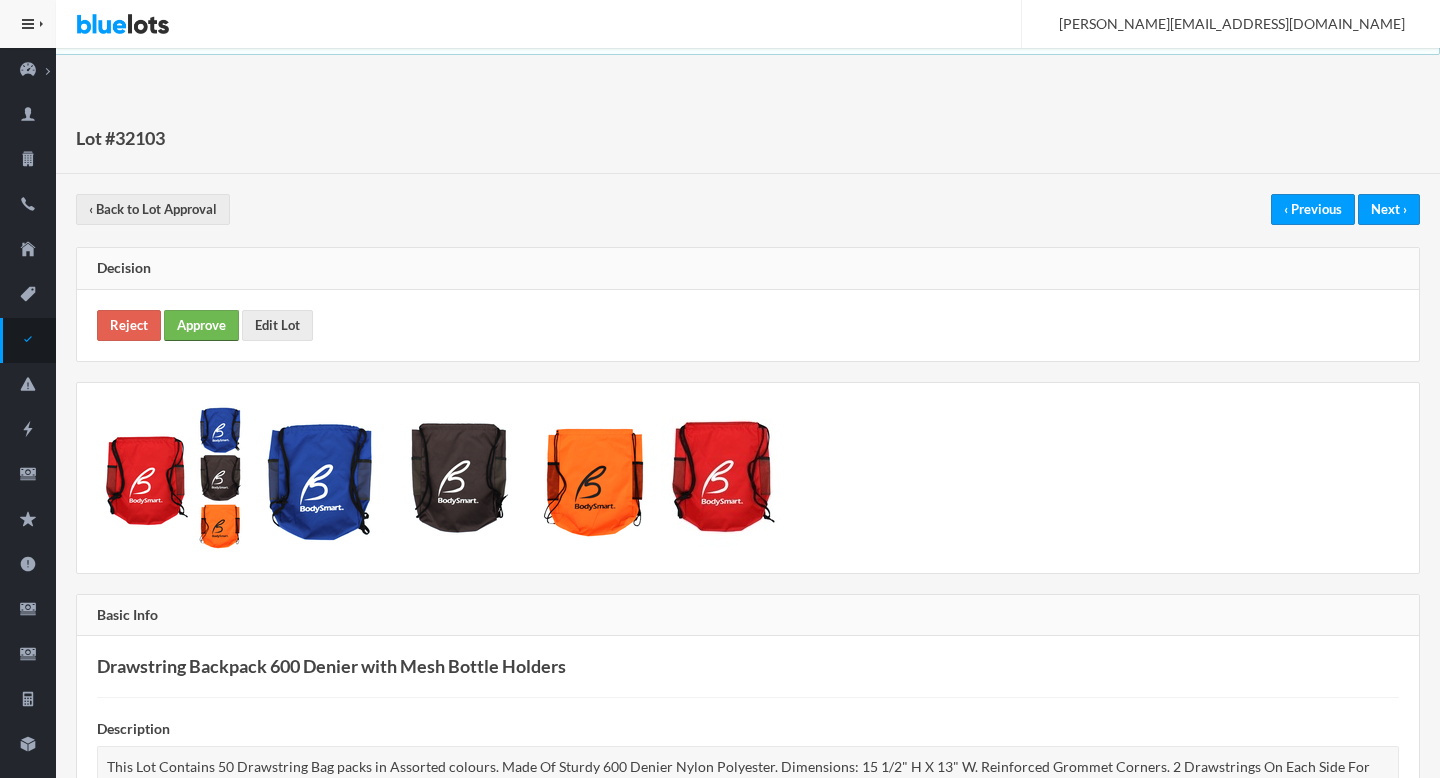 click on "Approve" at bounding box center (201, 325) 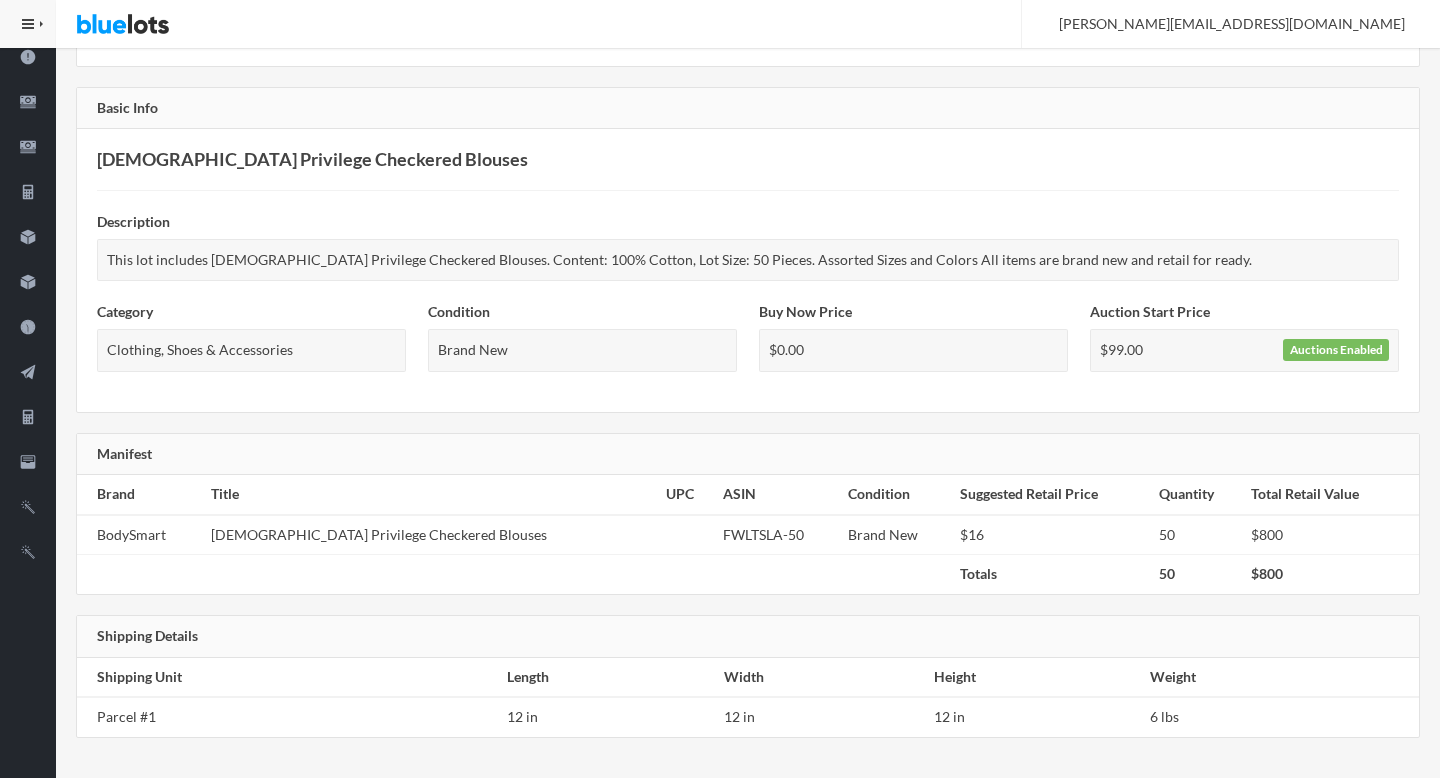 scroll, scrollTop: 0, scrollLeft: 0, axis: both 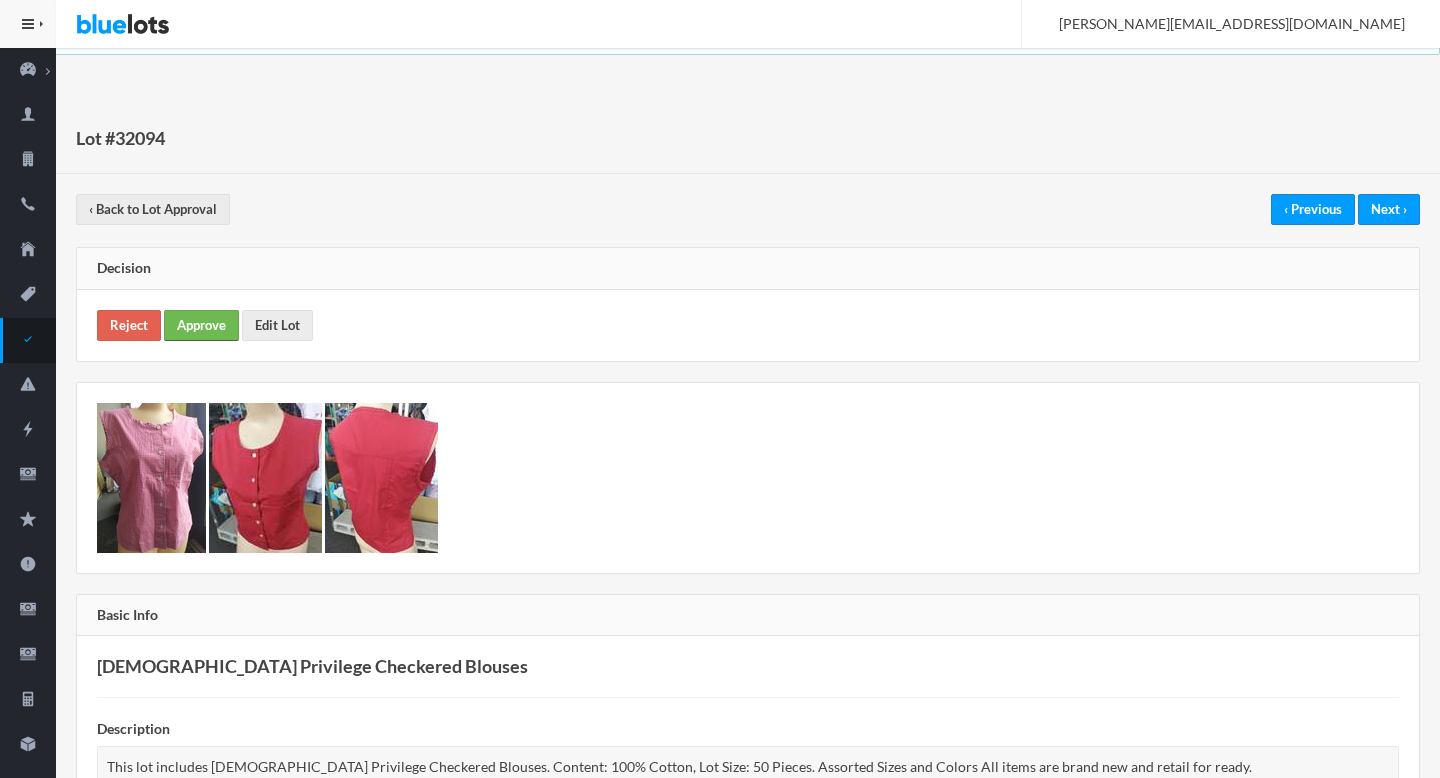 click on "Approve" at bounding box center [201, 325] 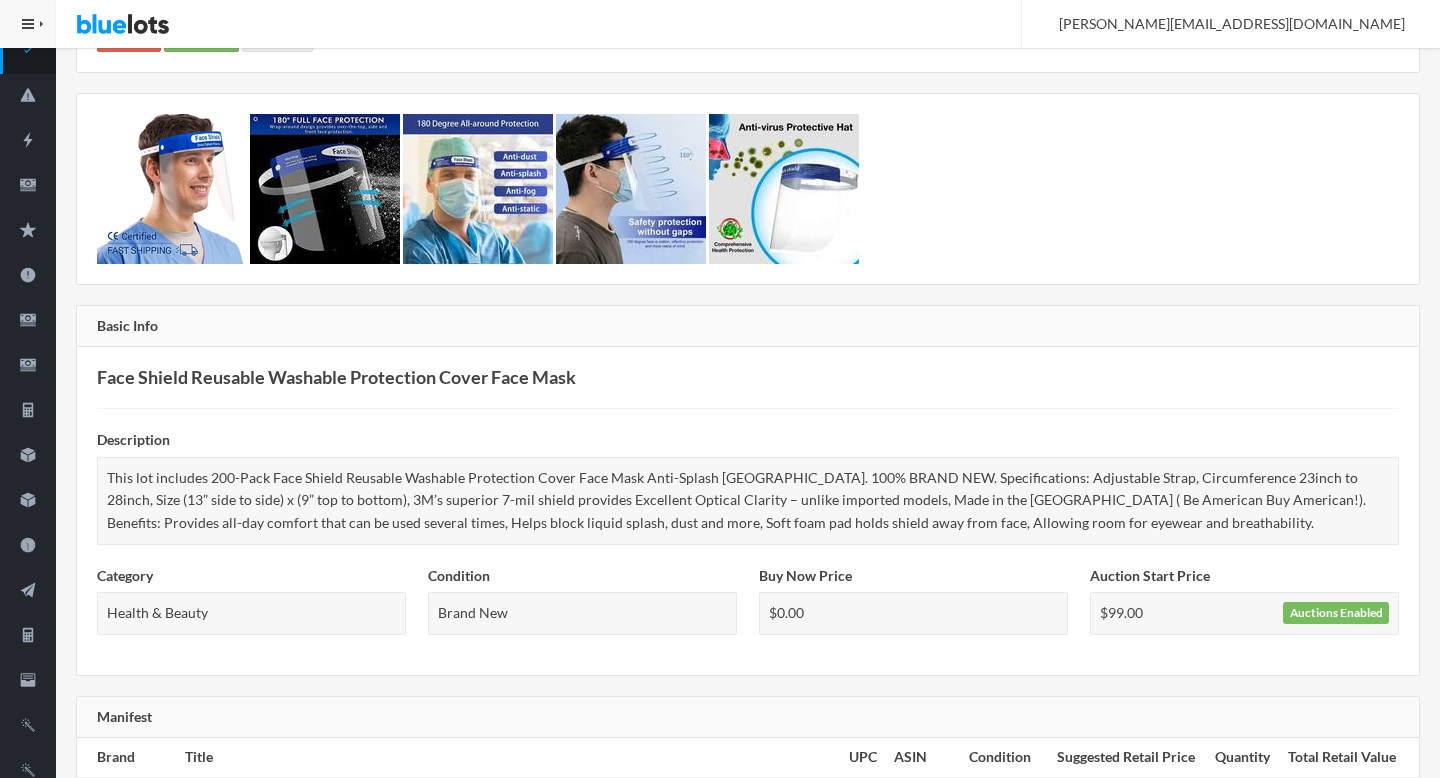 scroll, scrollTop: 0, scrollLeft: 0, axis: both 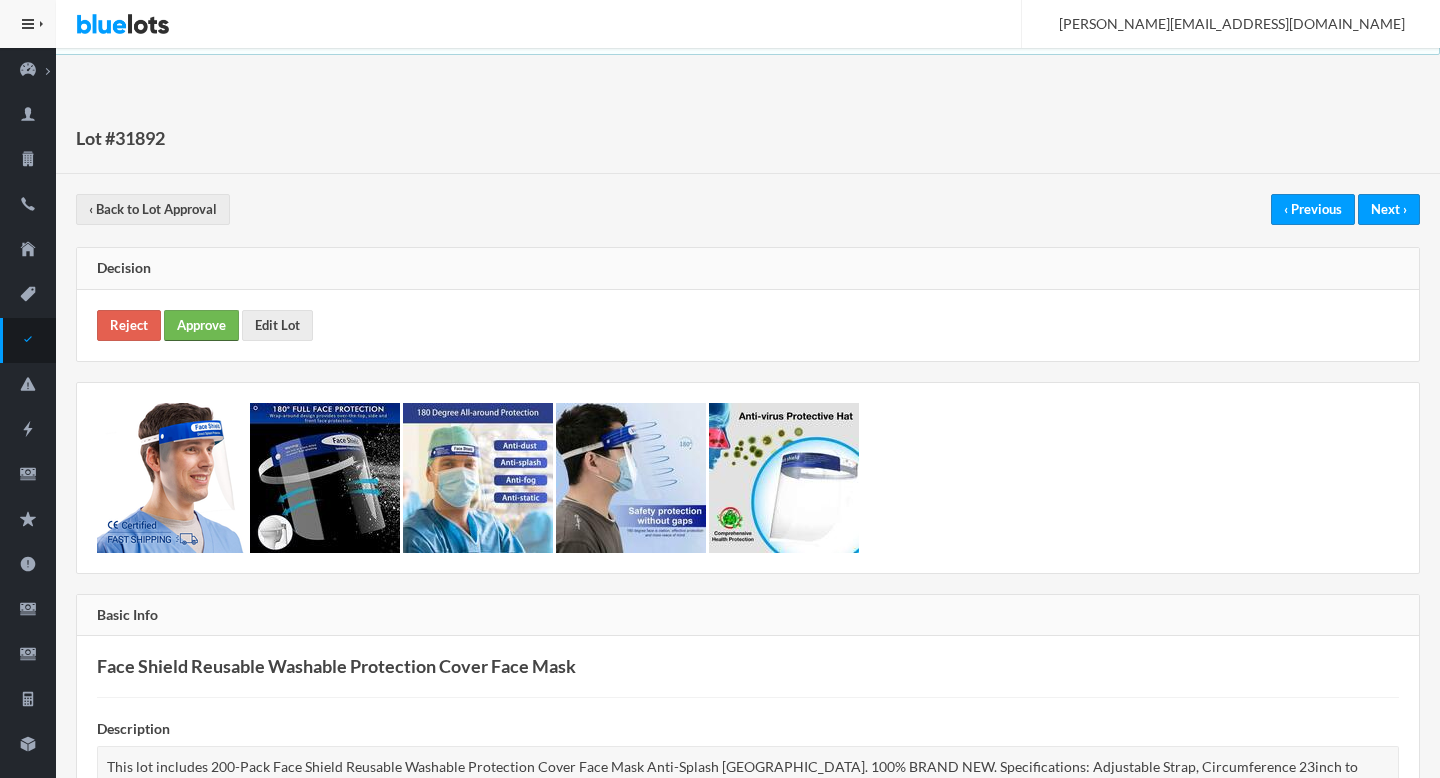 click on "Approve" at bounding box center (201, 325) 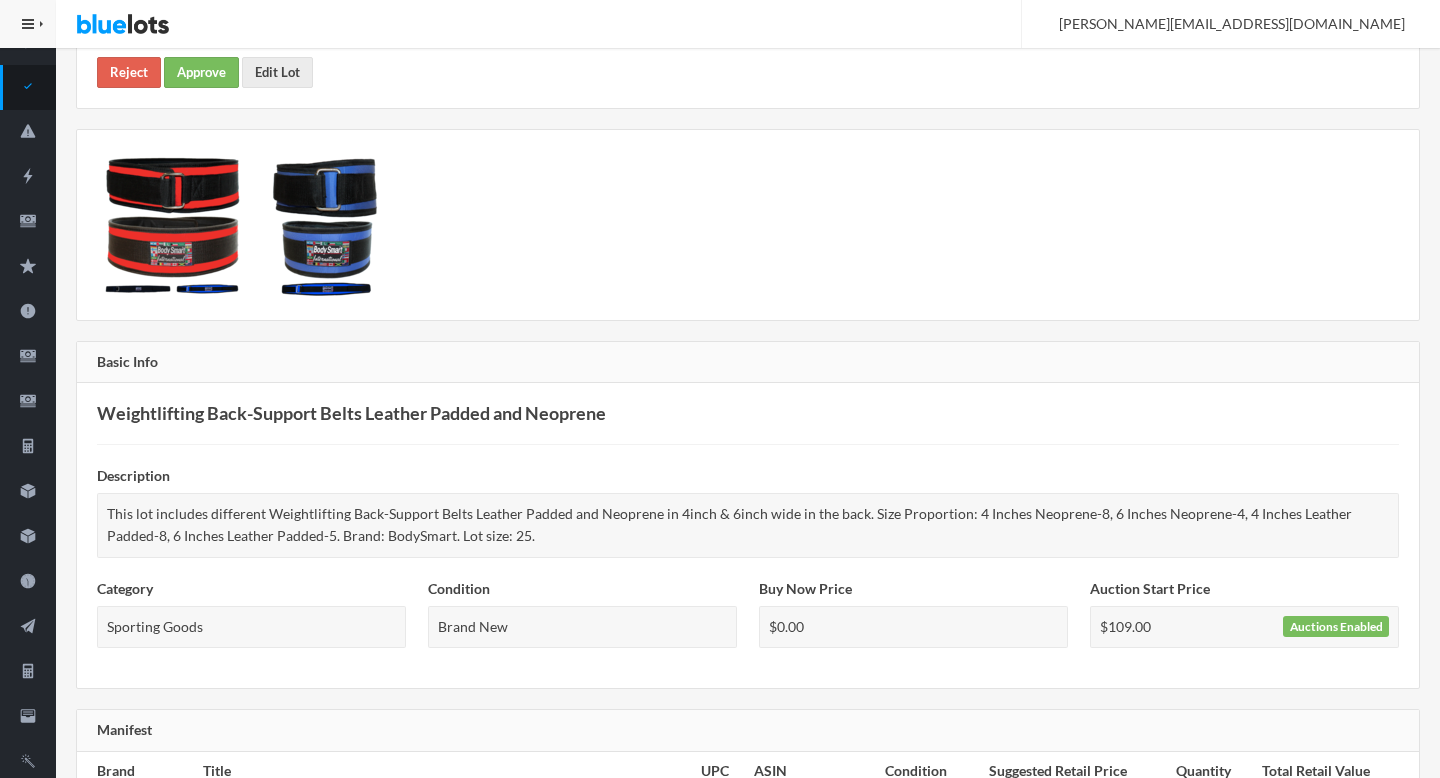 scroll, scrollTop: 0, scrollLeft: 0, axis: both 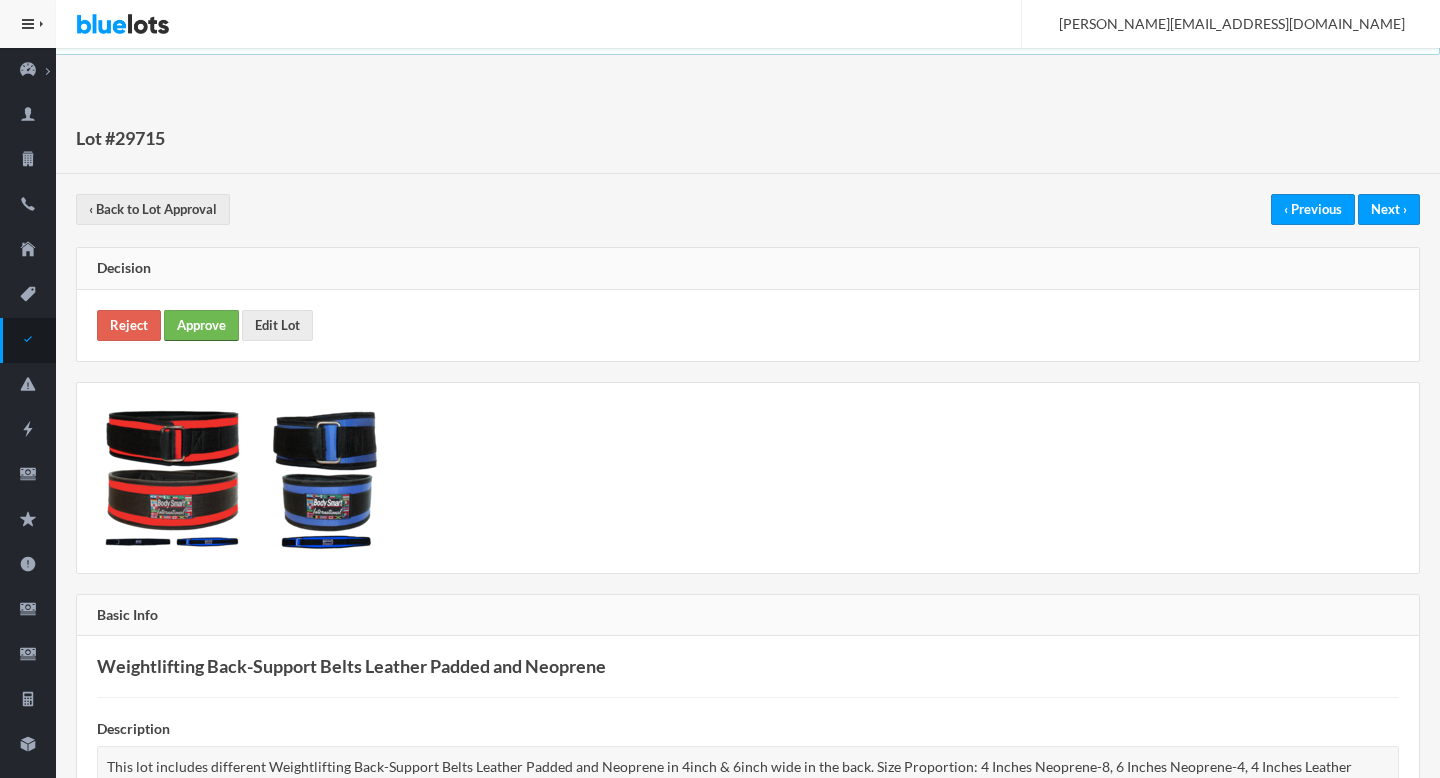 click on "Approve" at bounding box center (201, 325) 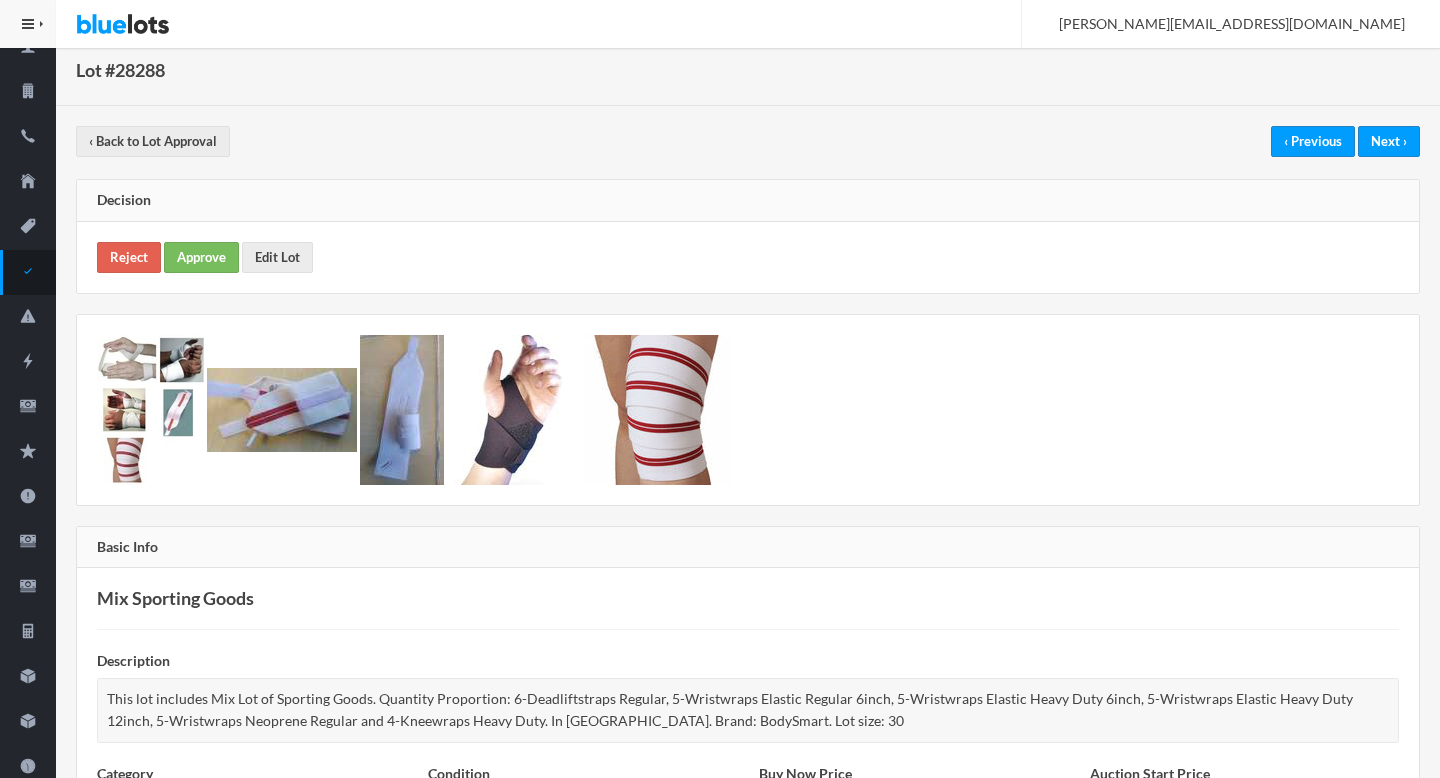 scroll, scrollTop: 0, scrollLeft: 0, axis: both 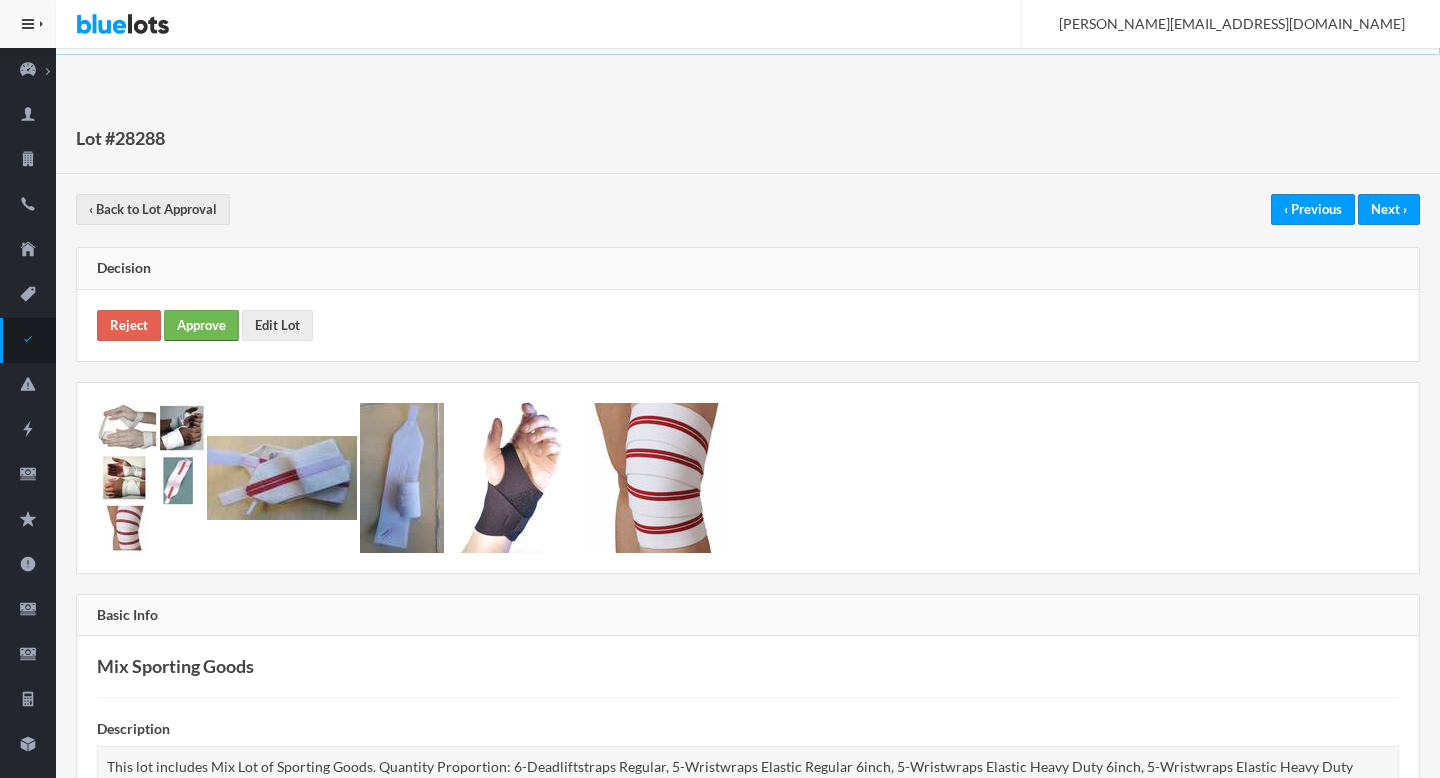 click on "Approve" at bounding box center [201, 325] 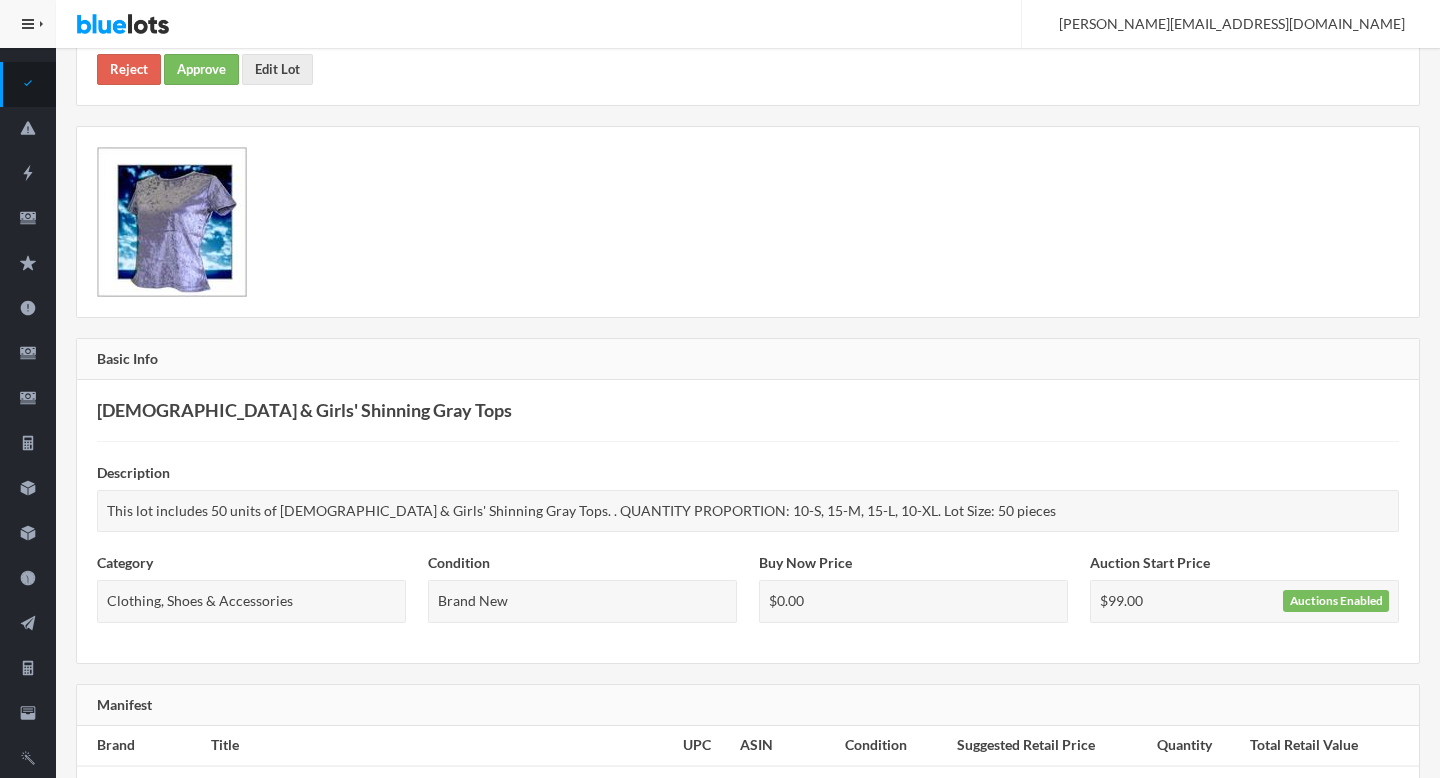 scroll, scrollTop: 0, scrollLeft: 0, axis: both 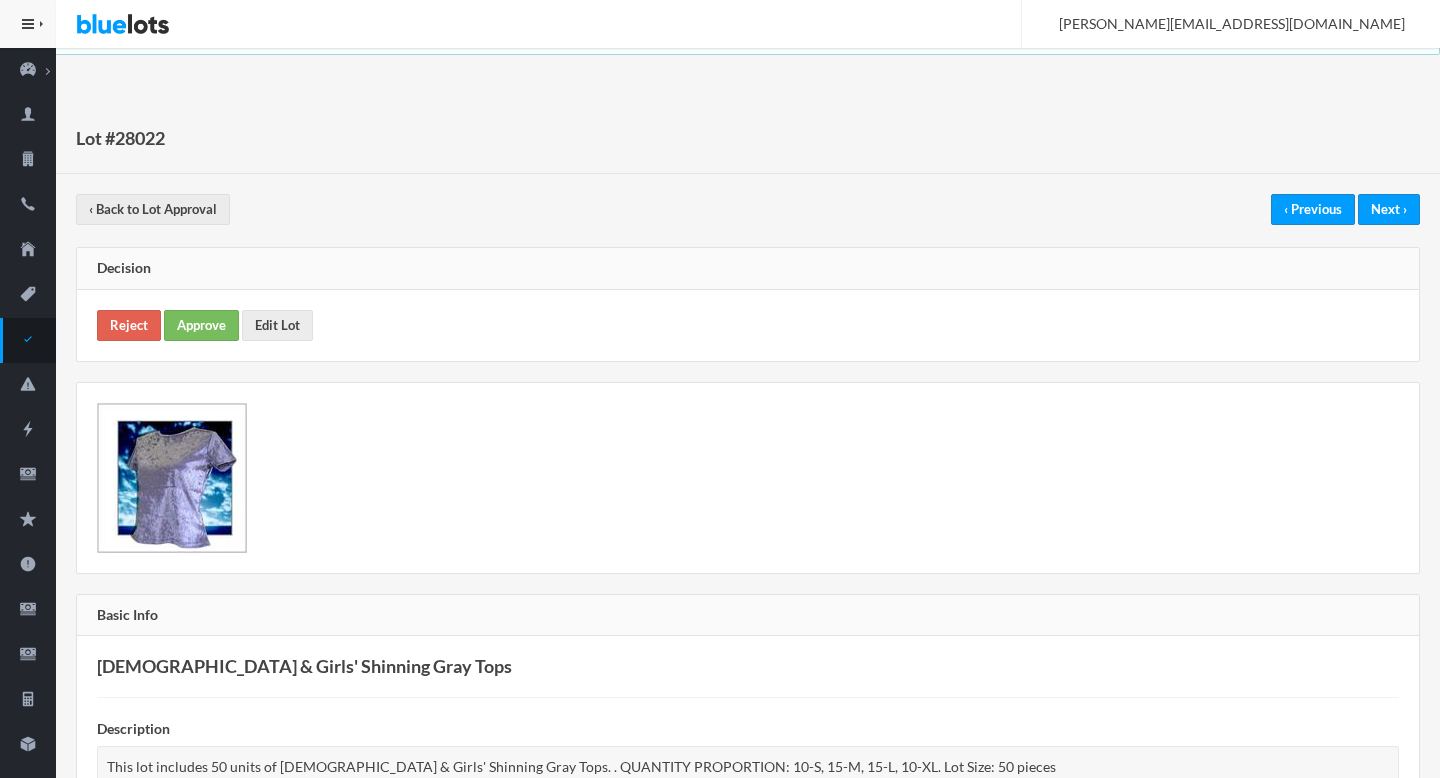 click on "Reject
Approve
Edit Lot" at bounding box center (748, 325) 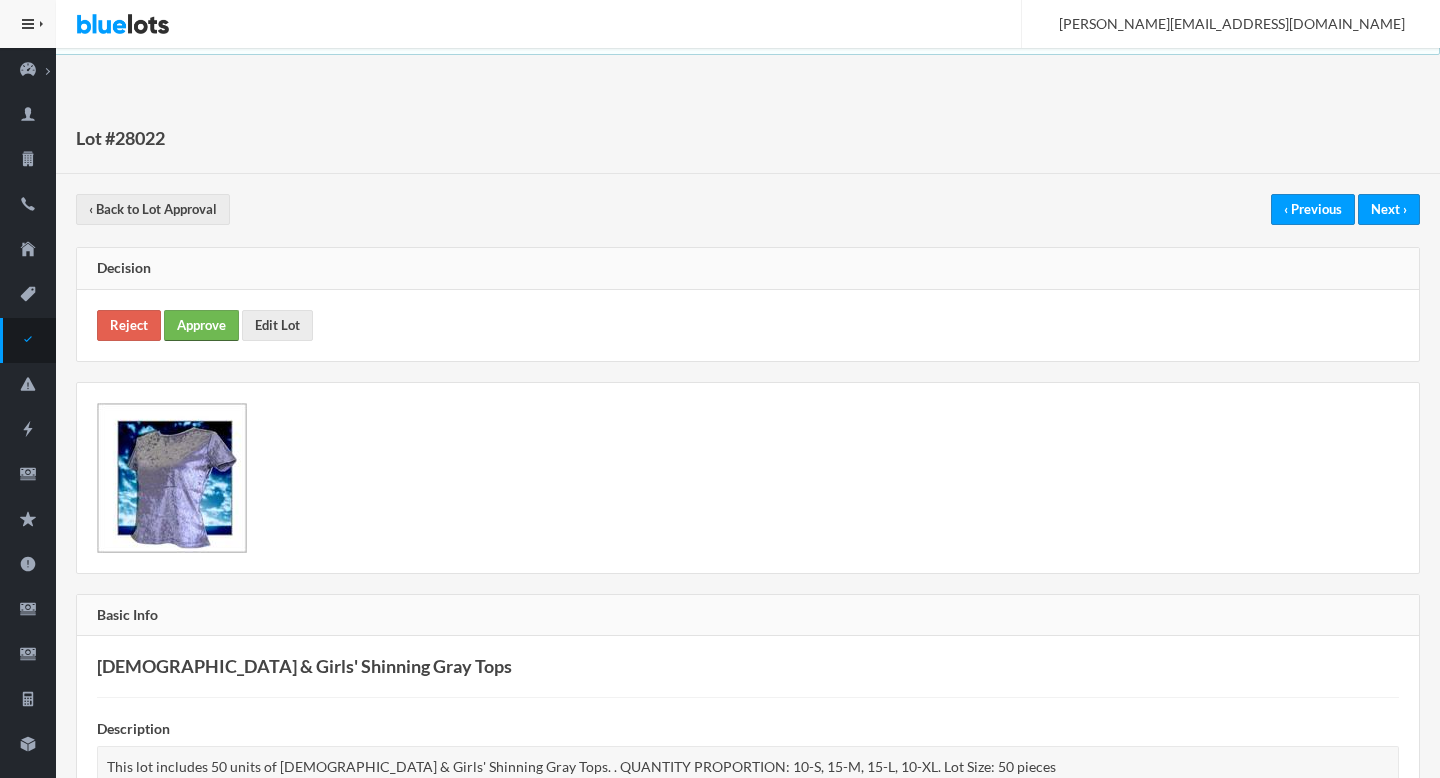 click on "Approve" at bounding box center (201, 325) 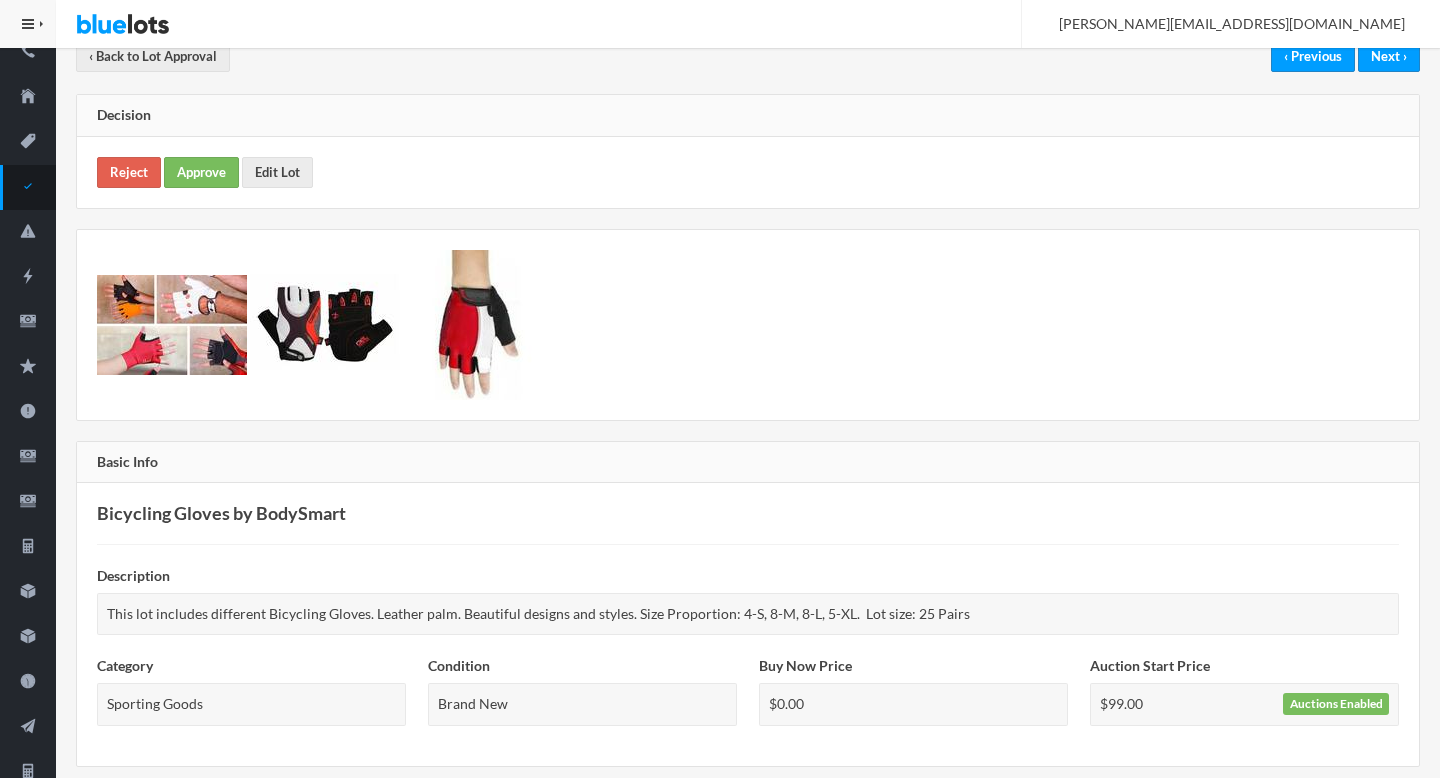 scroll, scrollTop: 0, scrollLeft: 0, axis: both 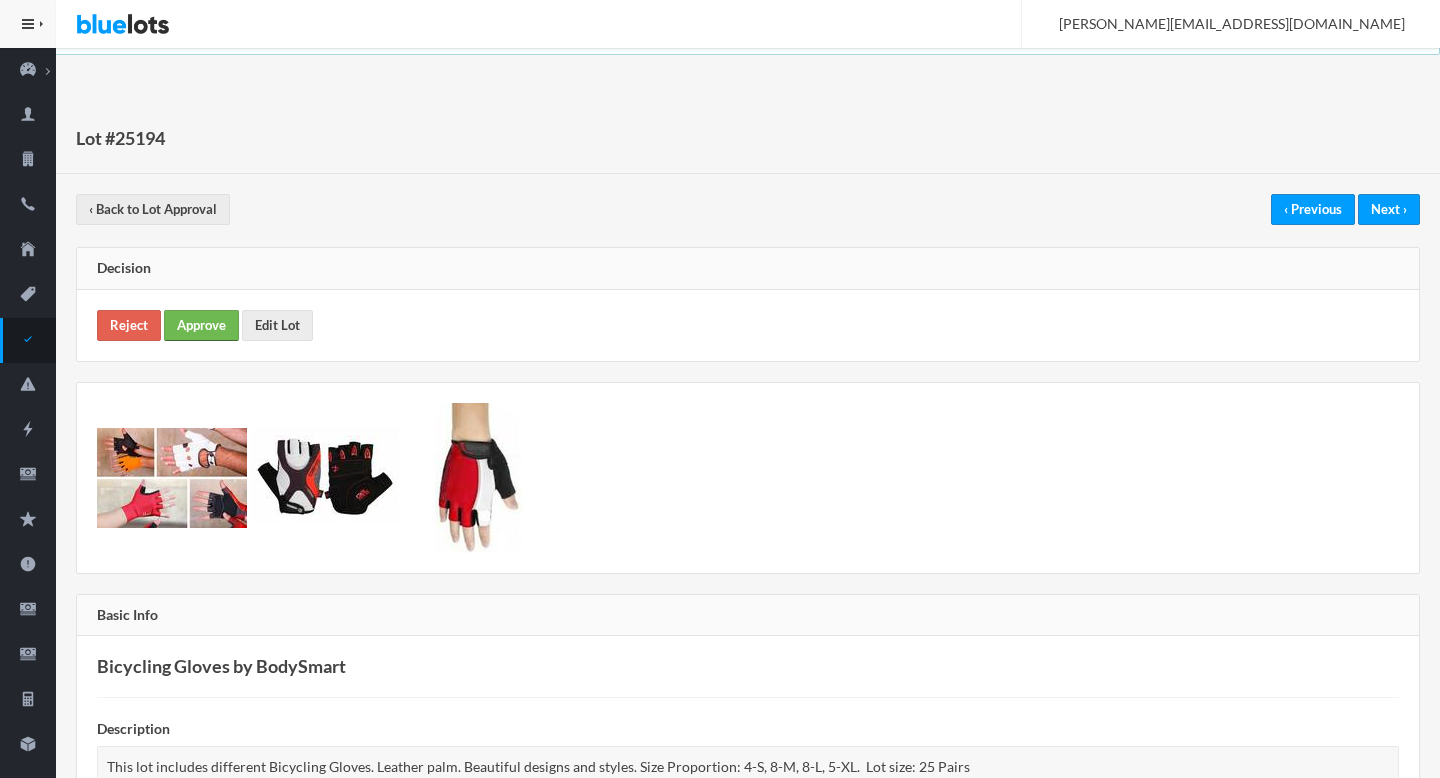 click on "Approve" at bounding box center [201, 325] 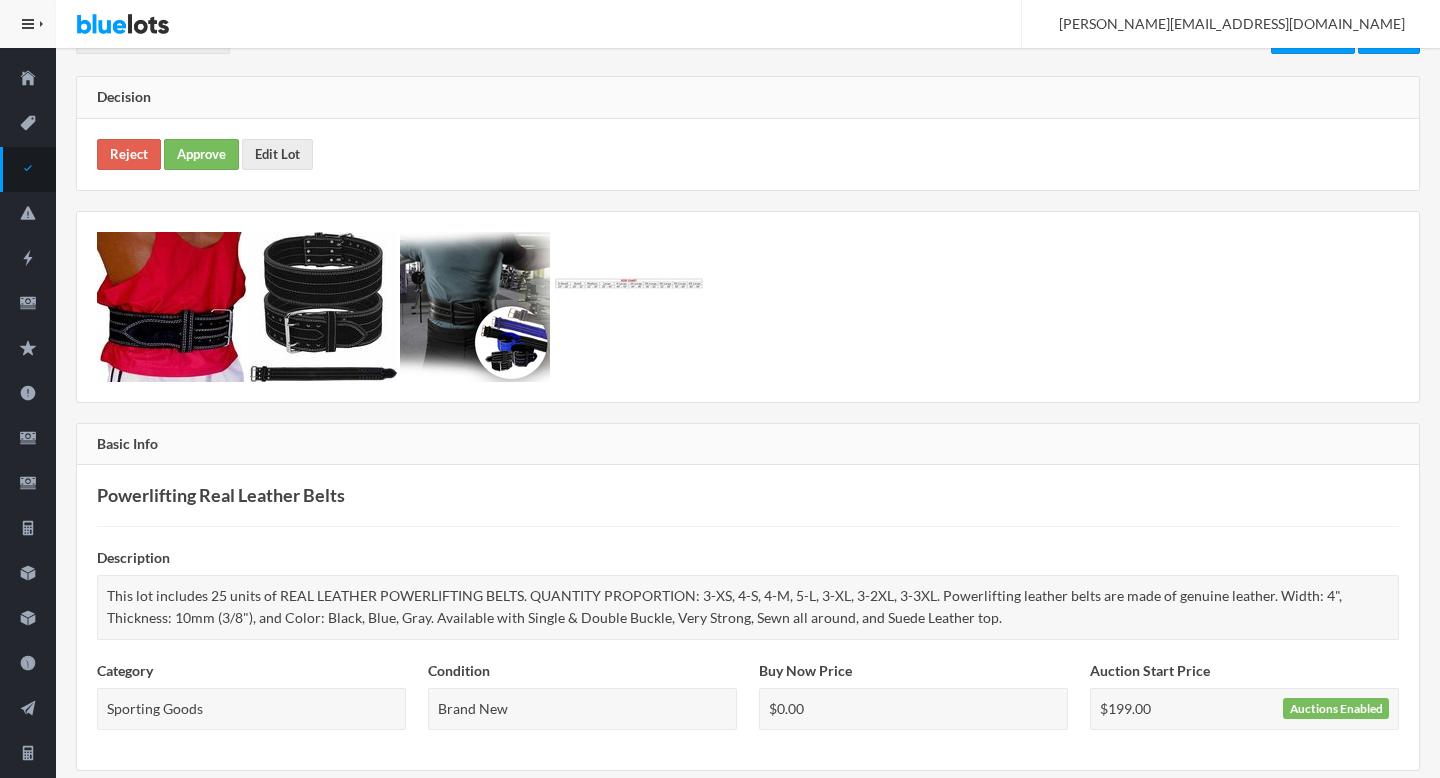 scroll, scrollTop: 0, scrollLeft: 0, axis: both 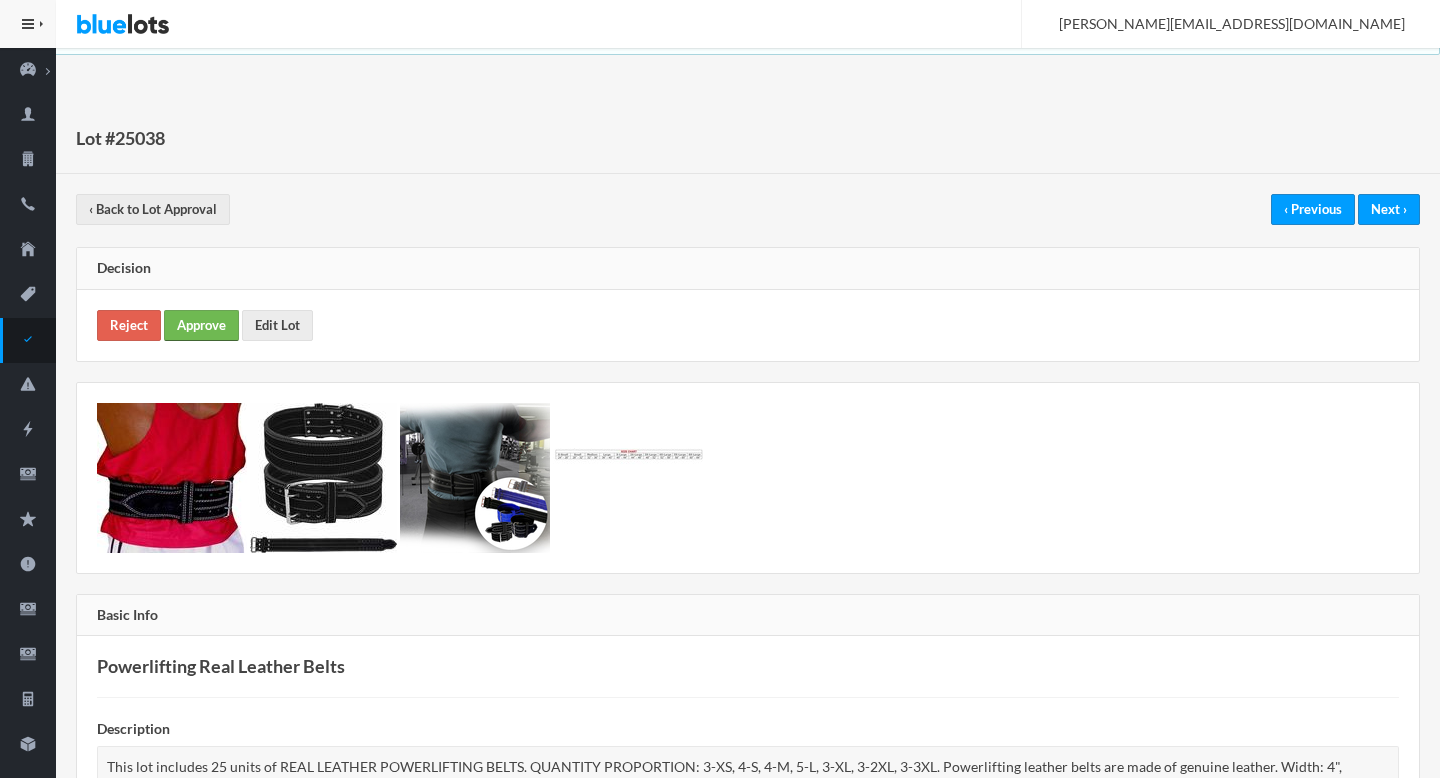 click on "Approve" at bounding box center (201, 325) 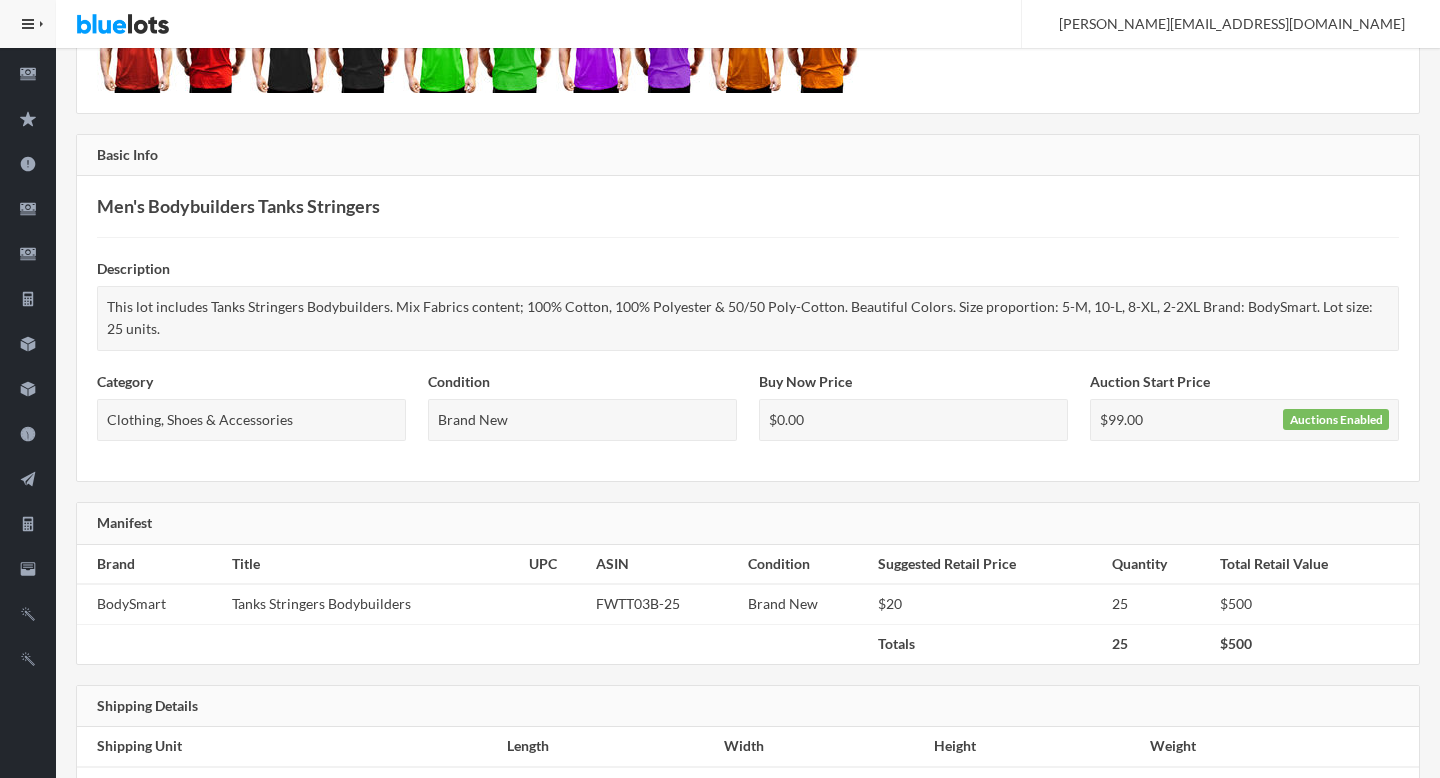 scroll, scrollTop: 0, scrollLeft: 0, axis: both 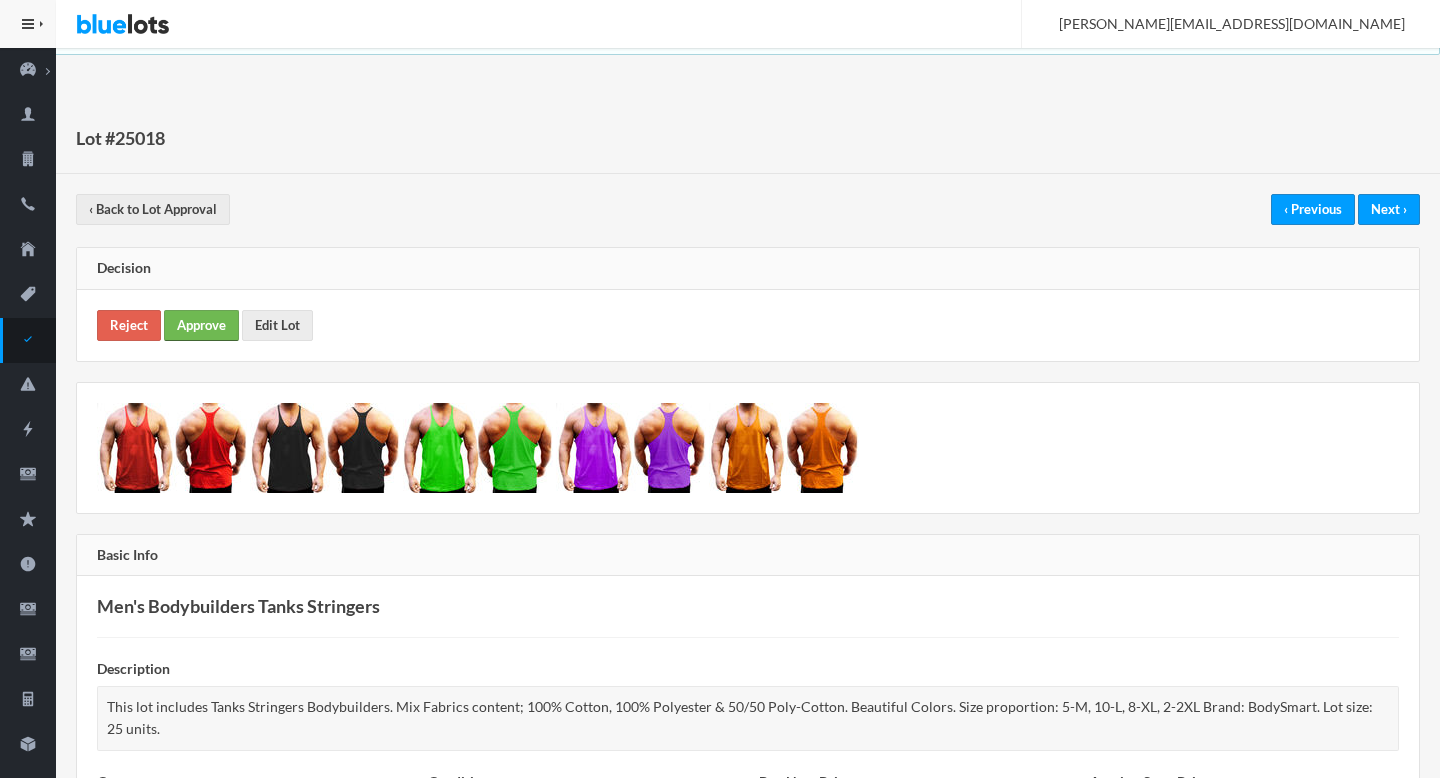 click on "Approve" at bounding box center [201, 325] 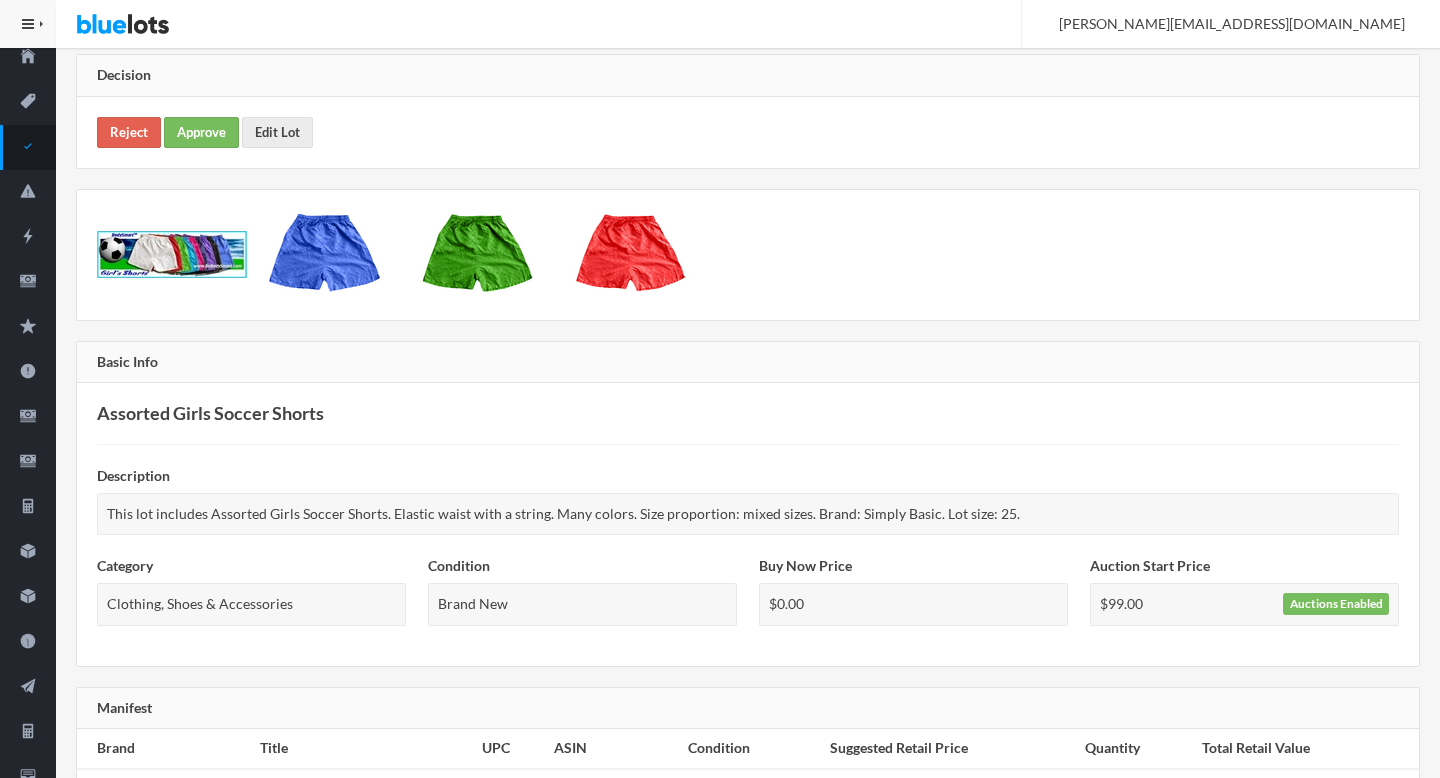 scroll, scrollTop: 0, scrollLeft: 0, axis: both 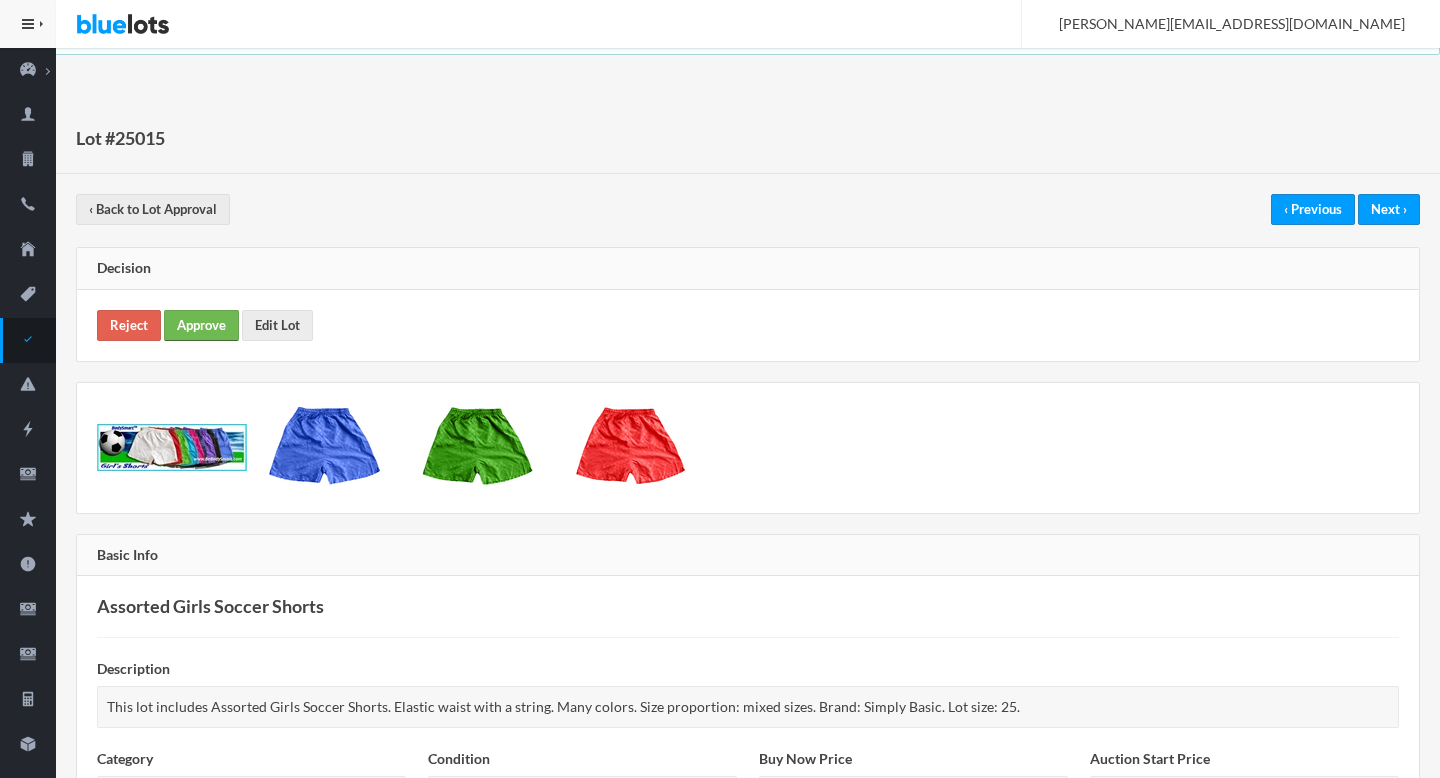 click on "Approve" at bounding box center [201, 325] 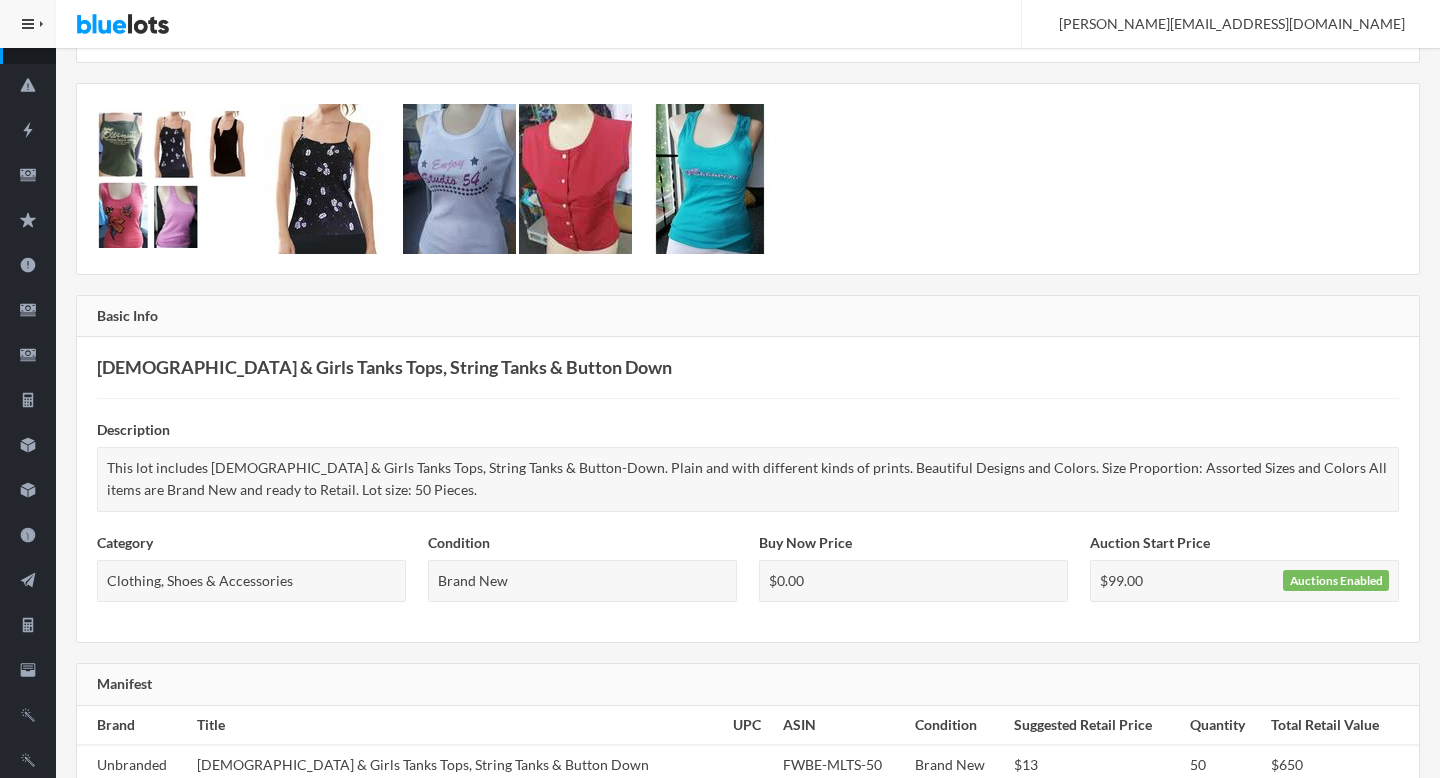 scroll, scrollTop: 0, scrollLeft: 0, axis: both 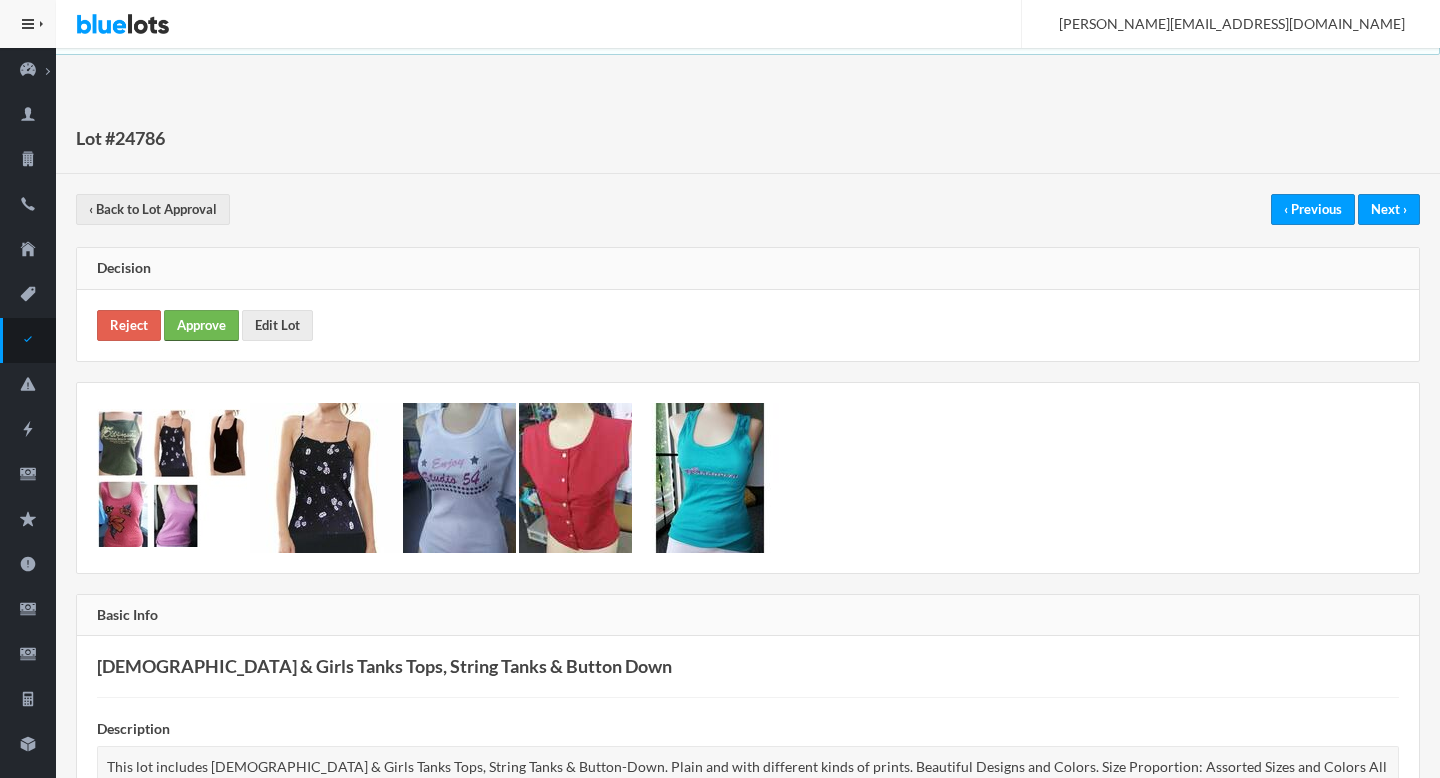 click on "Approve" at bounding box center [201, 325] 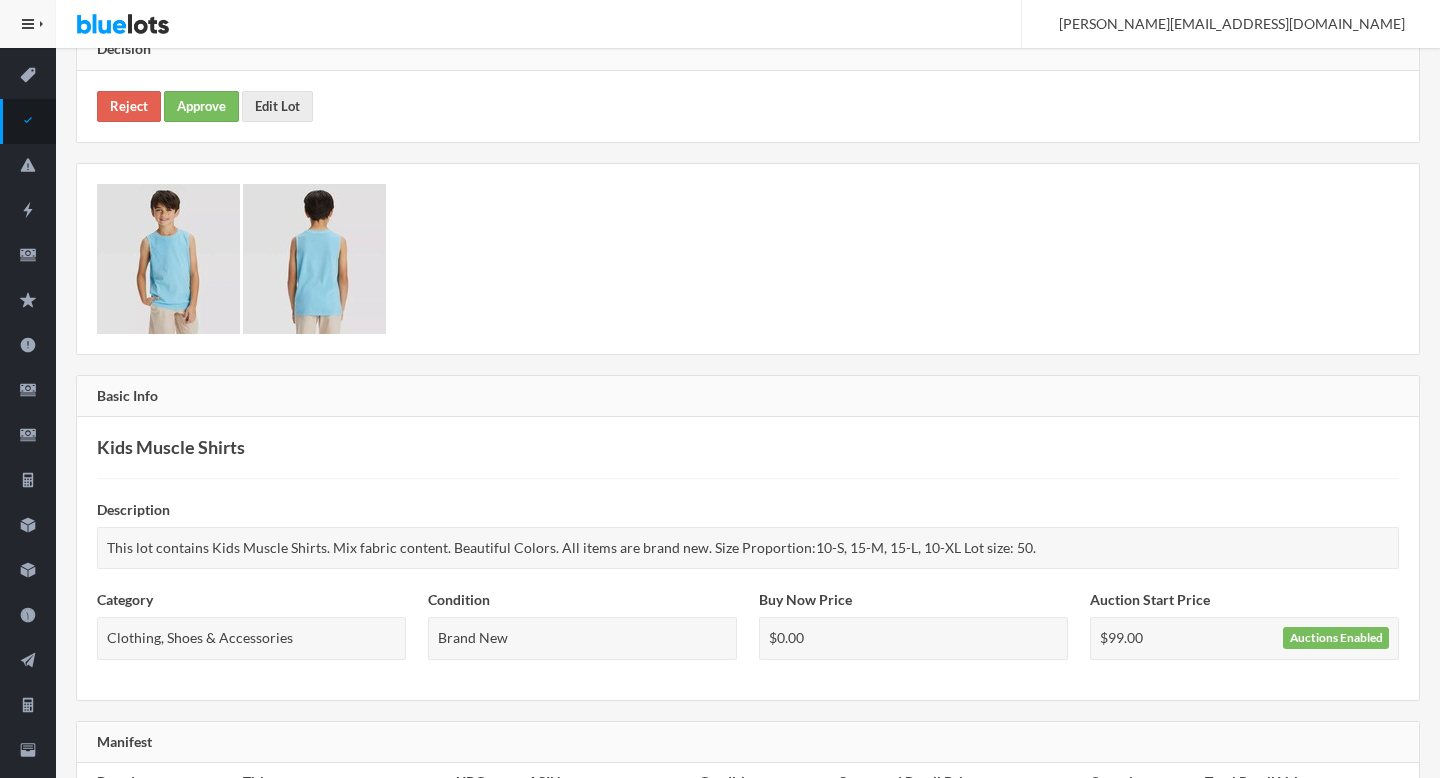 scroll, scrollTop: 0, scrollLeft: 0, axis: both 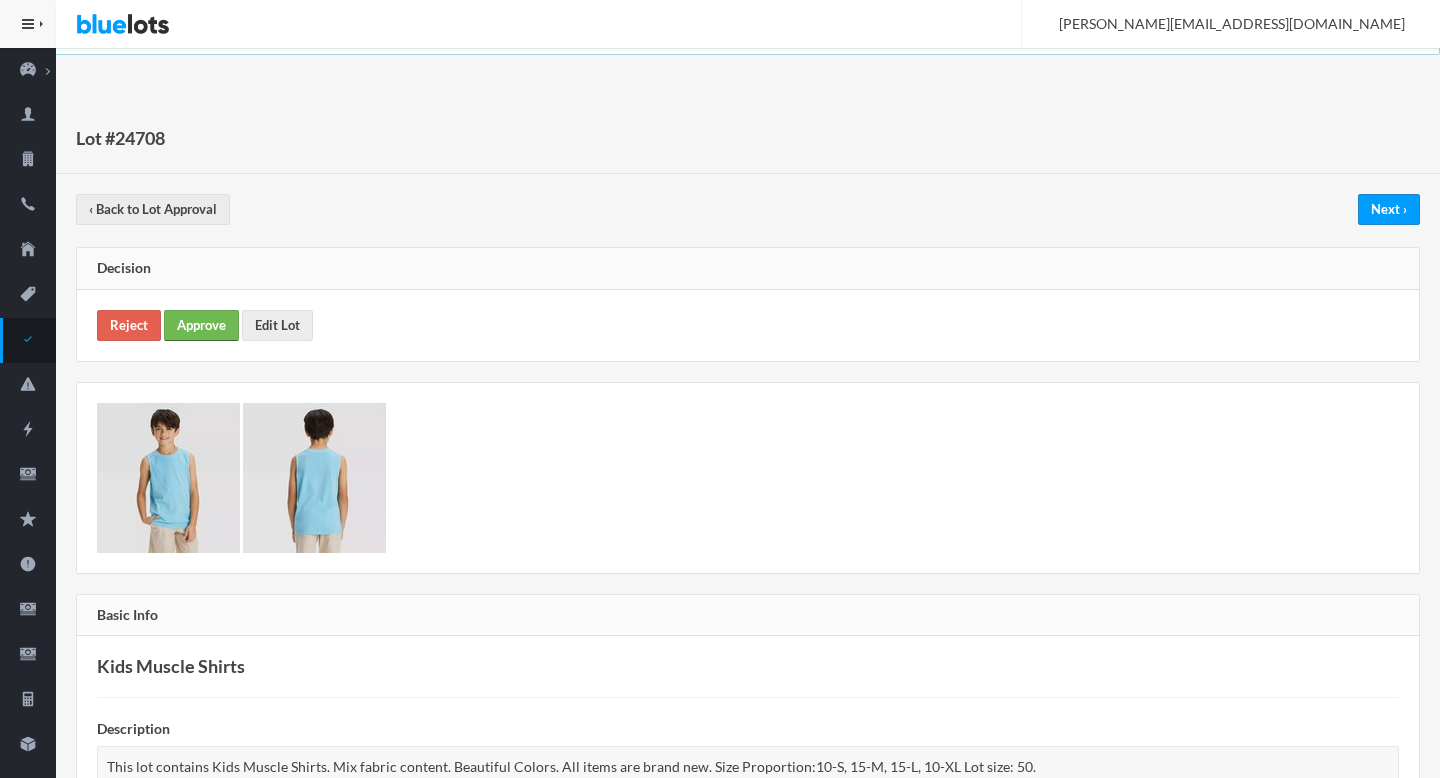 click on "Approve" at bounding box center (201, 325) 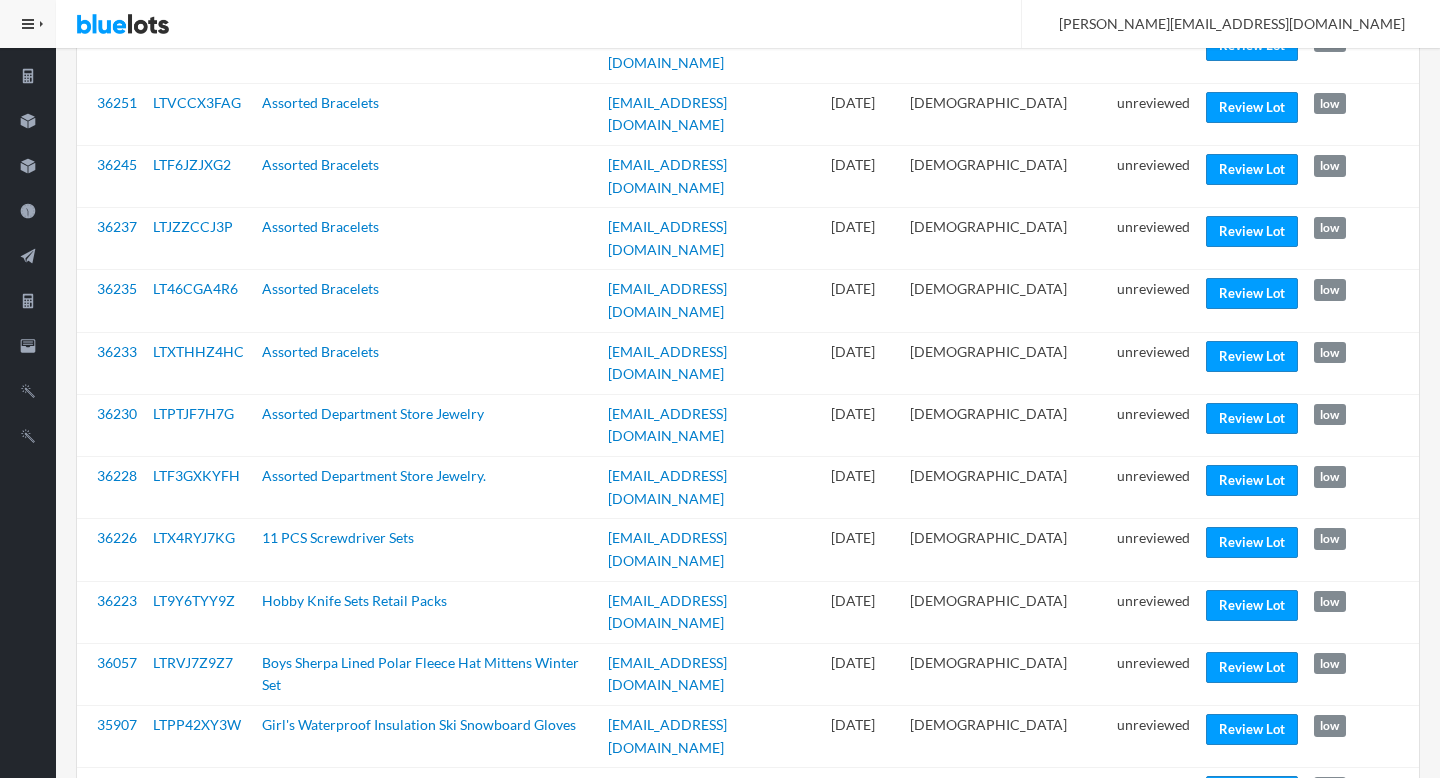 scroll, scrollTop: 0, scrollLeft: 0, axis: both 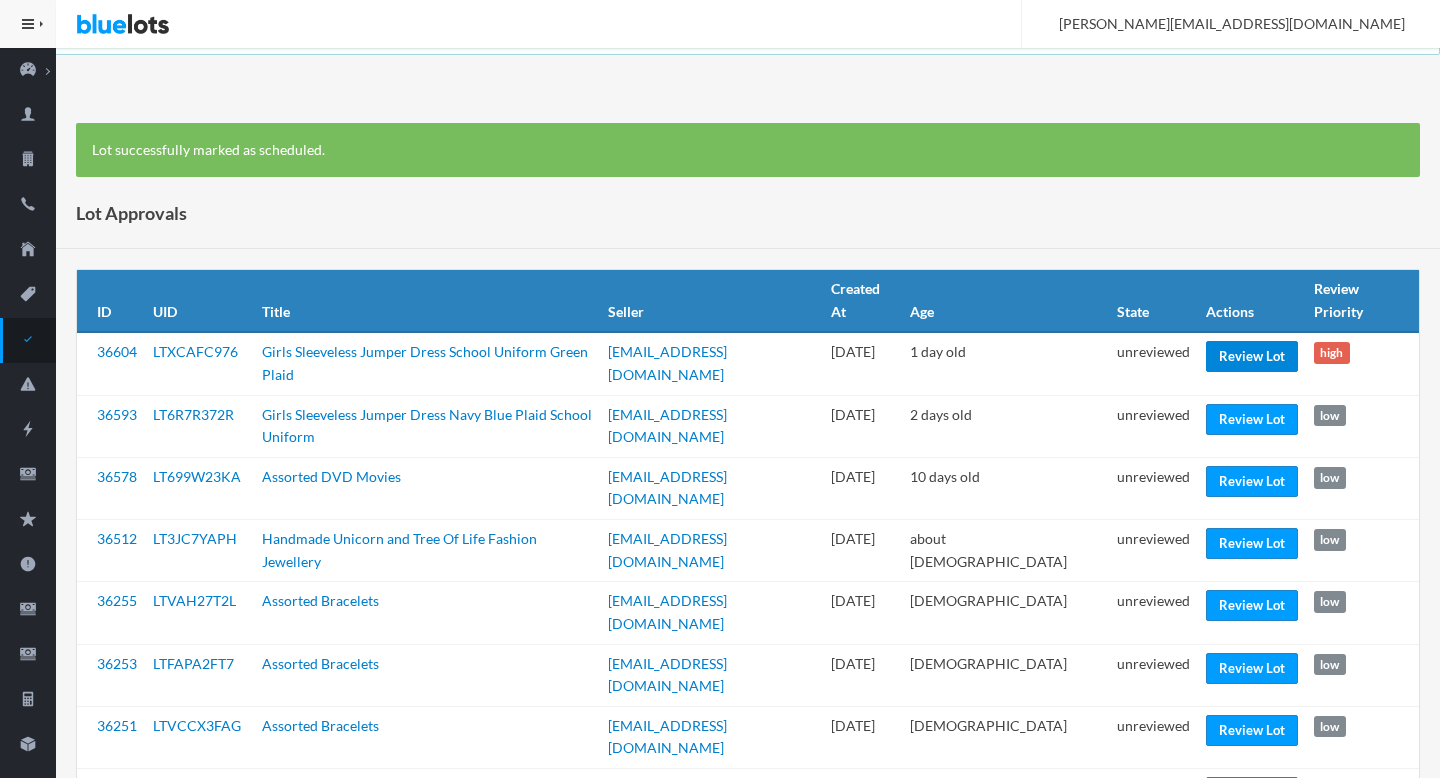 click on "Review Lot" at bounding box center [1252, 356] 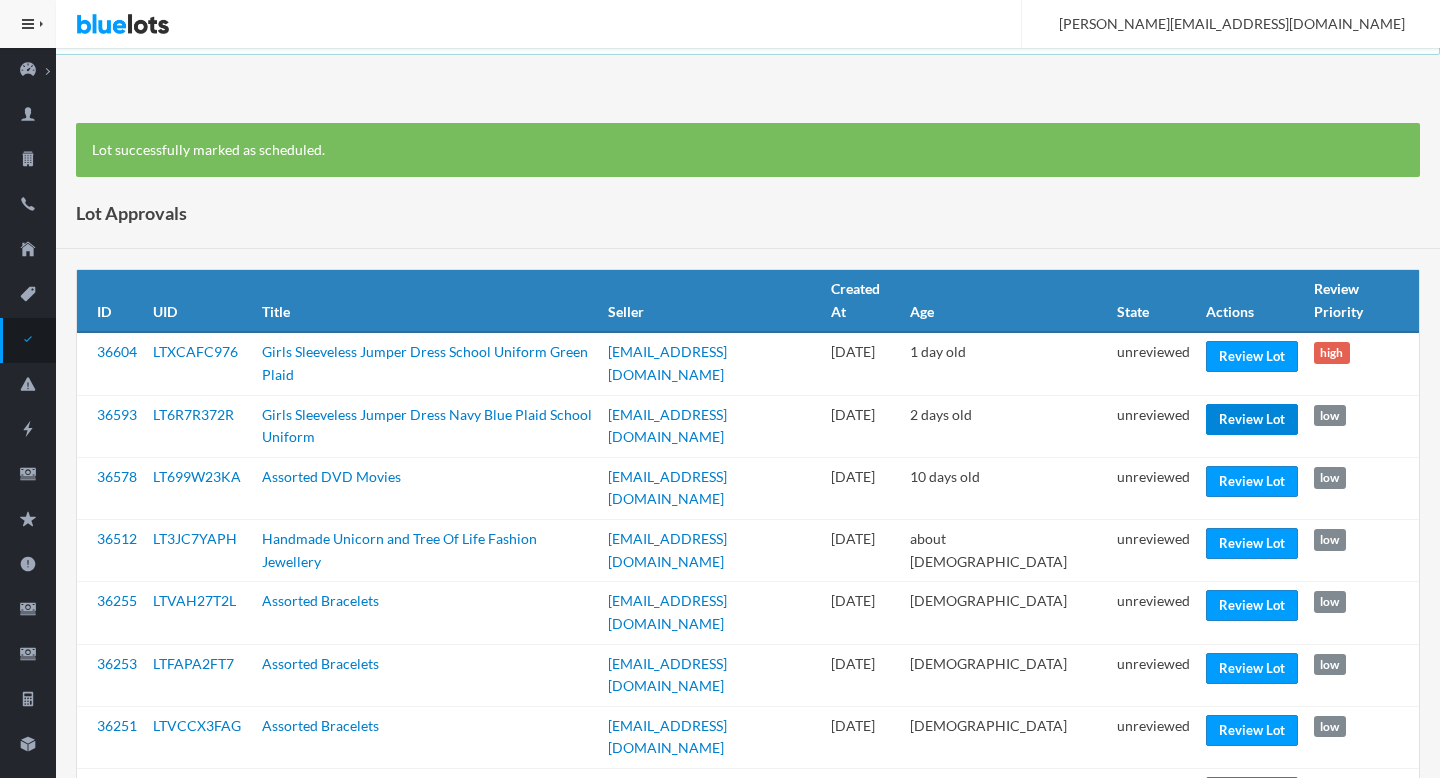click on "Review Lot" at bounding box center [1252, 419] 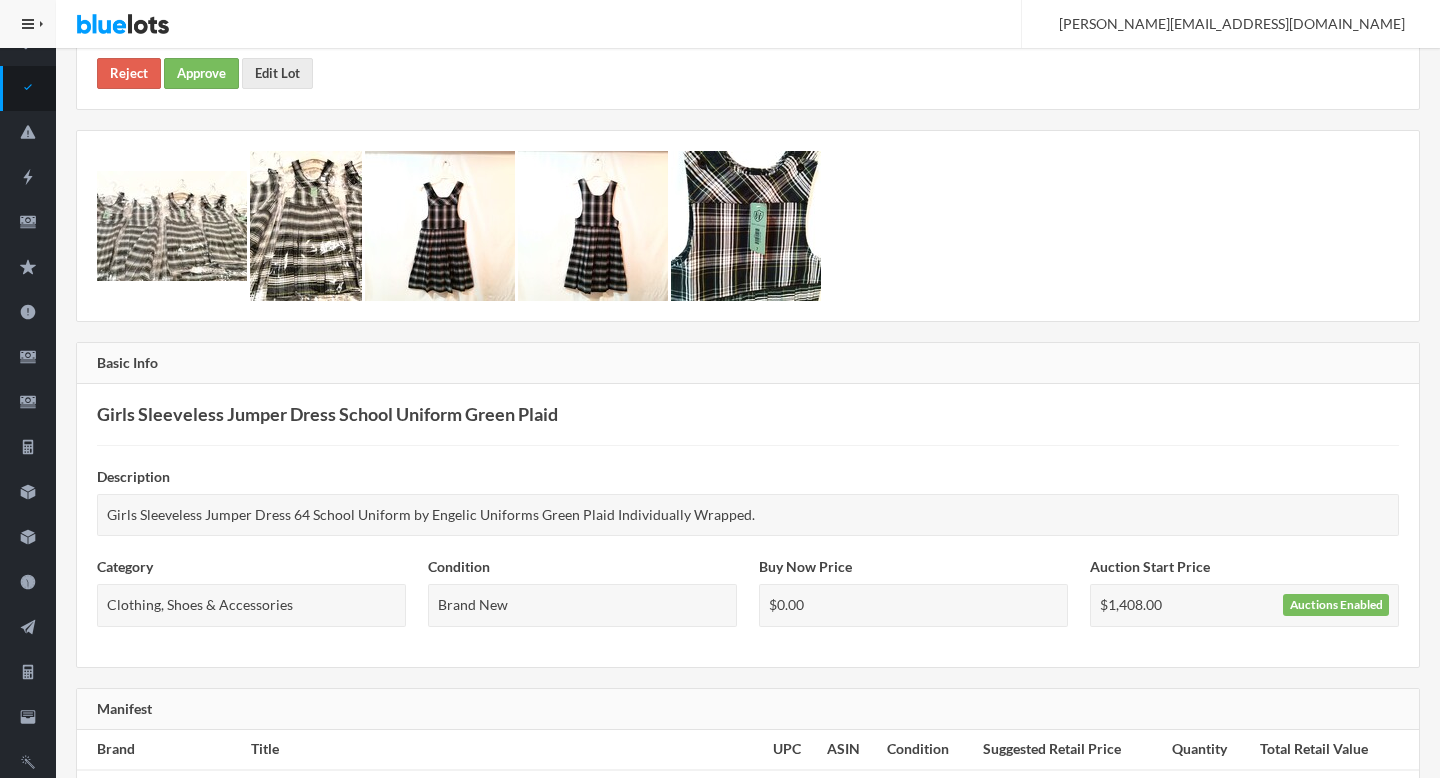 scroll, scrollTop: 220, scrollLeft: 0, axis: vertical 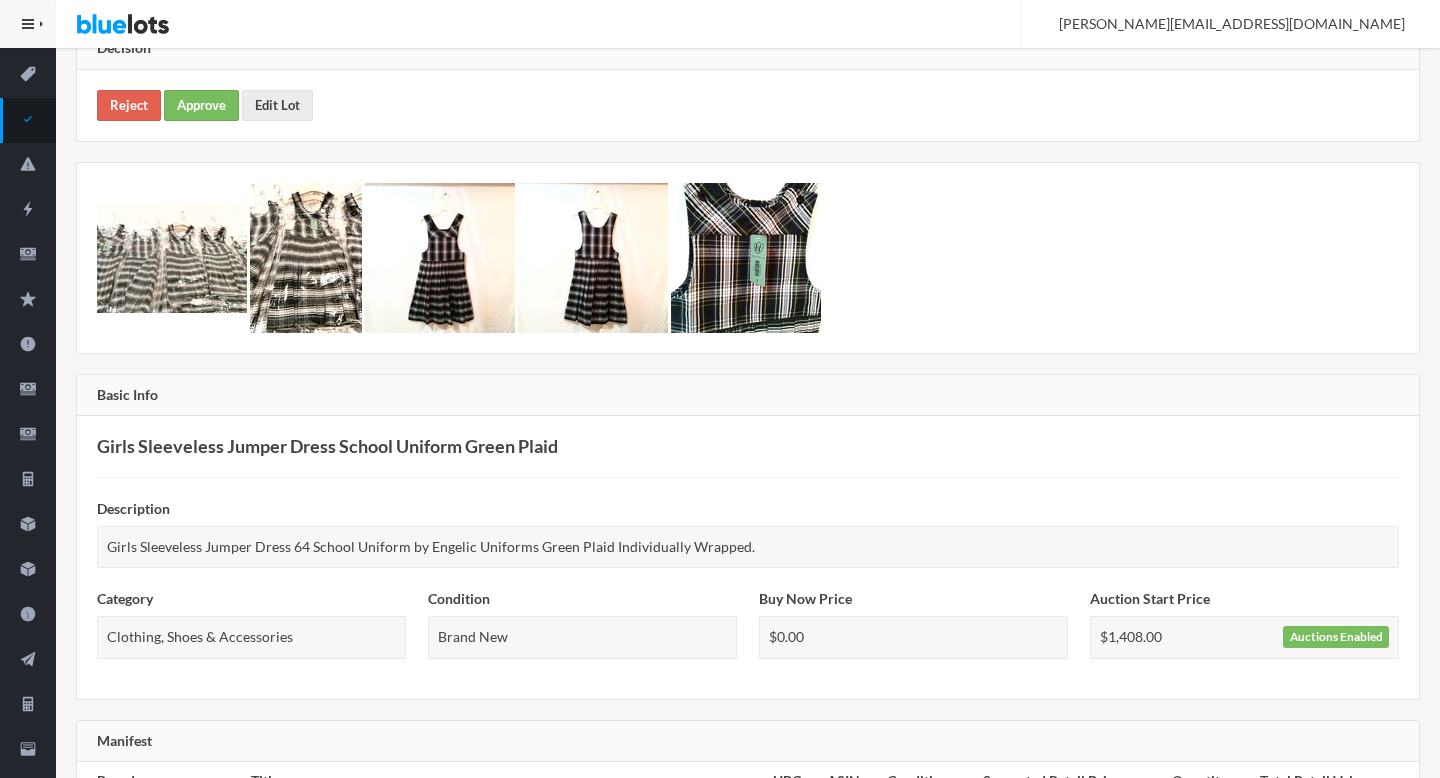 click at bounding box center [593, 258] 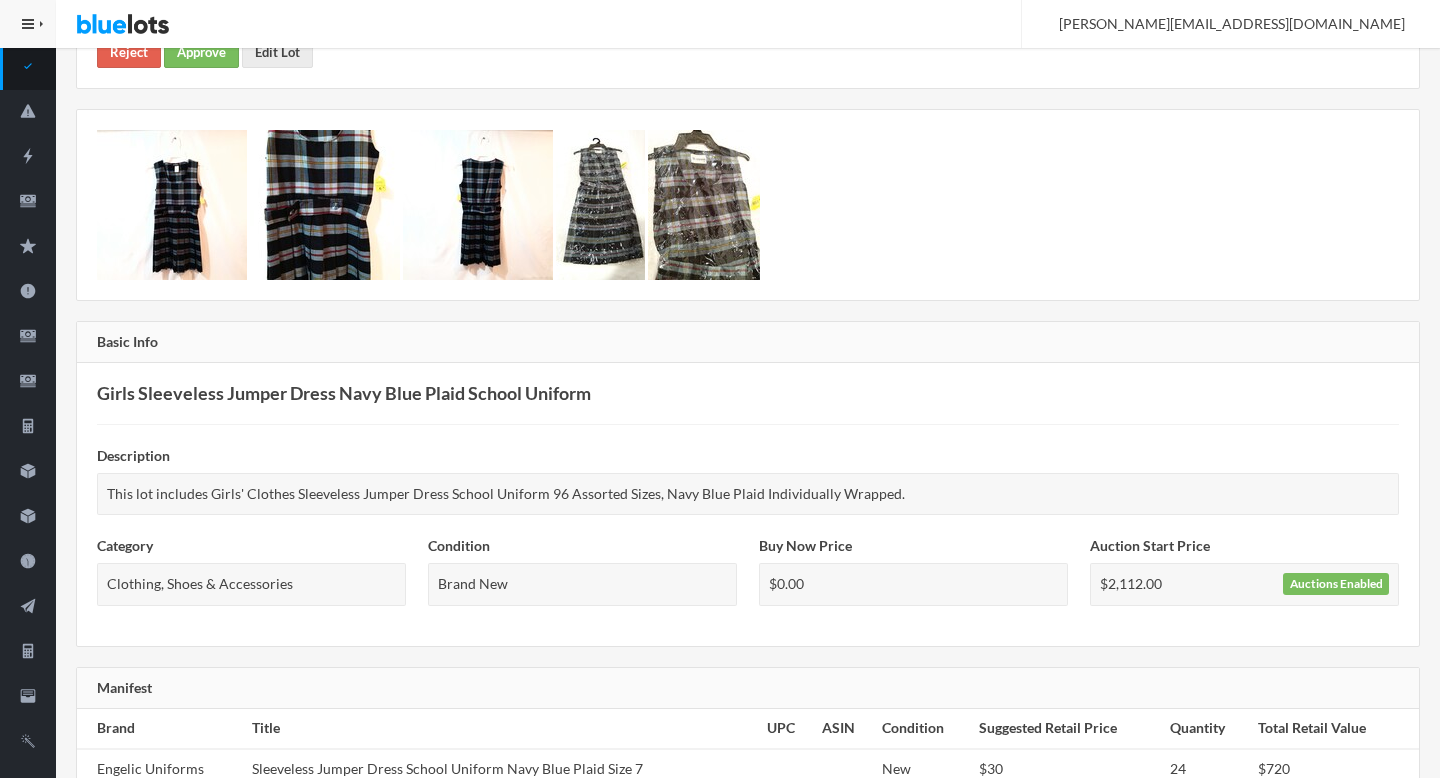 scroll, scrollTop: 271, scrollLeft: 0, axis: vertical 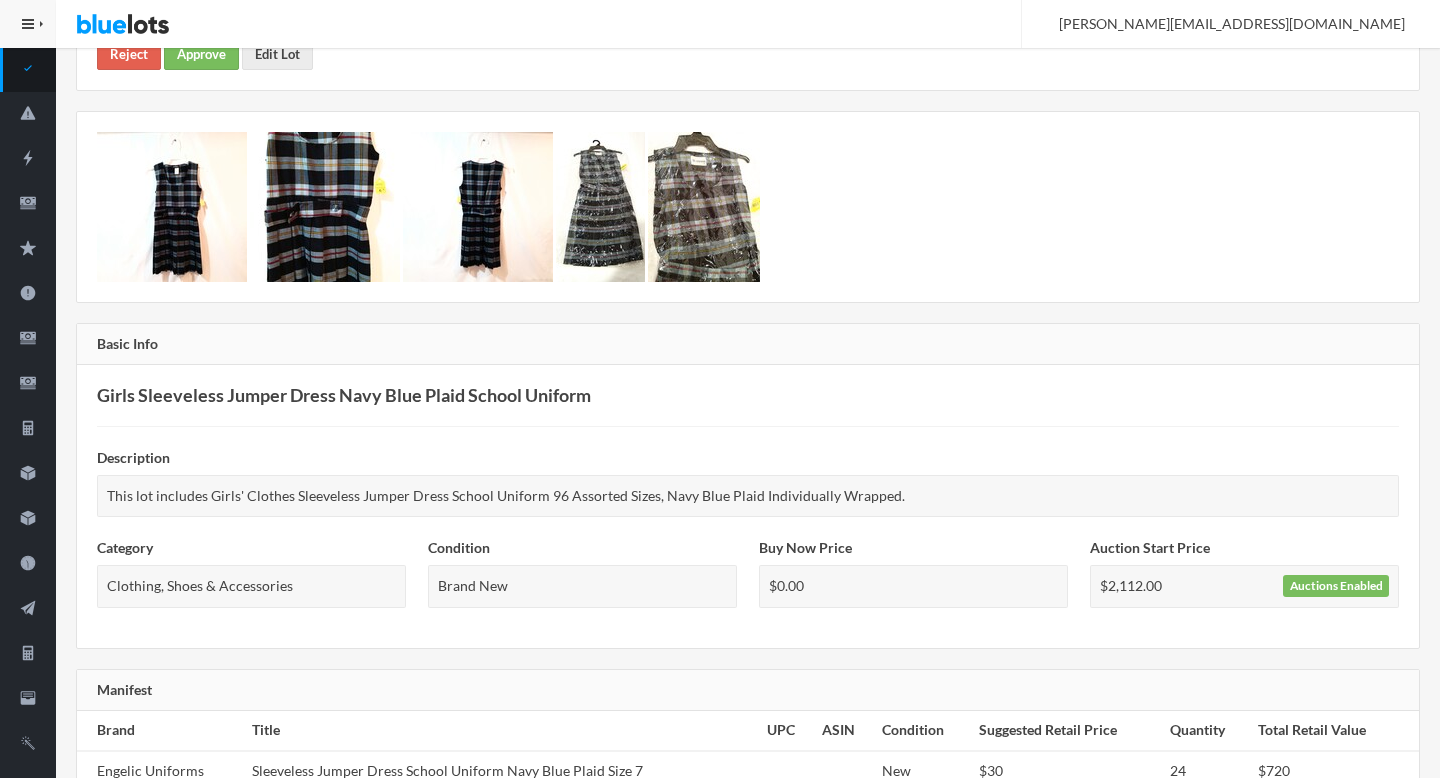 click at bounding box center [704, 207] 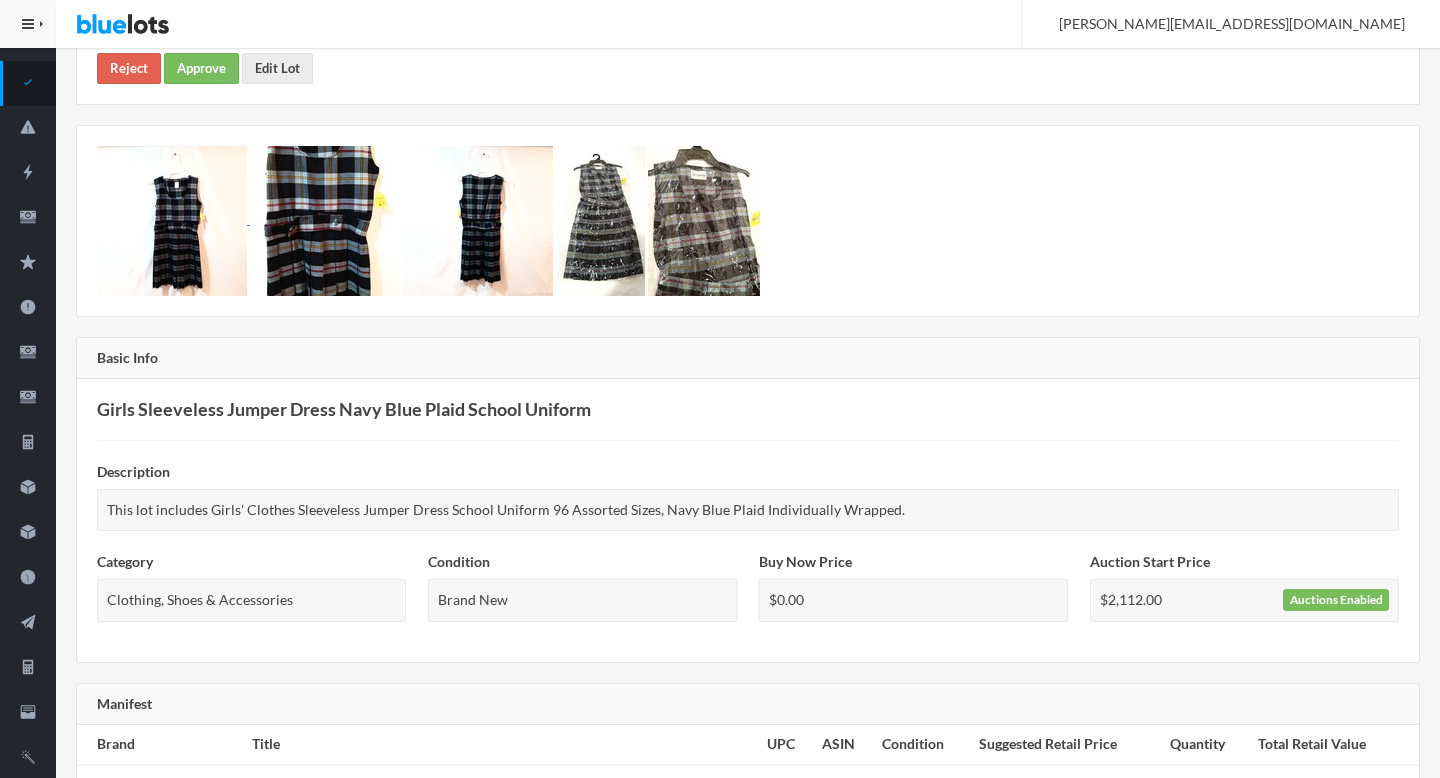 scroll, scrollTop: 194, scrollLeft: 0, axis: vertical 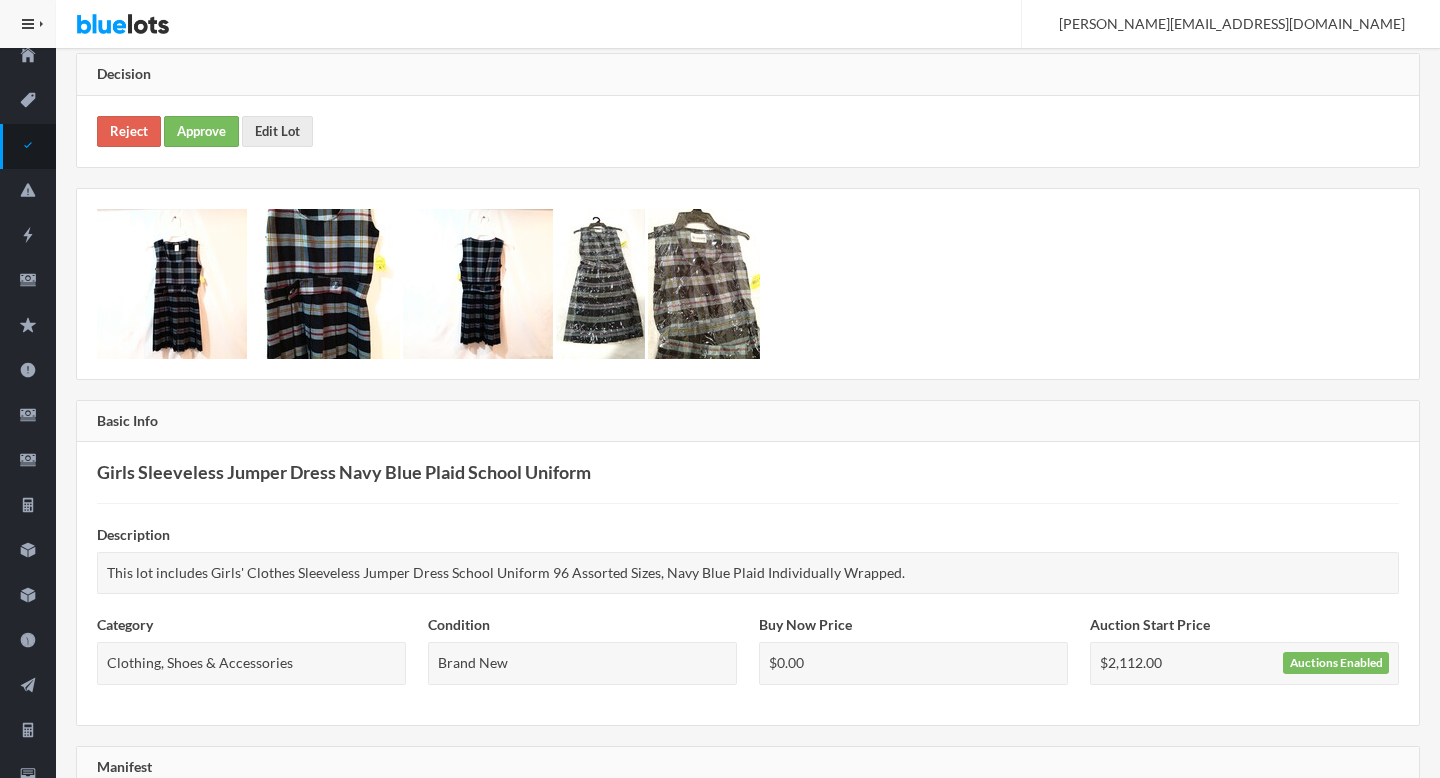 click on "Reject
Approve
Edit Lot" at bounding box center (748, 131) 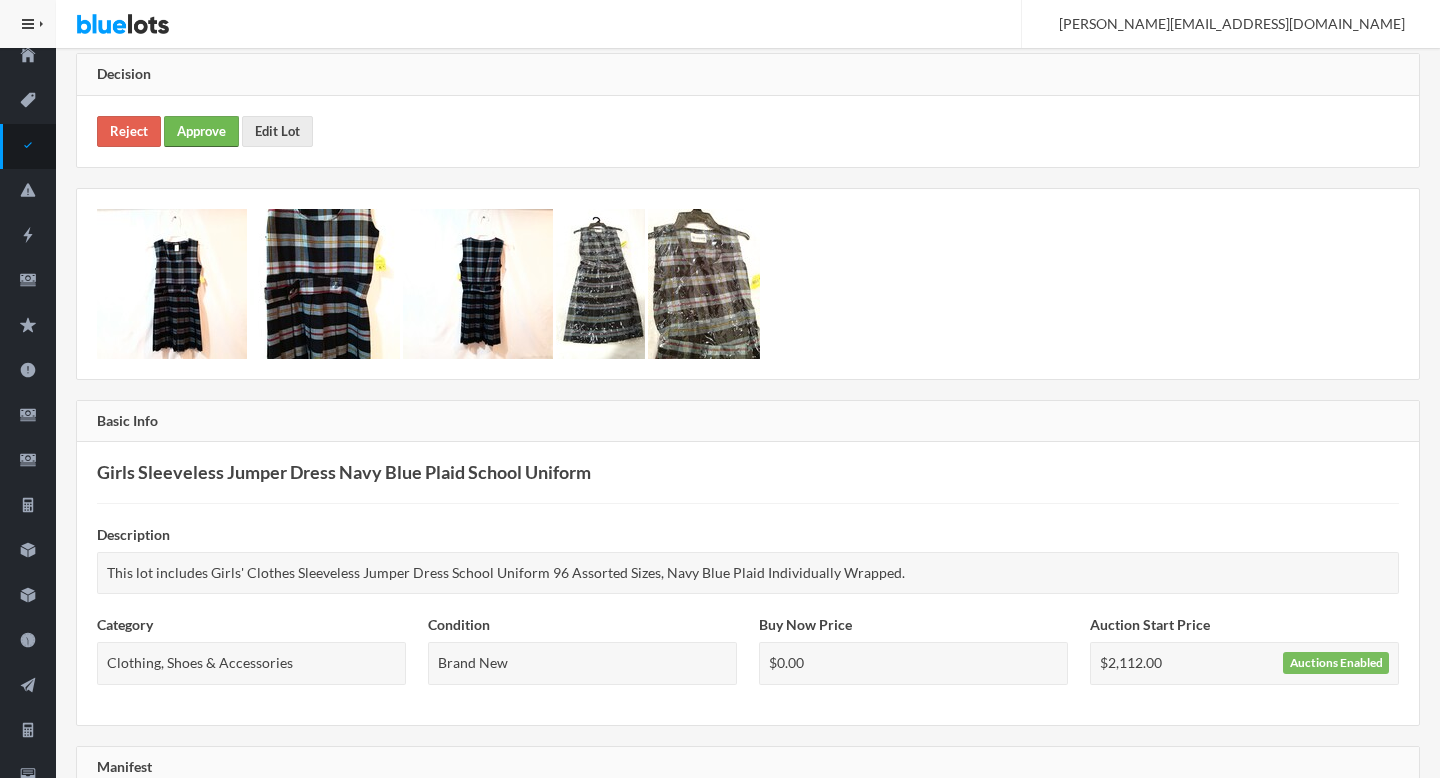 click on "Approve" at bounding box center (201, 131) 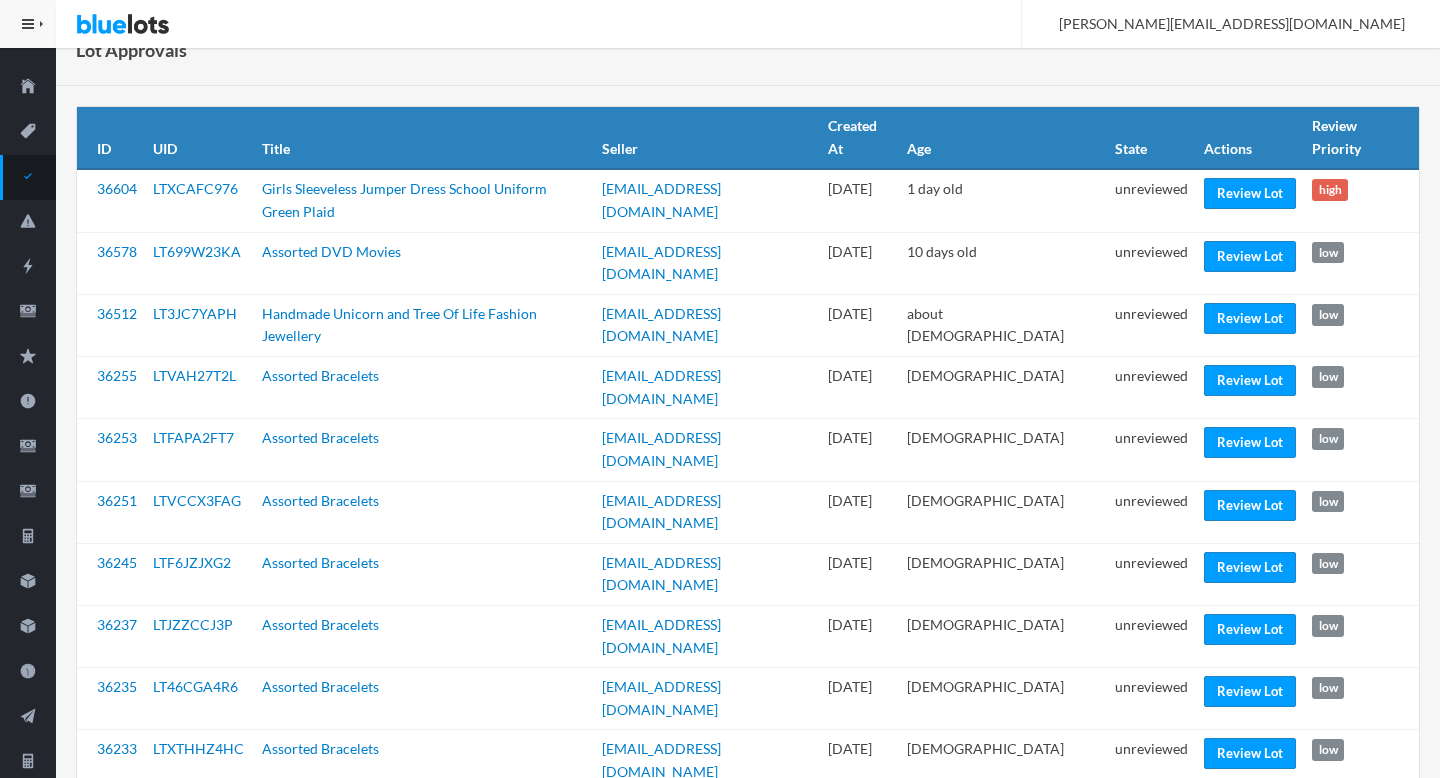 scroll, scrollTop: 165, scrollLeft: 0, axis: vertical 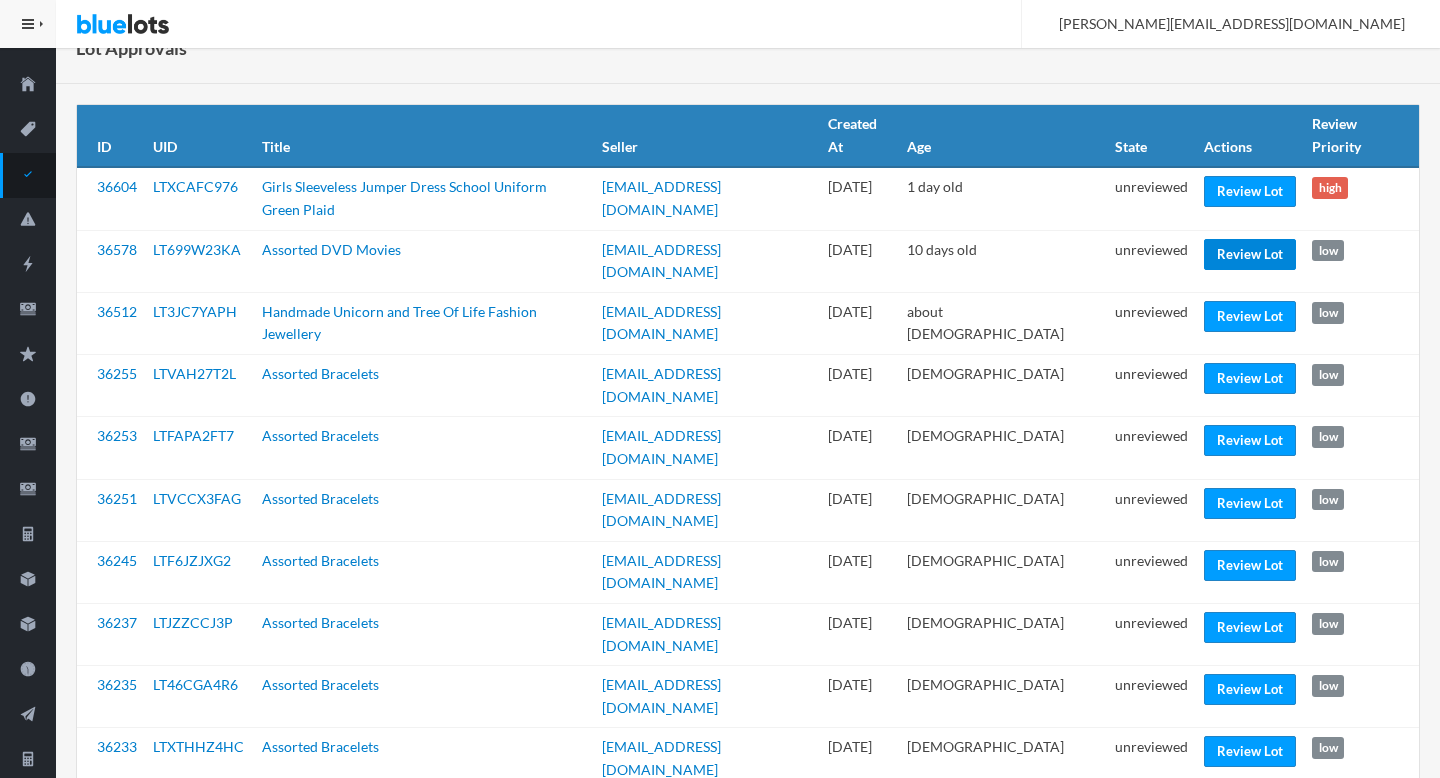 click on "Review Lot" at bounding box center (1250, 254) 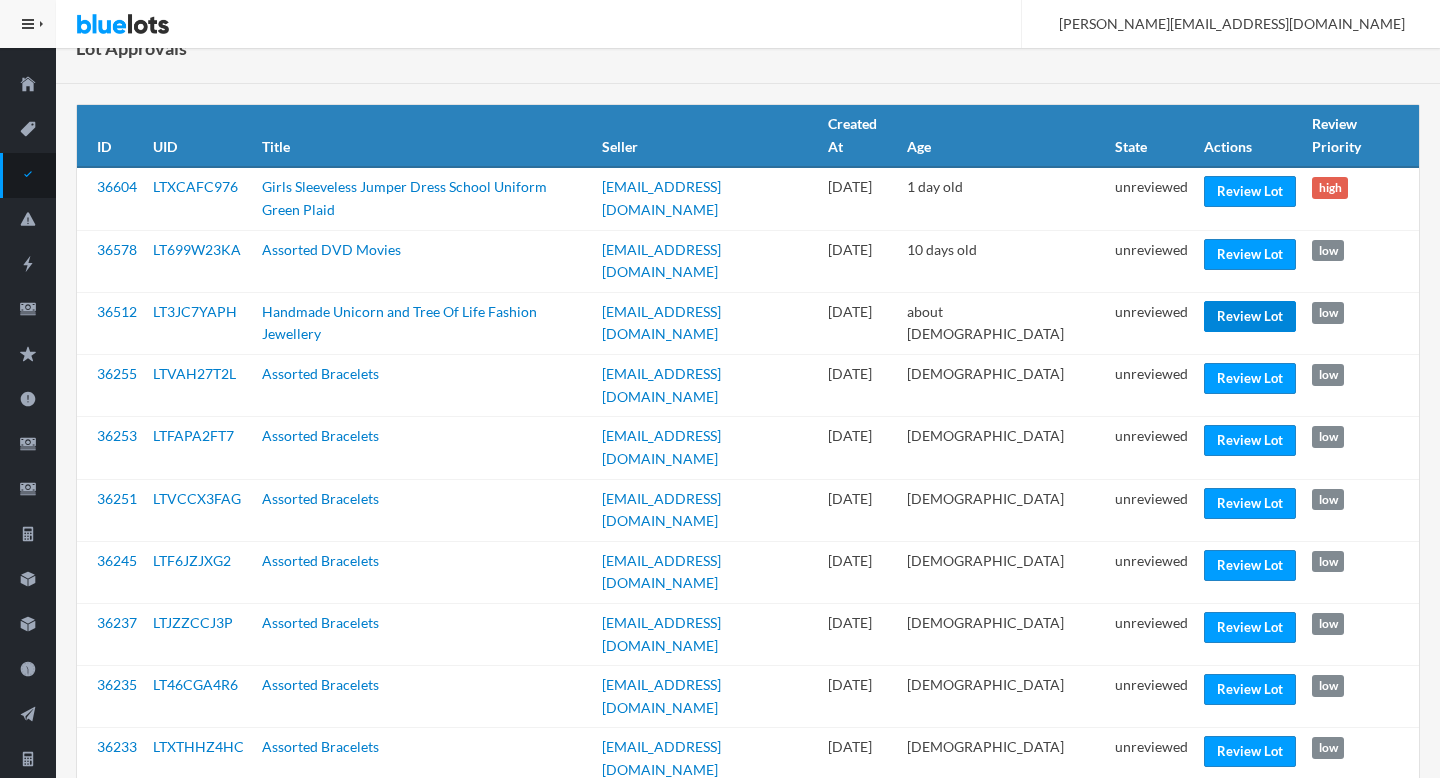 click on "Review Lot" at bounding box center [1250, 316] 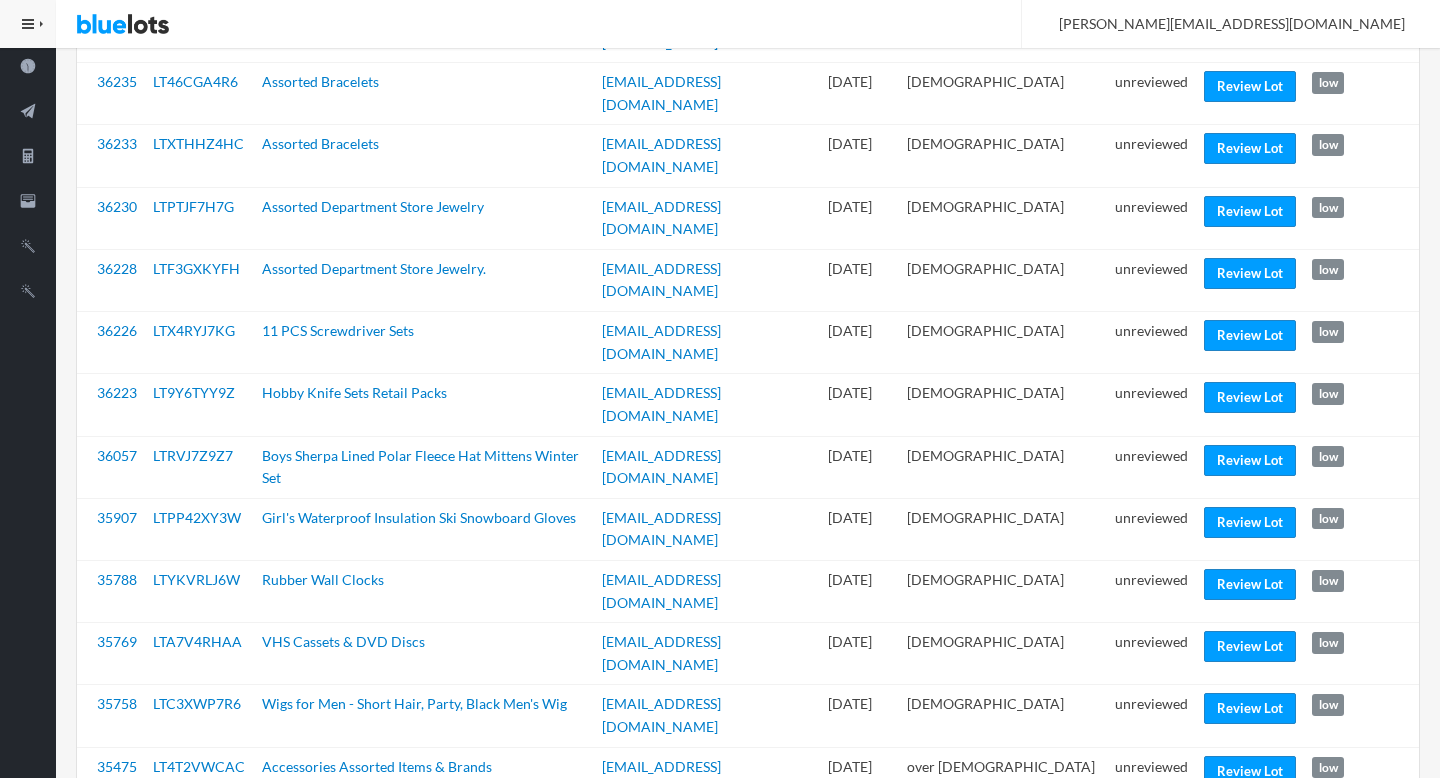 scroll, scrollTop: 766, scrollLeft: 0, axis: vertical 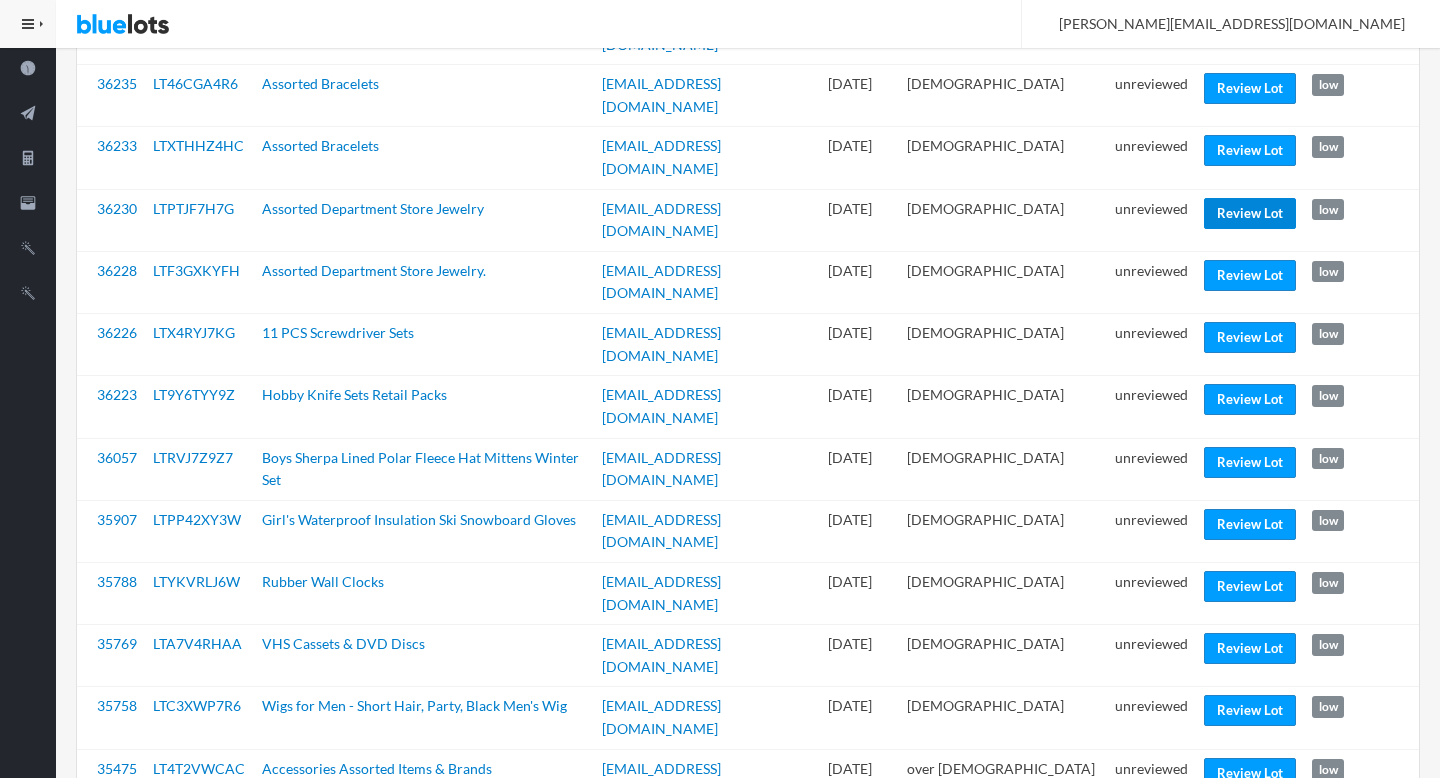 click on "Review Lot" at bounding box center [1250, 213] 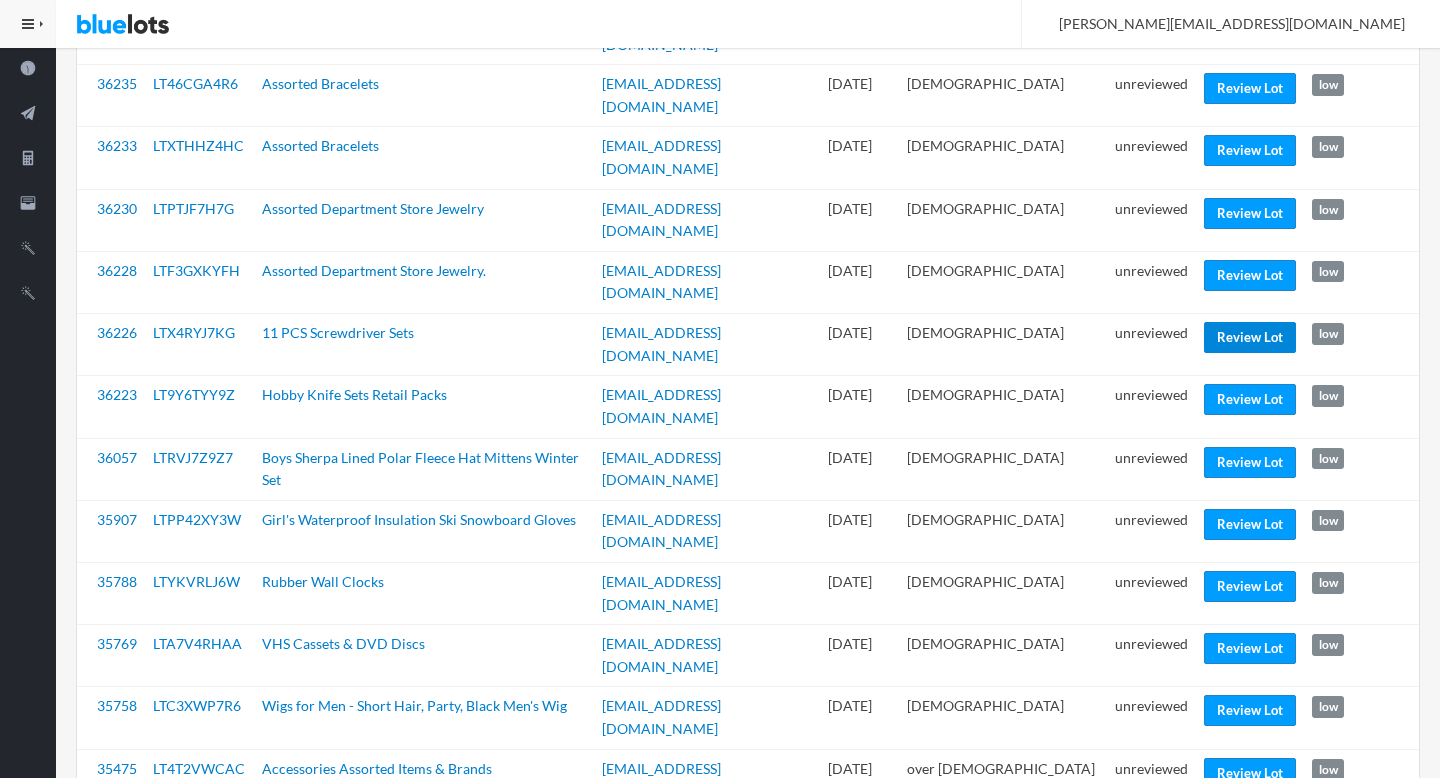 click on "Review Lot" at bounding box center (1250, 337) 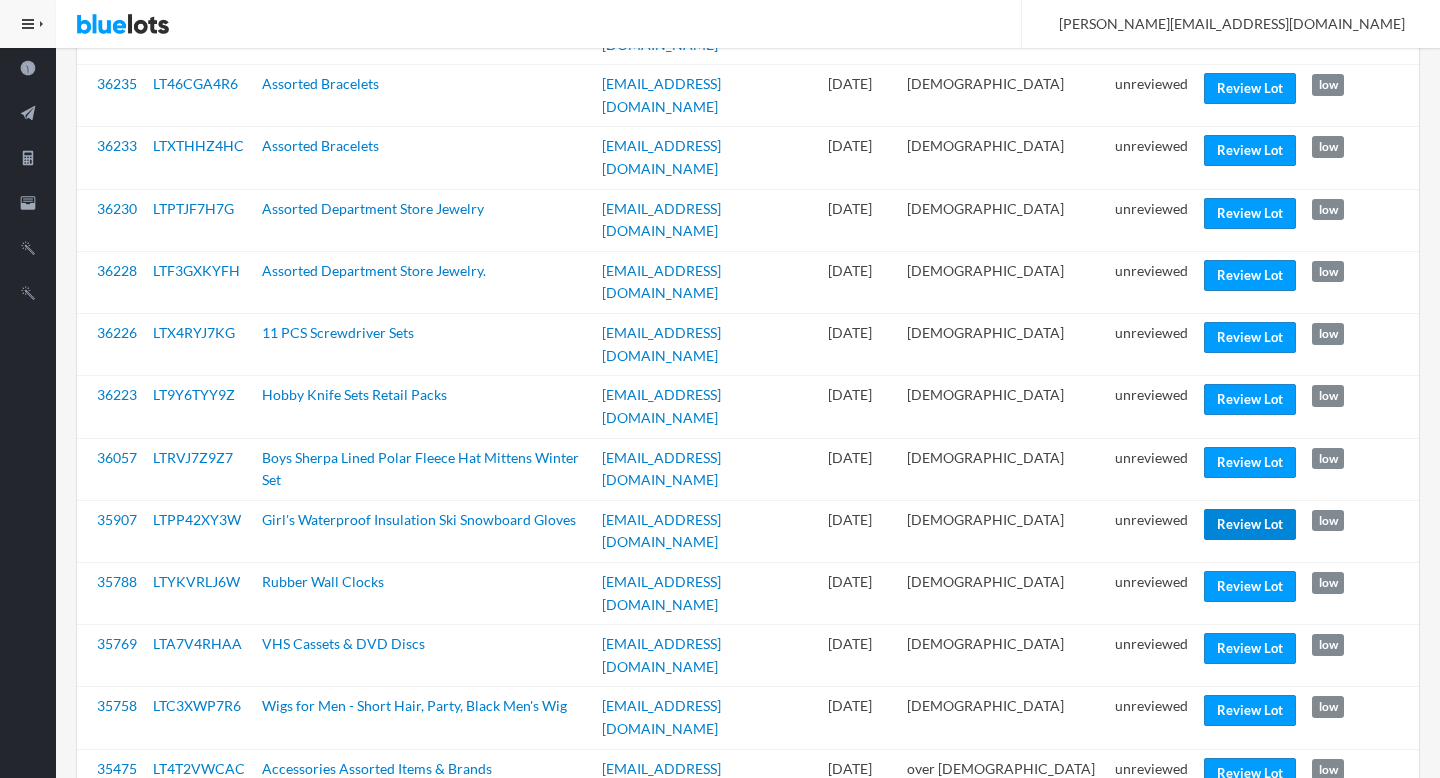 click on "Review Lot" at bounding box center (1250, 524) 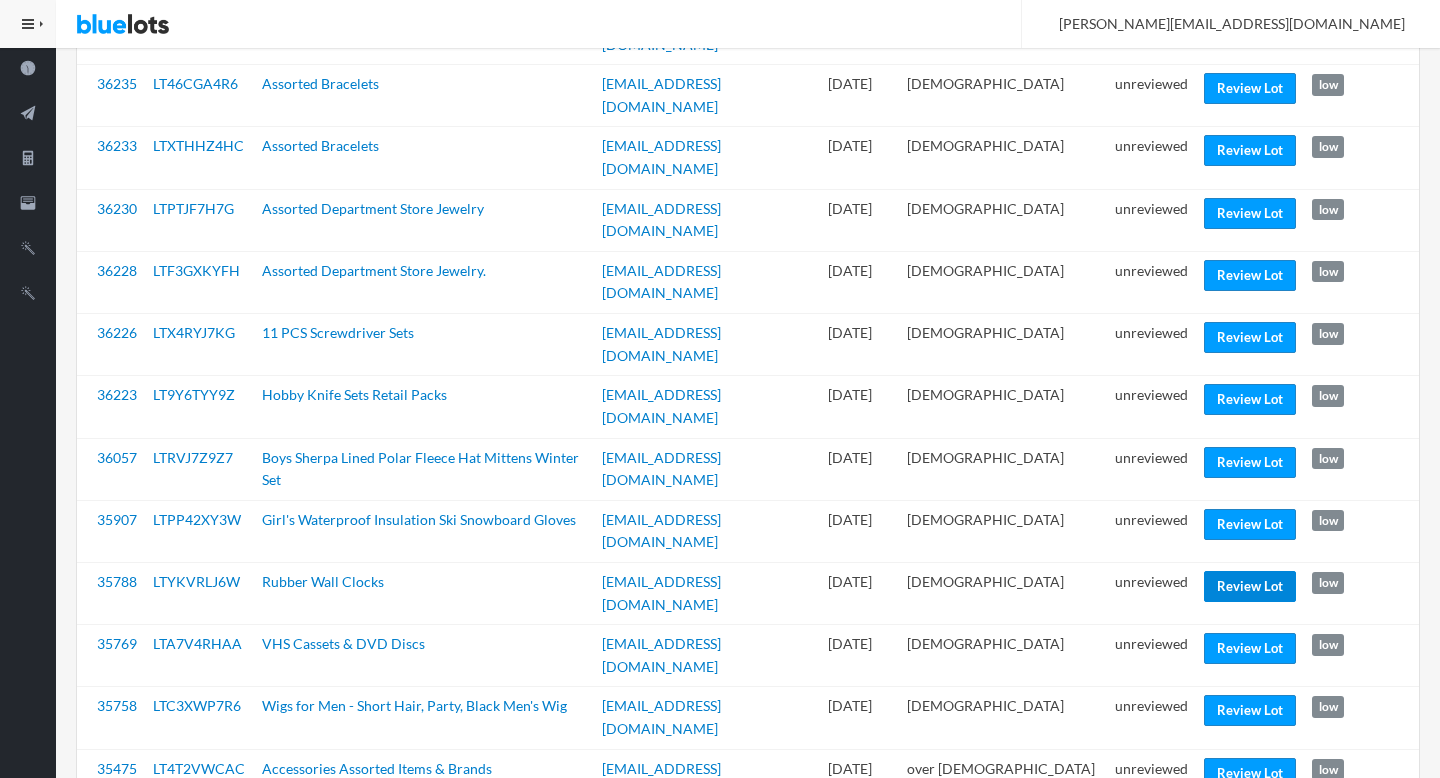 click on "Review Lot" at bounding box center [1250, 586] 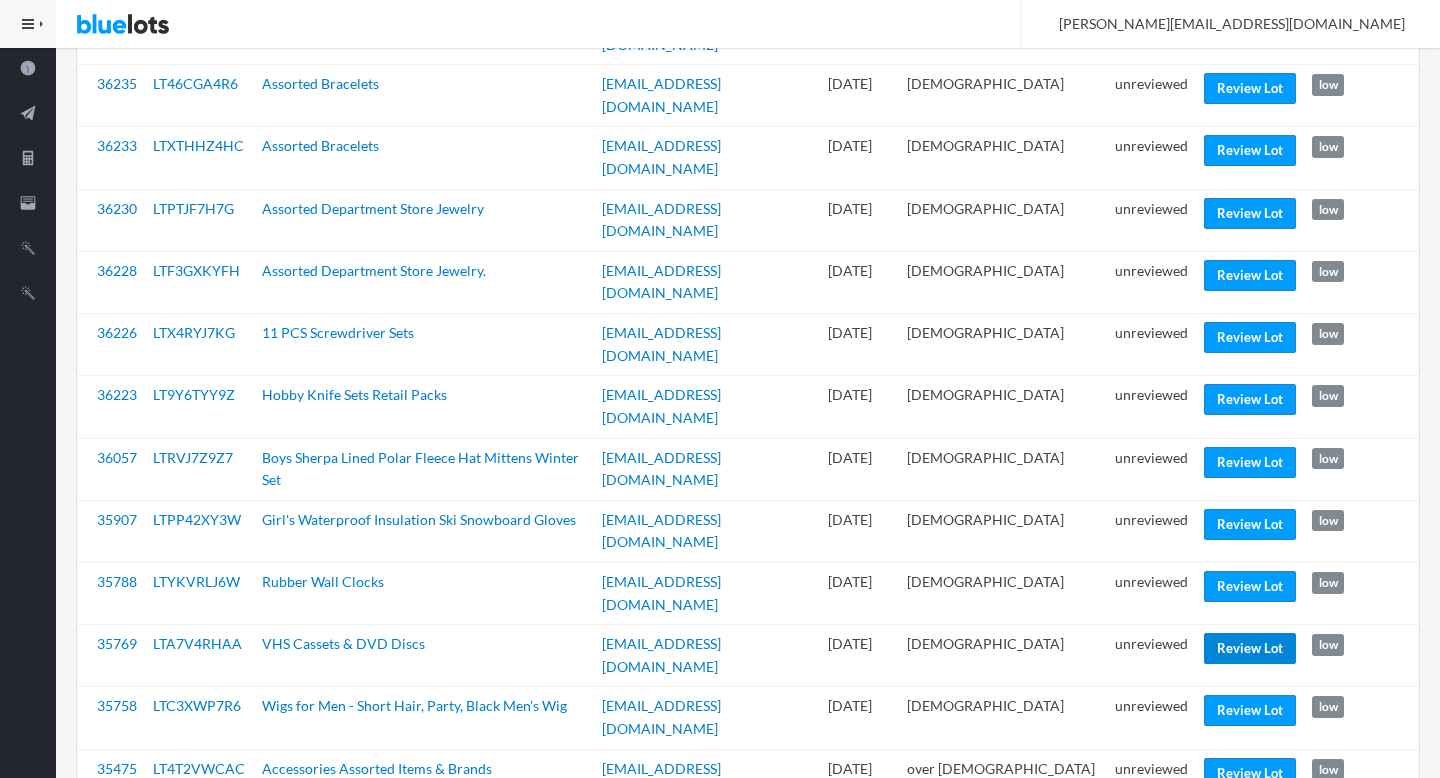 click on "Review Lot" at bounding box center (1250, 648) 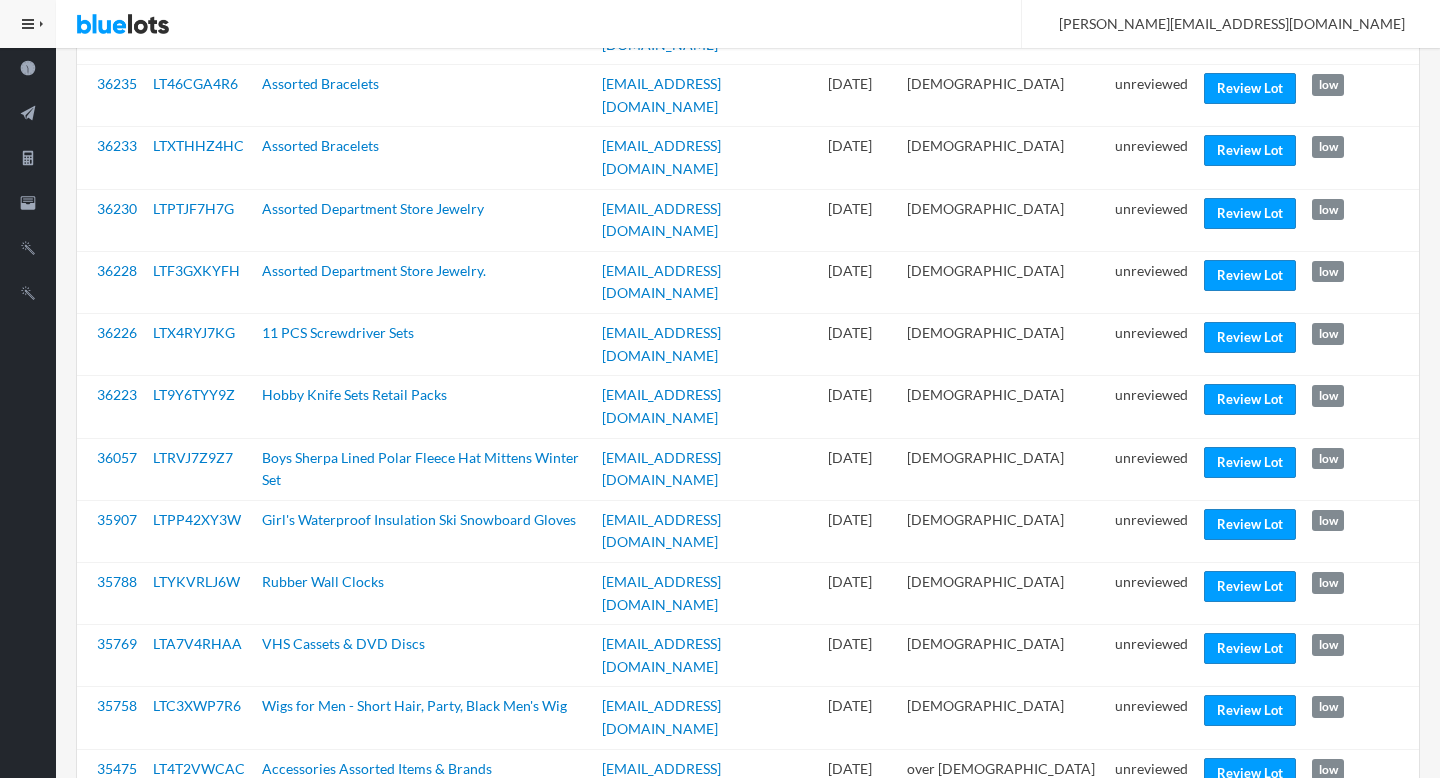 click on "Review Lot" at bounding box center [1250, 780] 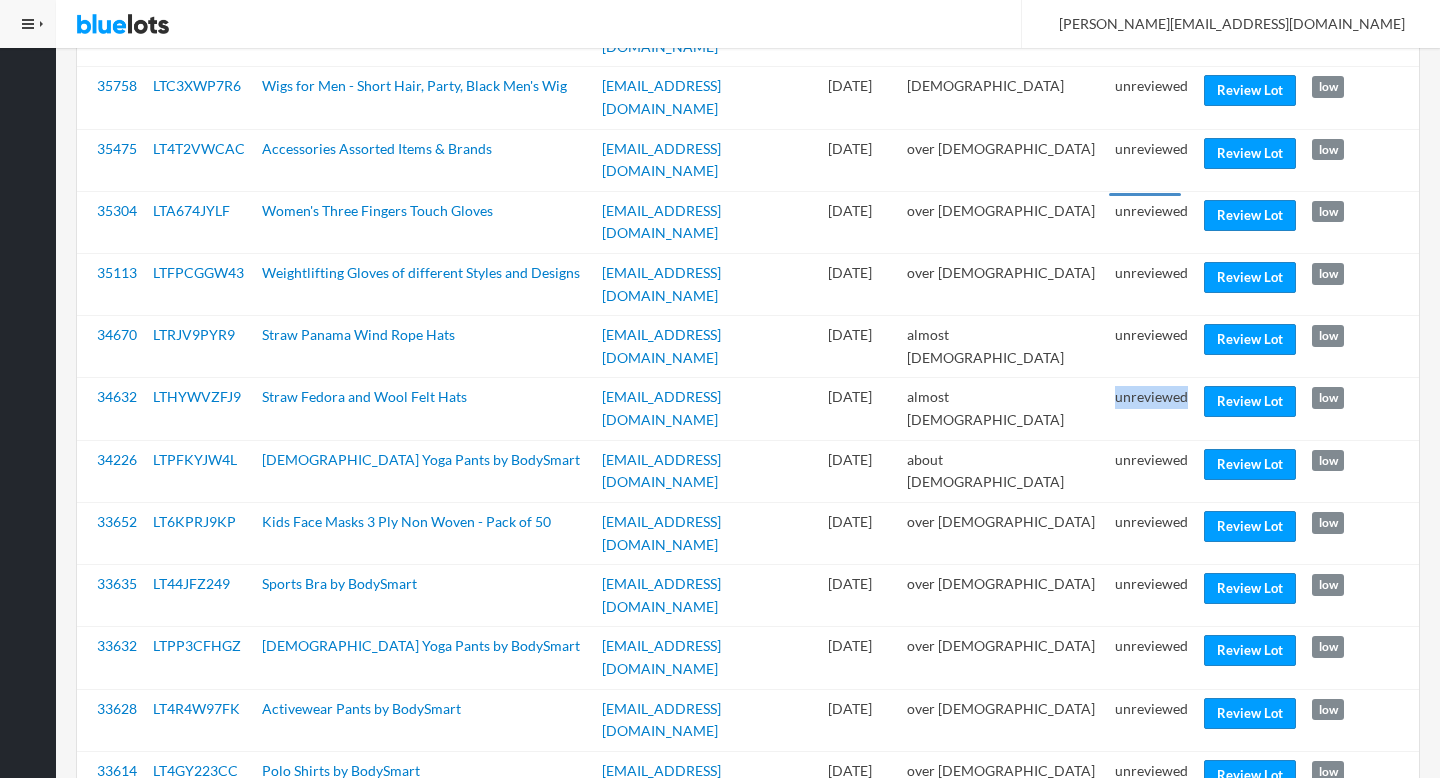scroll, scrollTop: 1388, scrollLeft: 0, axis: vertical 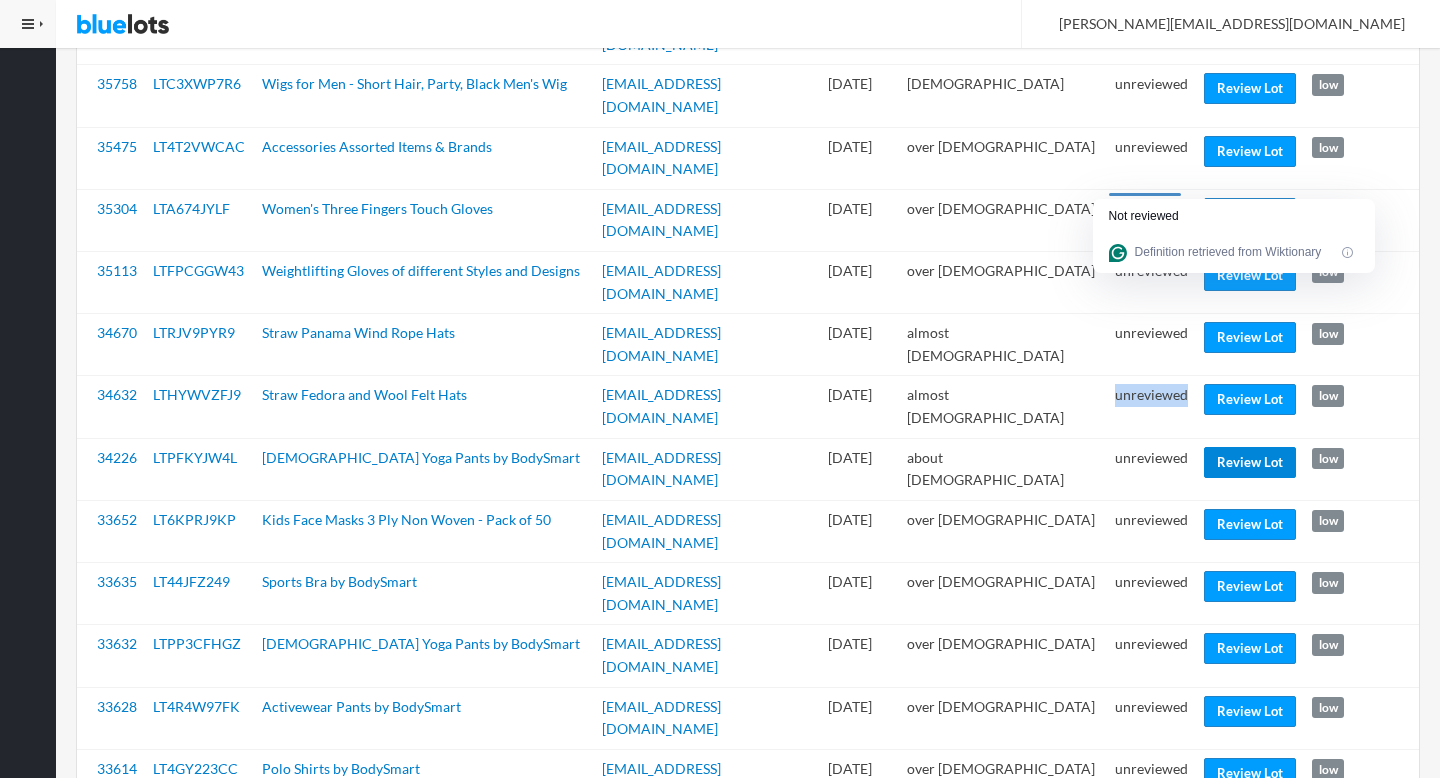 click on "Review Lot" at bounding box center (1250, 462) 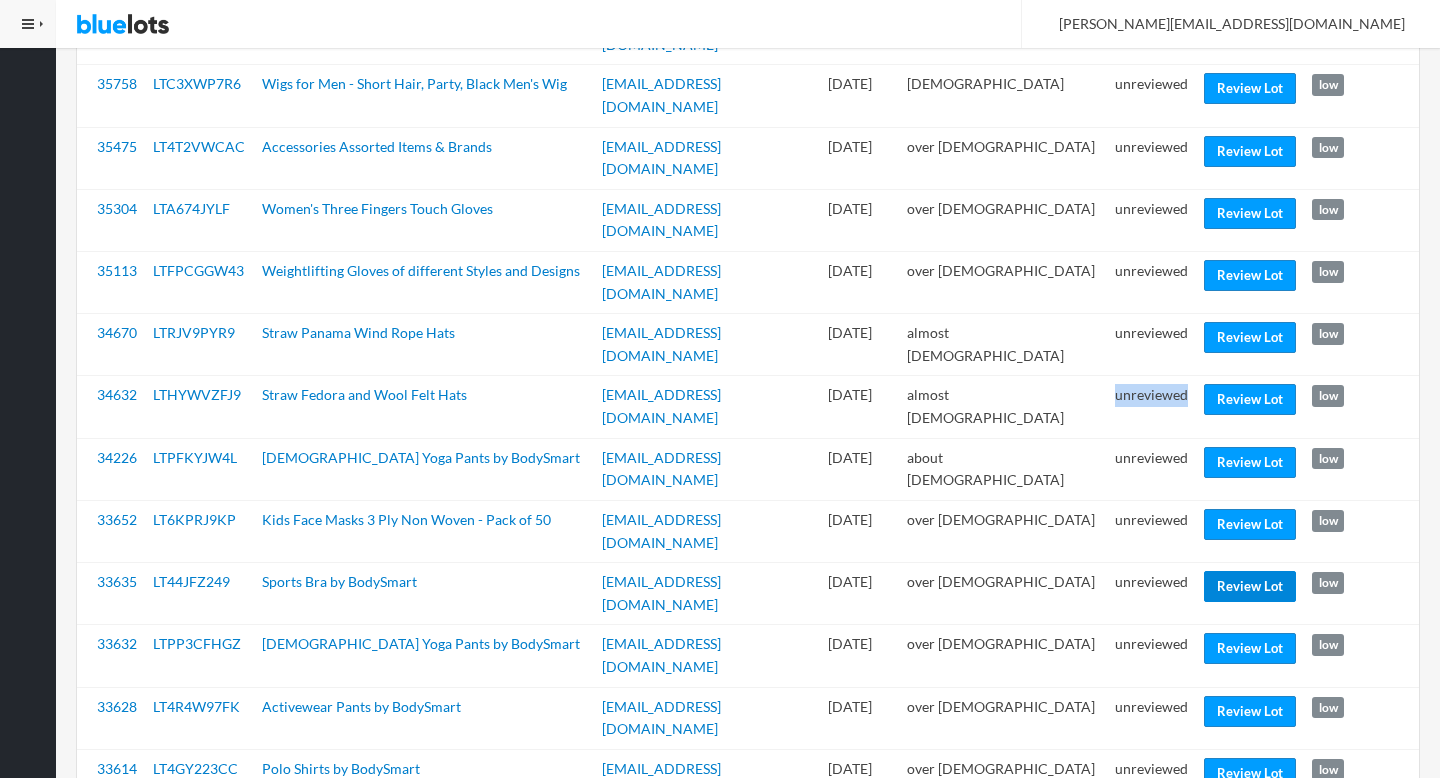 click on "Review Lot" at bounding box center (1250, 586) 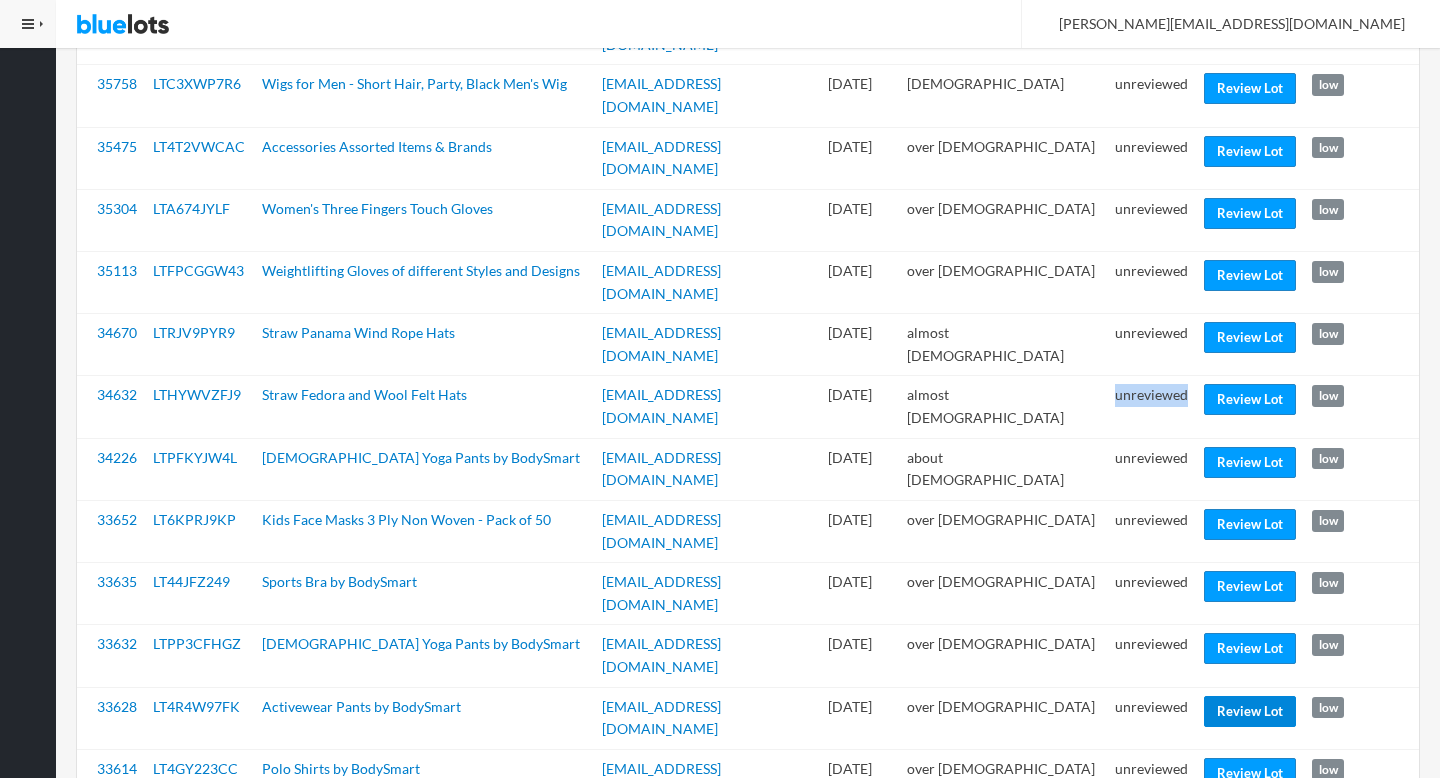 click on "Review Lot" at bounding box center [1250, 711] 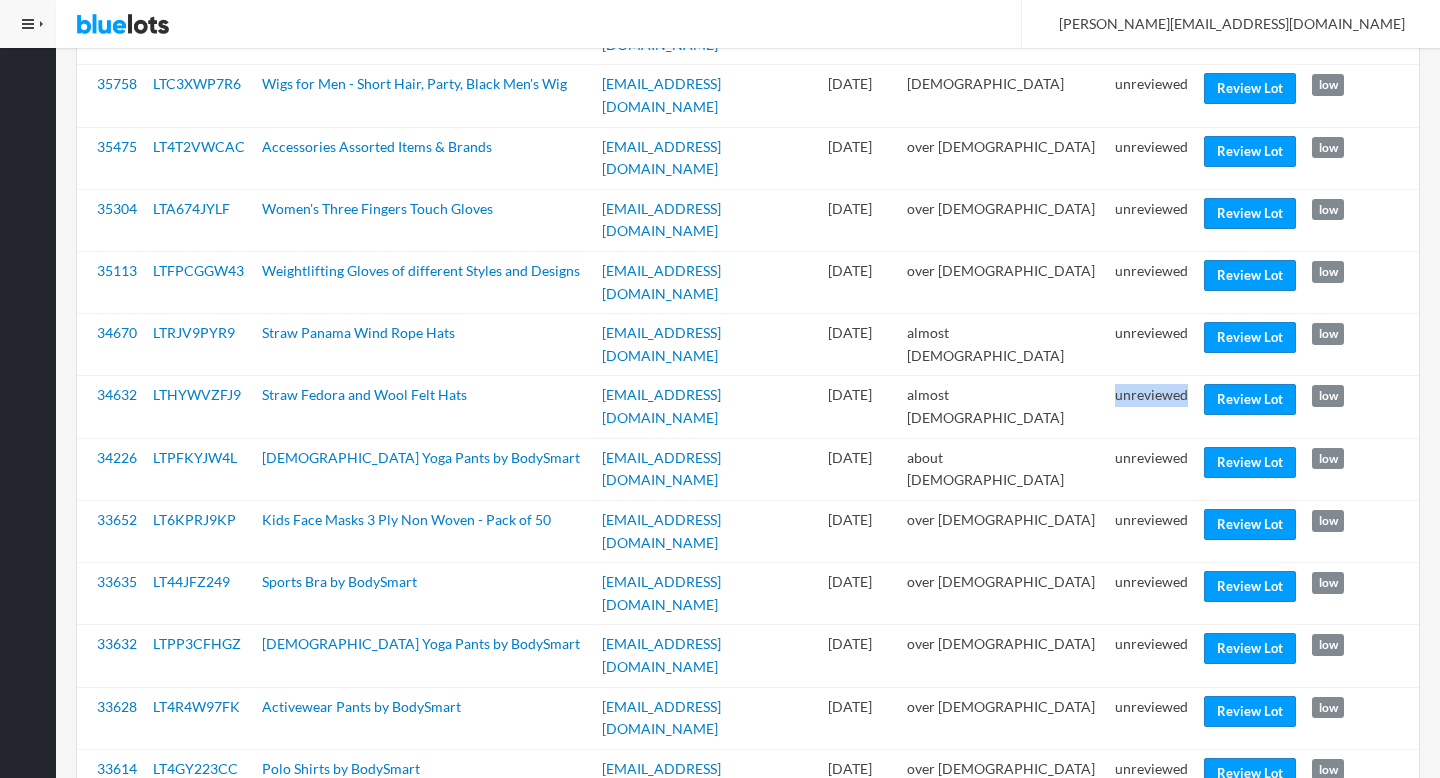 click on "Review Lot" at bounding box center [1250, 897] 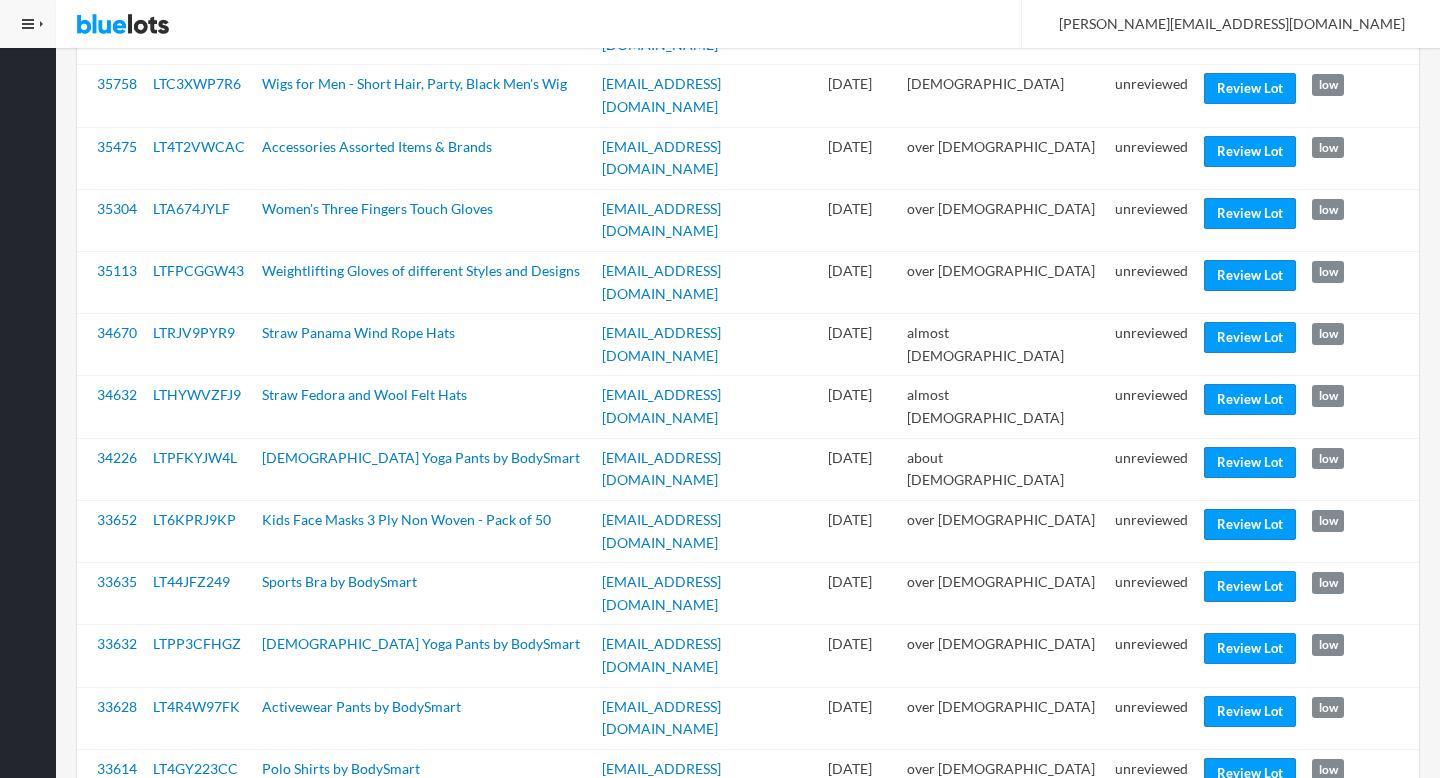 click on "unreviewed" at bounding box center [1151, 1216] 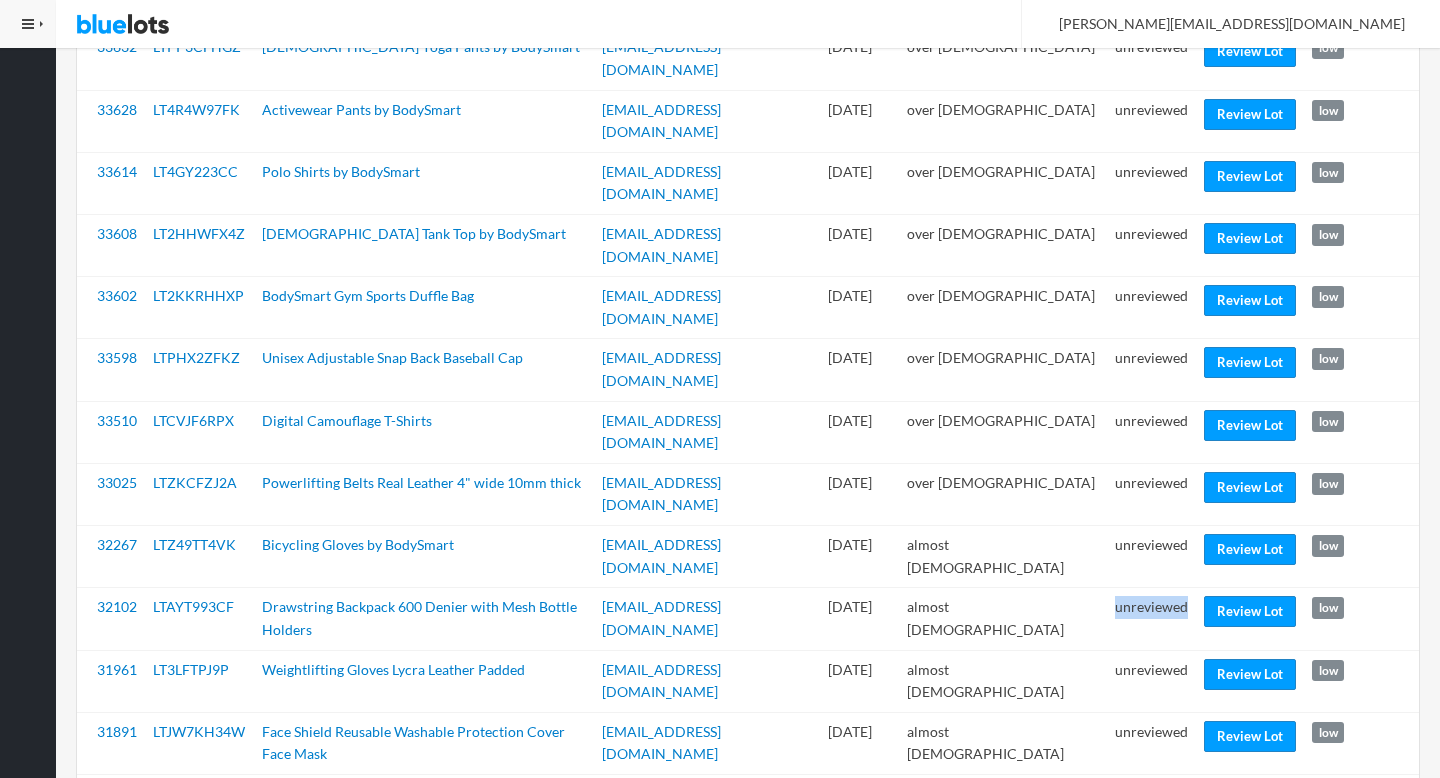 scroll, scrollTop: 2017, scrollLeft: 0, axis: vertical 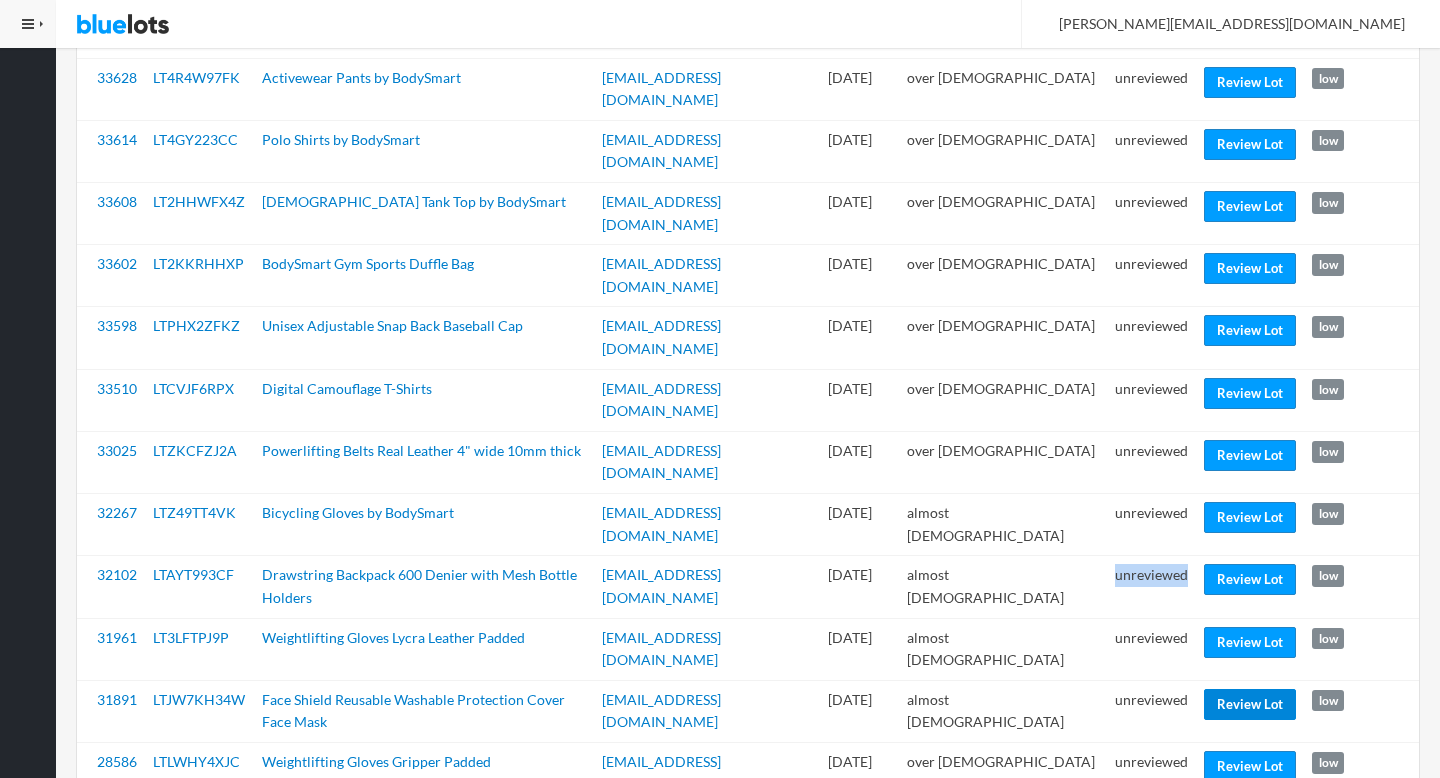 click on "Review Lot" at bounding box center [1250, 704] 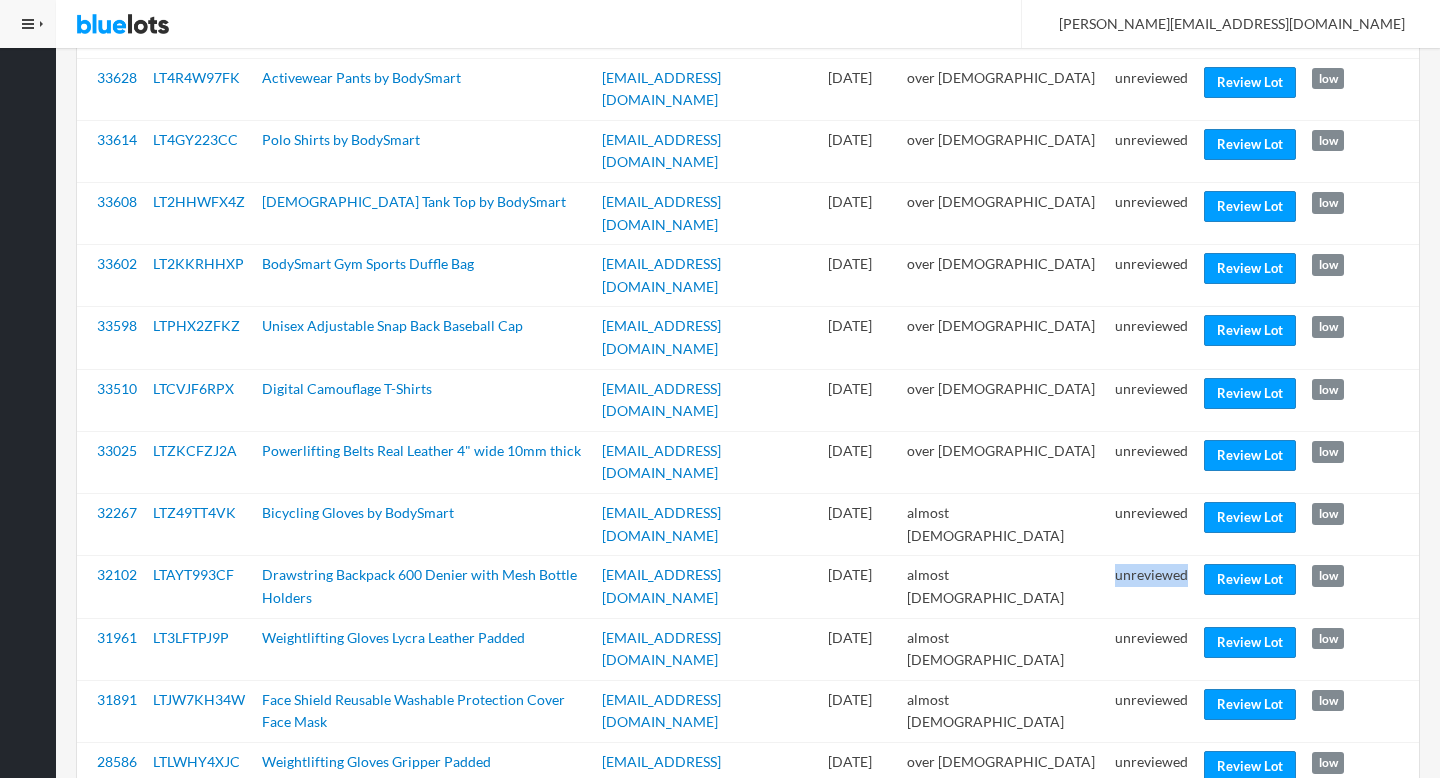 click on "Review Lot" at bounding box center [1250, 890] 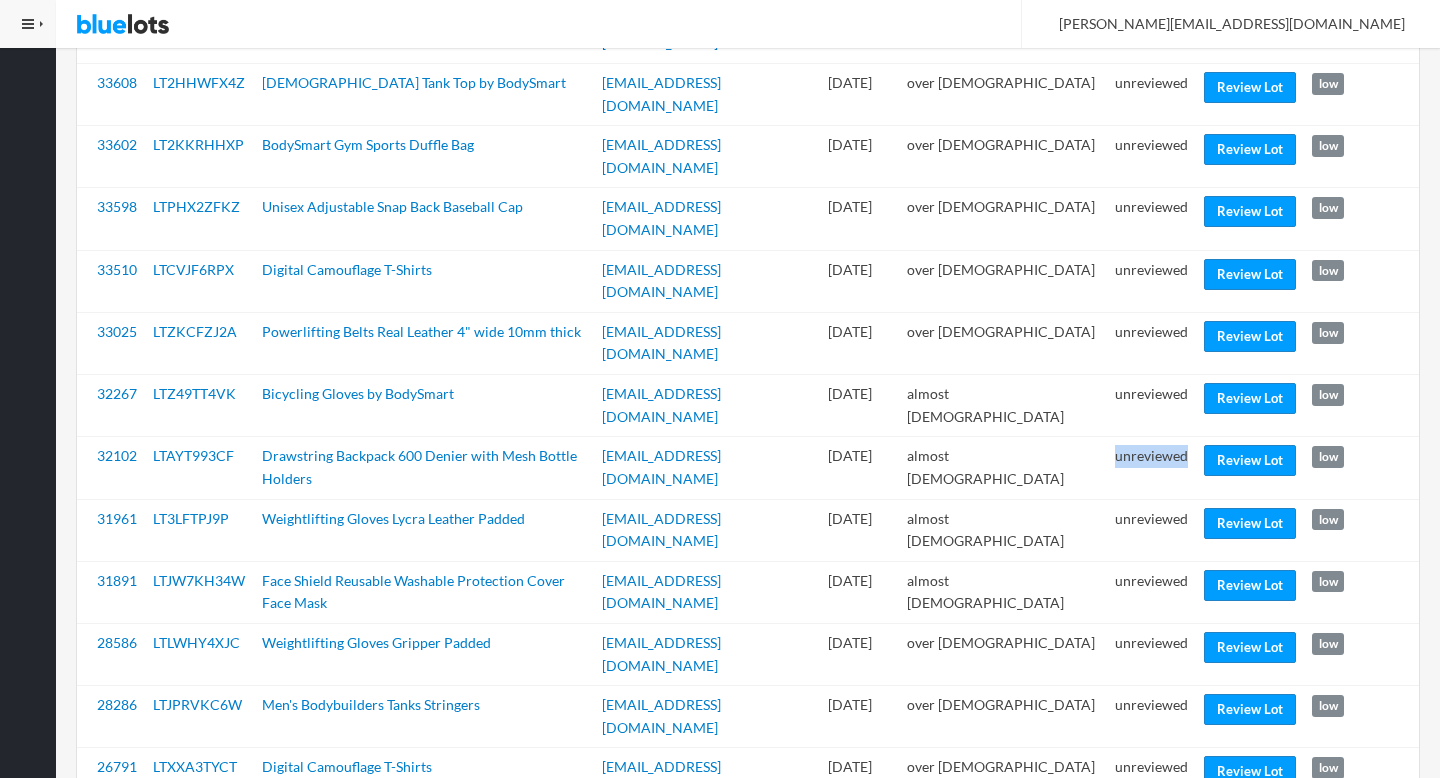 scroll, scrollTop: 2138, scrollLeft: 0, axis: vertical 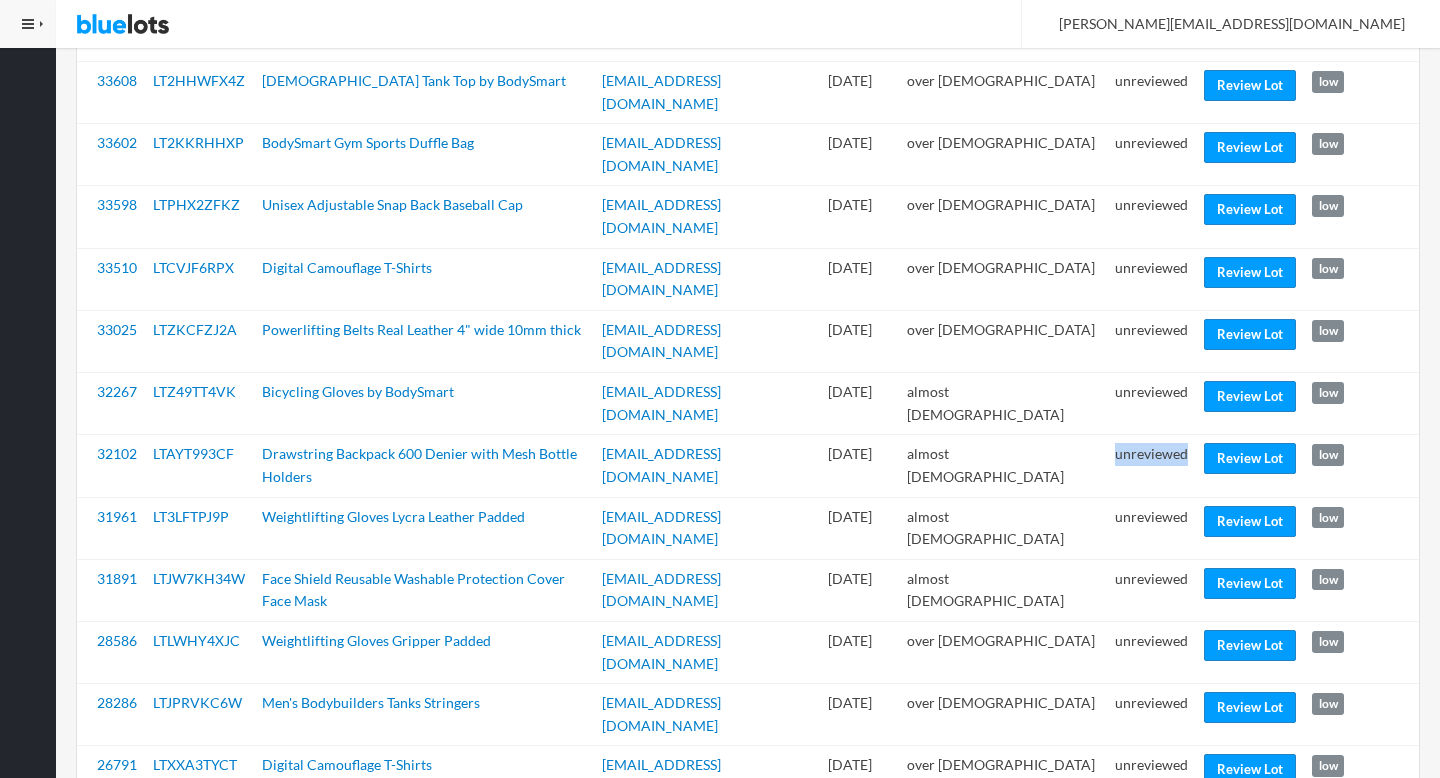 click on "2" at bounding box center (131, 1365) 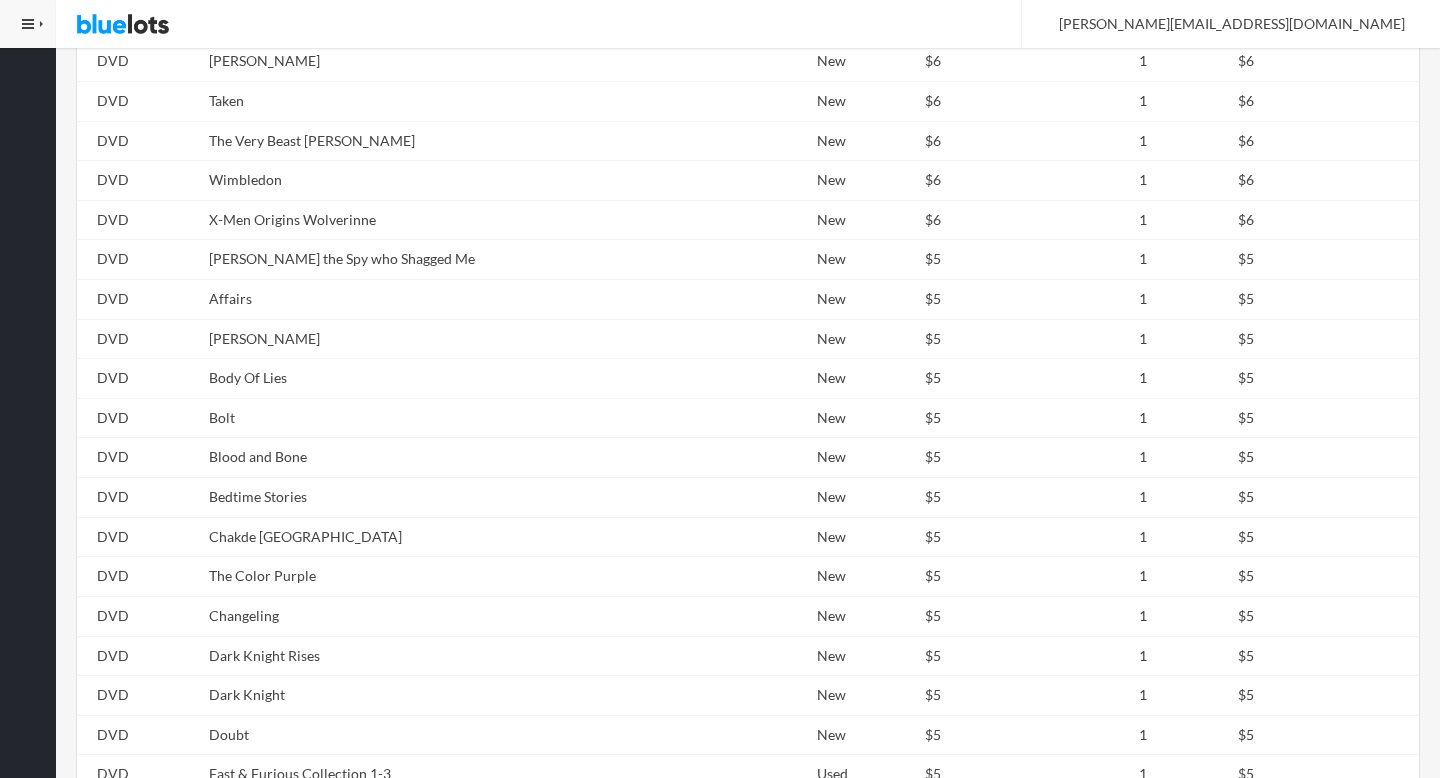scroll, scrollTop: 9011, scrollLeft: 0, axis: vertical 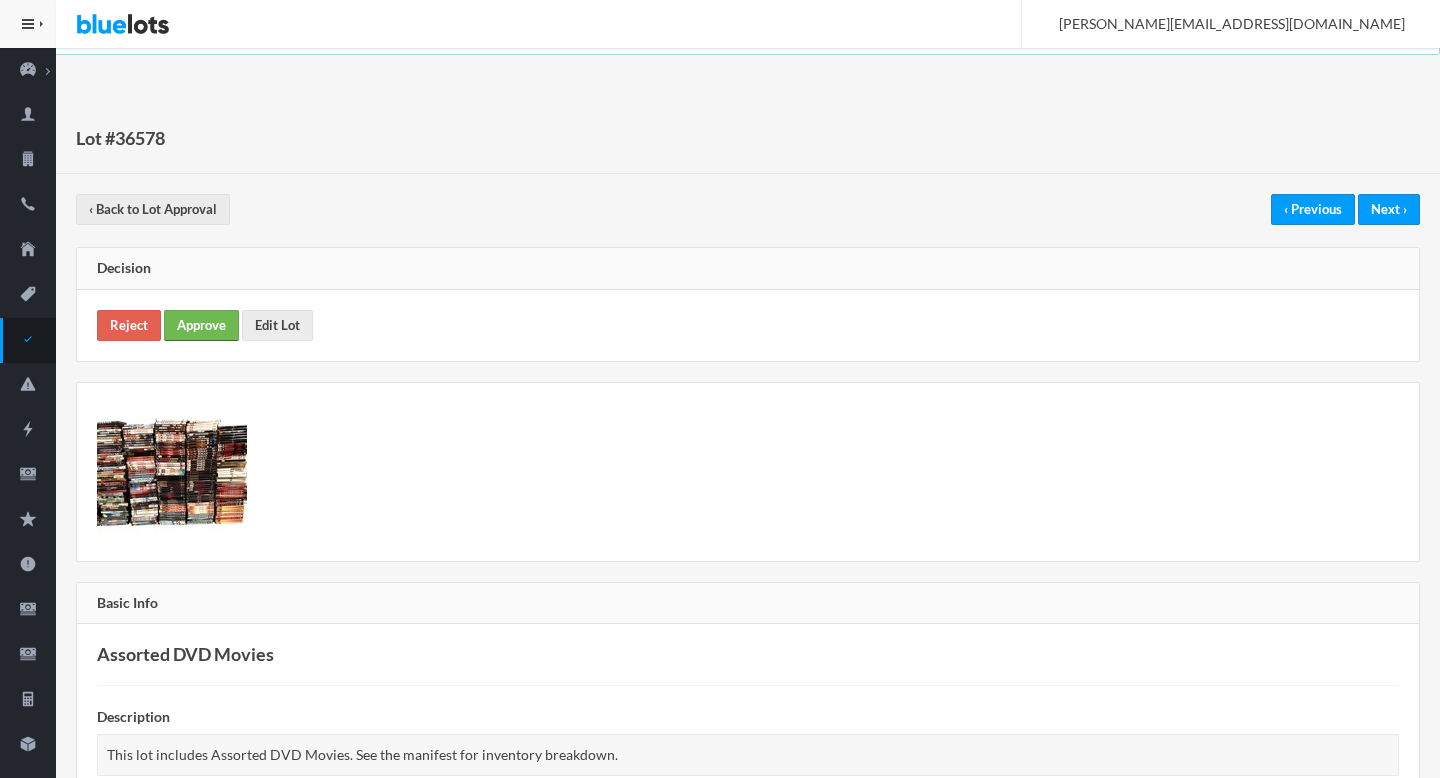 click on "Approve" at bounding box center (201, 325) 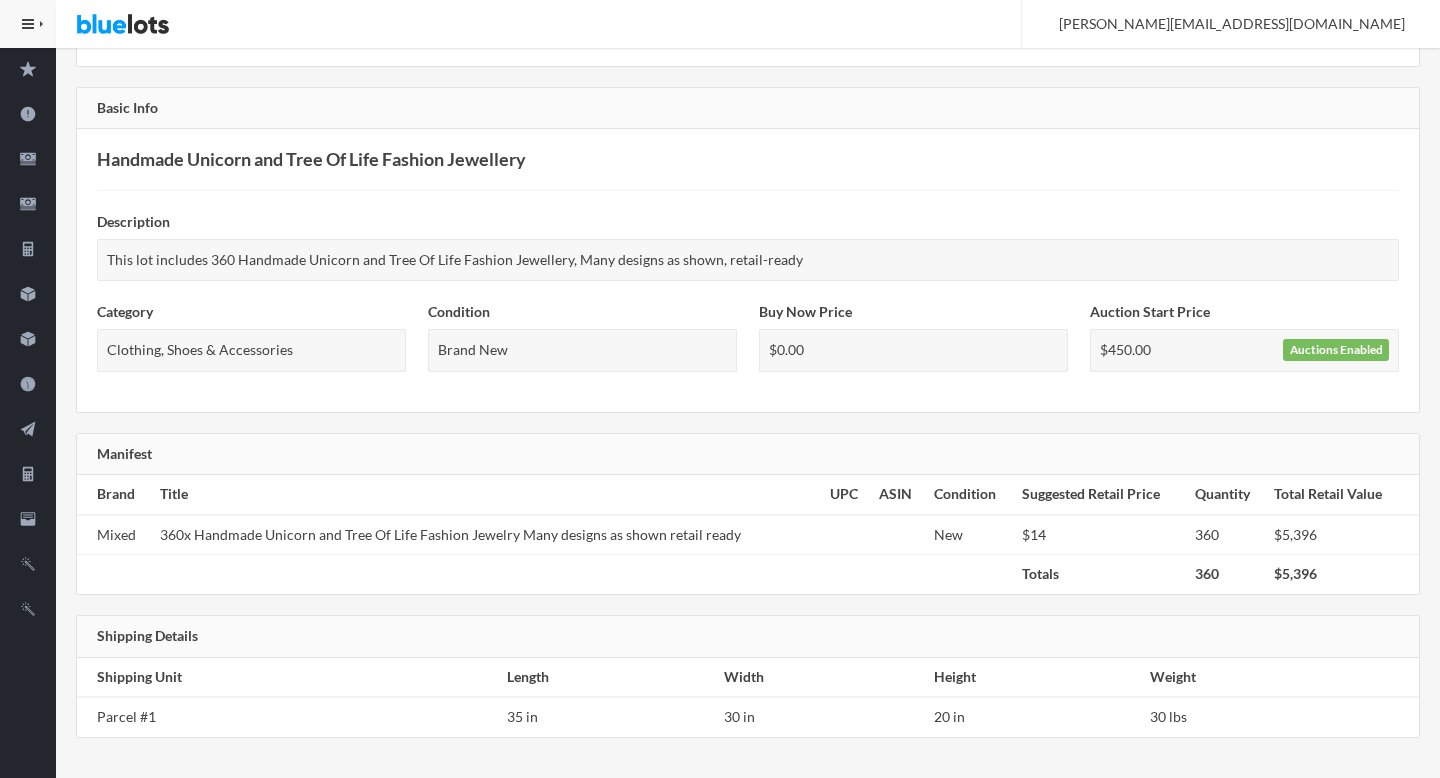 scroll, scrollTop: 0, scrollLeft: 0, axis: both 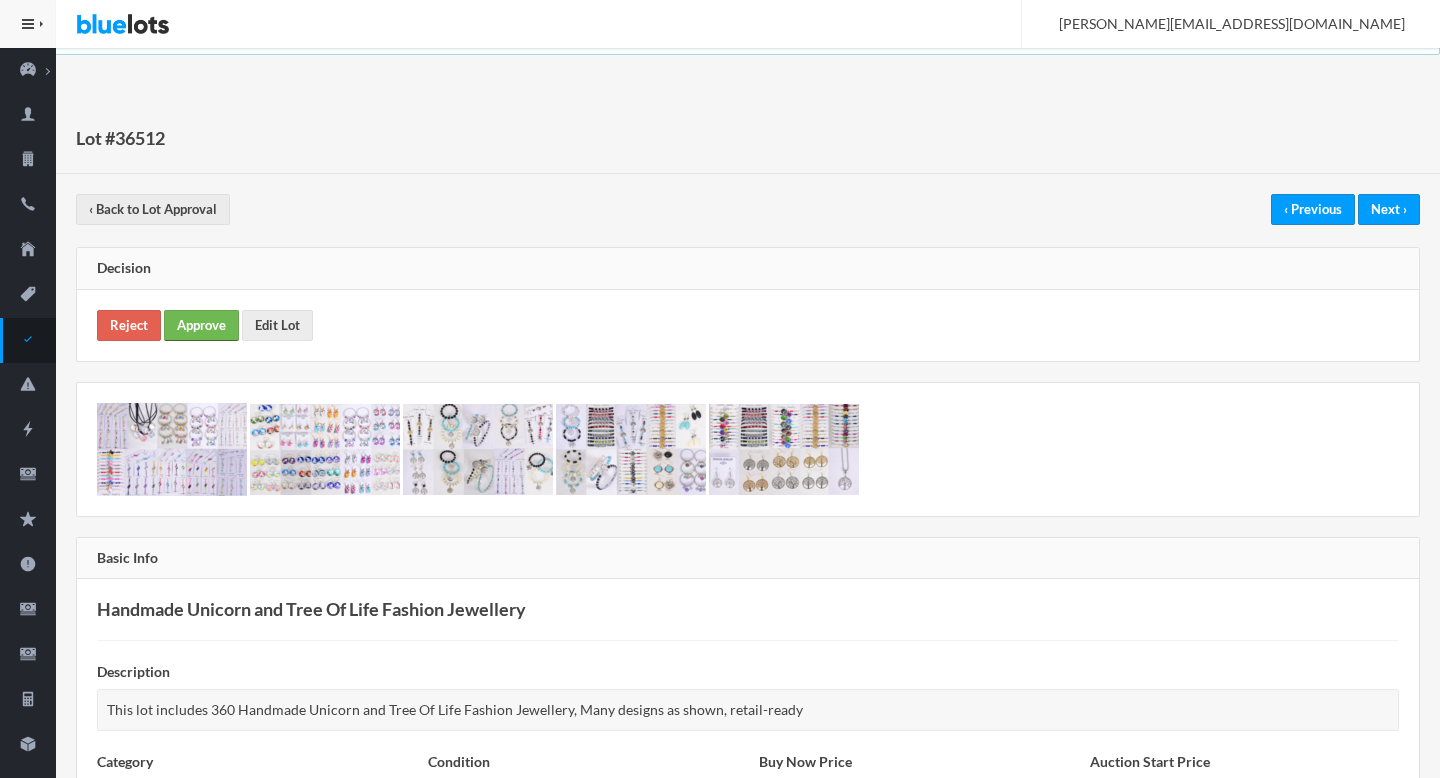 click on "Approve" at bounding box center [201, 325] 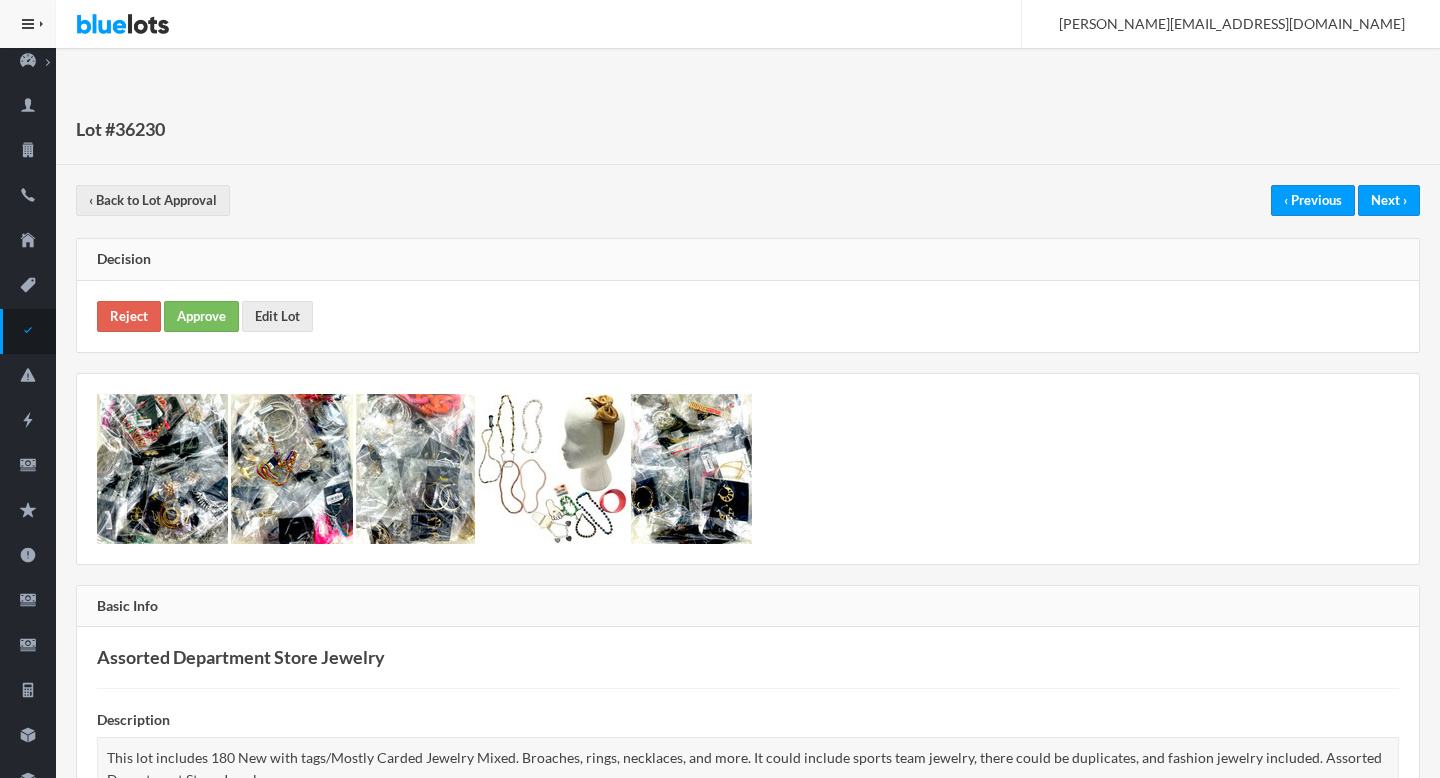 scroll, scrollTop: 0, scrollLeft: 0, axis: both 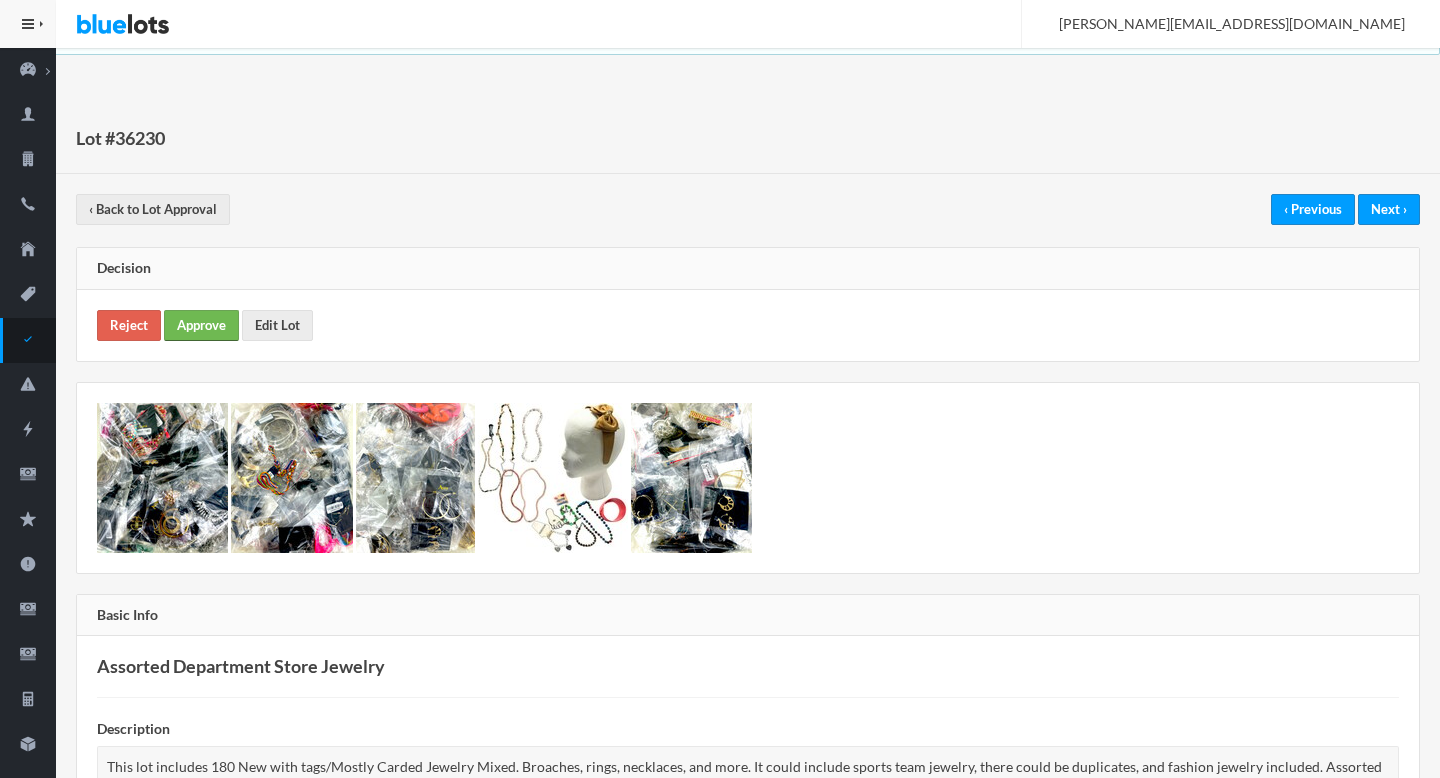click on "Approve" at bounding box center [201, 325] 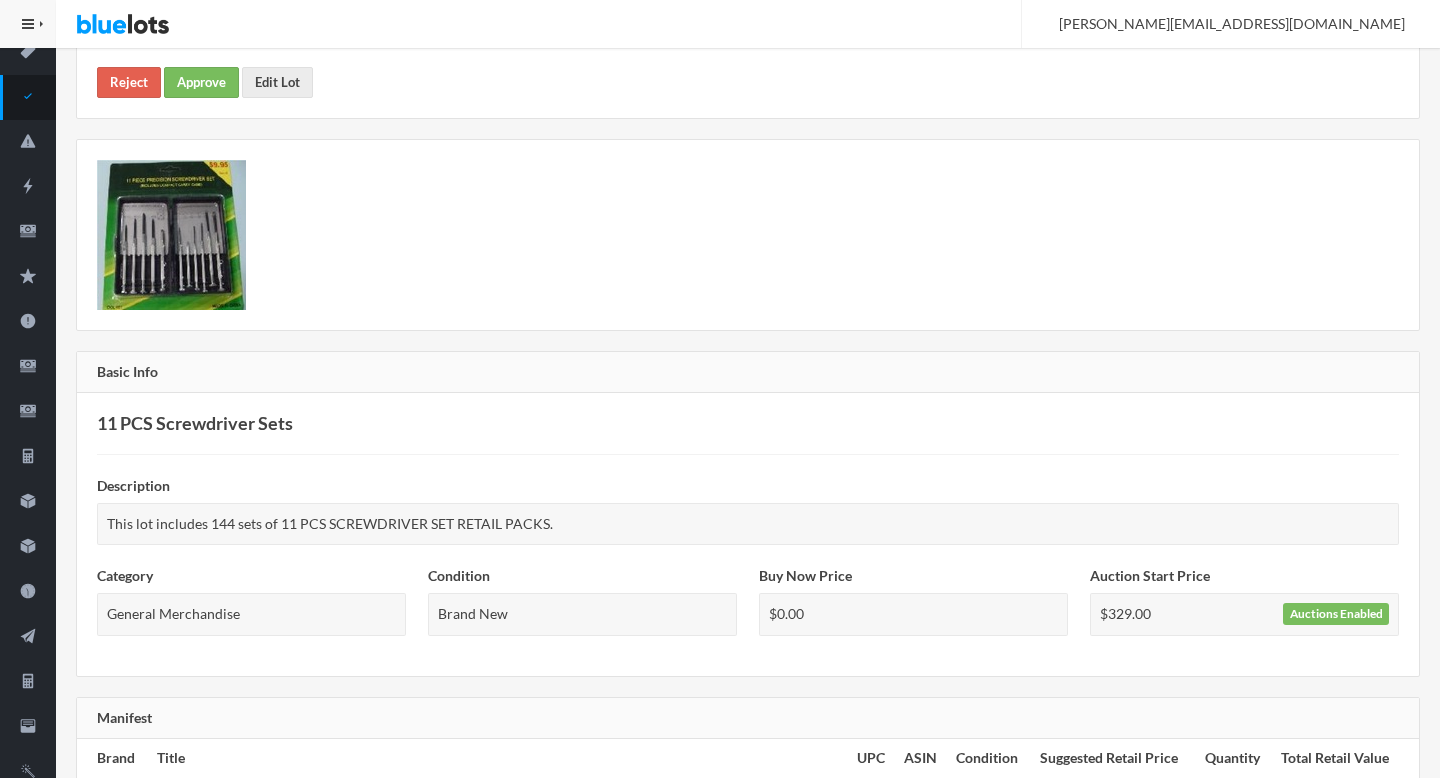 scroll, scrollTop: 0, scrollLeft: 0, axis: both 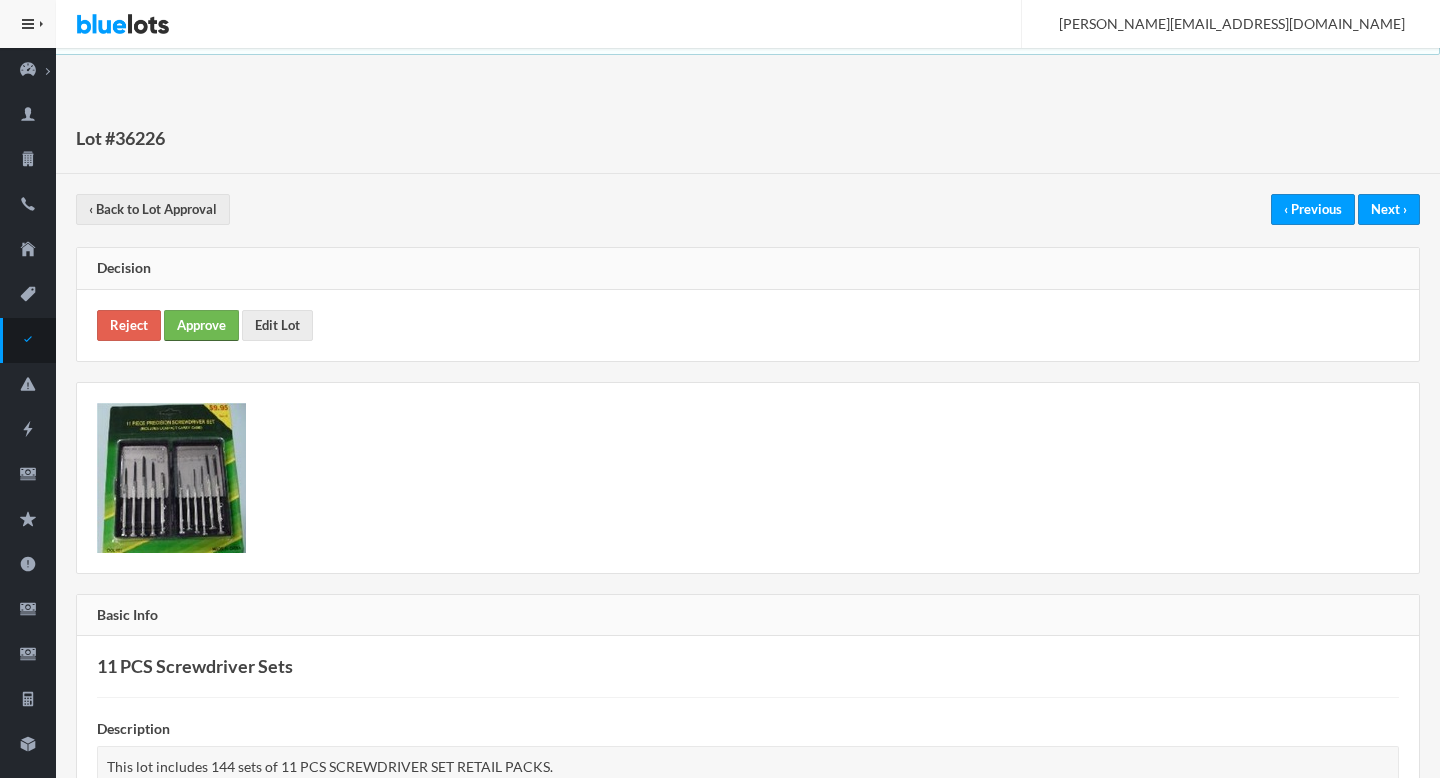 click on "Approve" at bounding box center [201, 325] 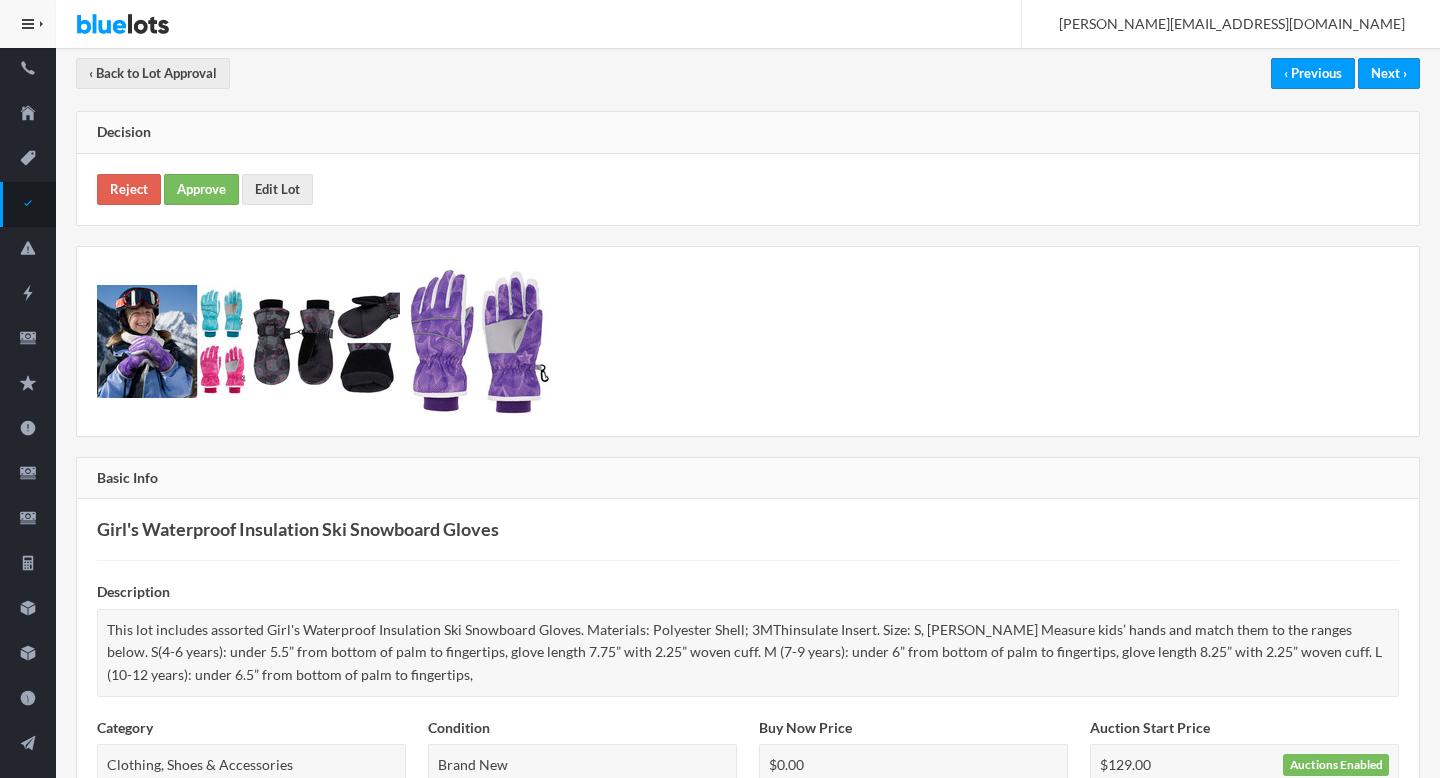 scroll, scrollTop: 0, scrollLeft: 0, axis: both 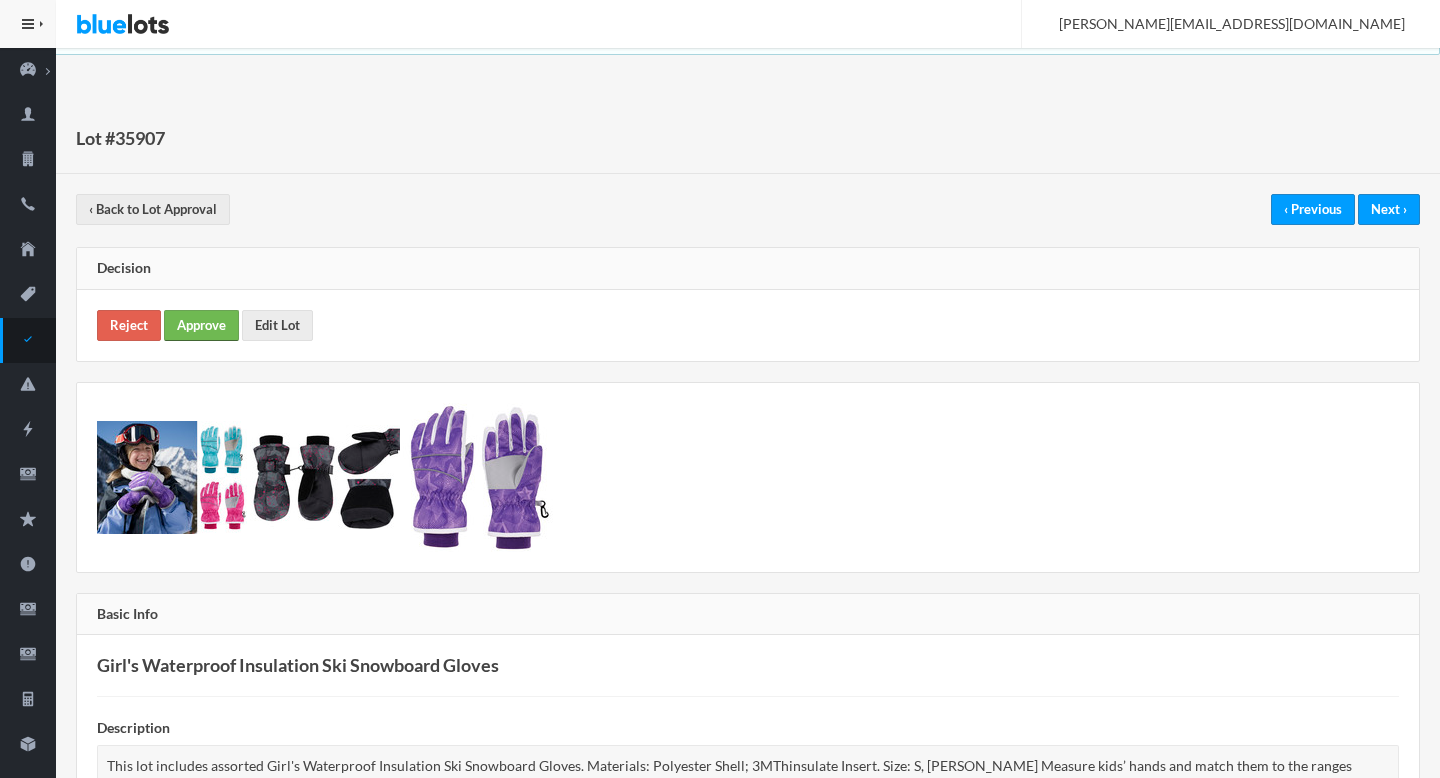 click on "Approve" at bounding box center (201, 325) 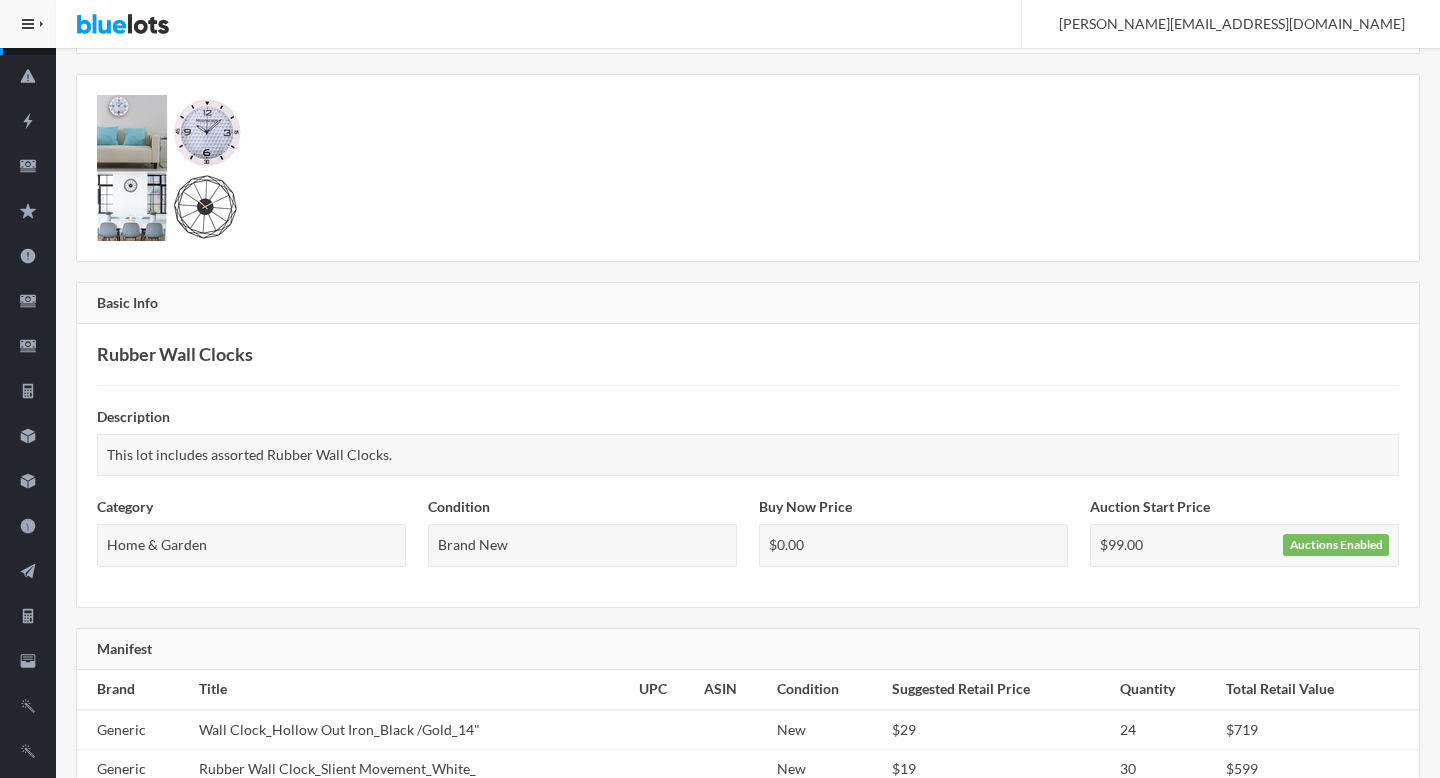 scroll, scrollTop: 0, scrollLeft: 0, axis: both 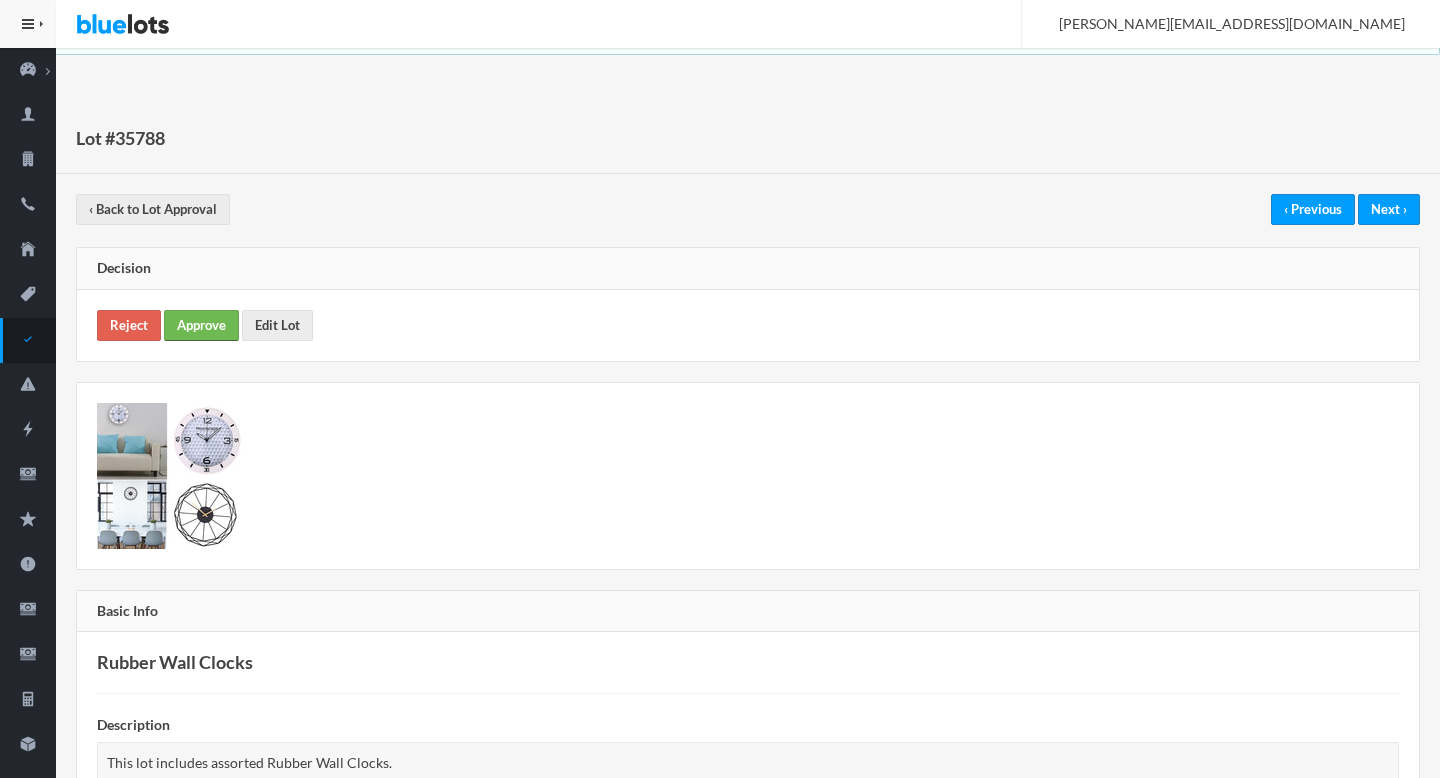 click on "Approve" at bounding box center (201, 325) 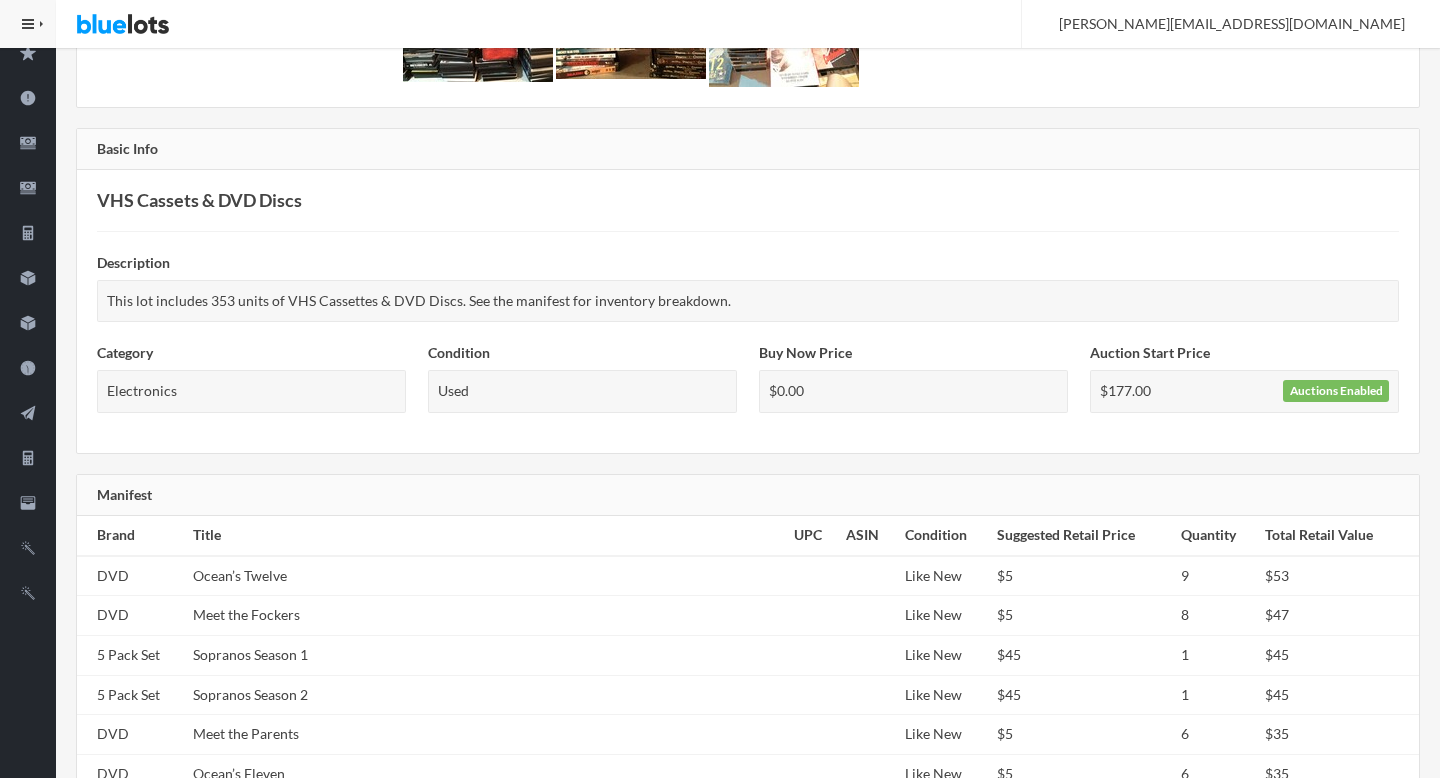 scroll, scrollTop: 0, scrollLeft: 0, axis: both 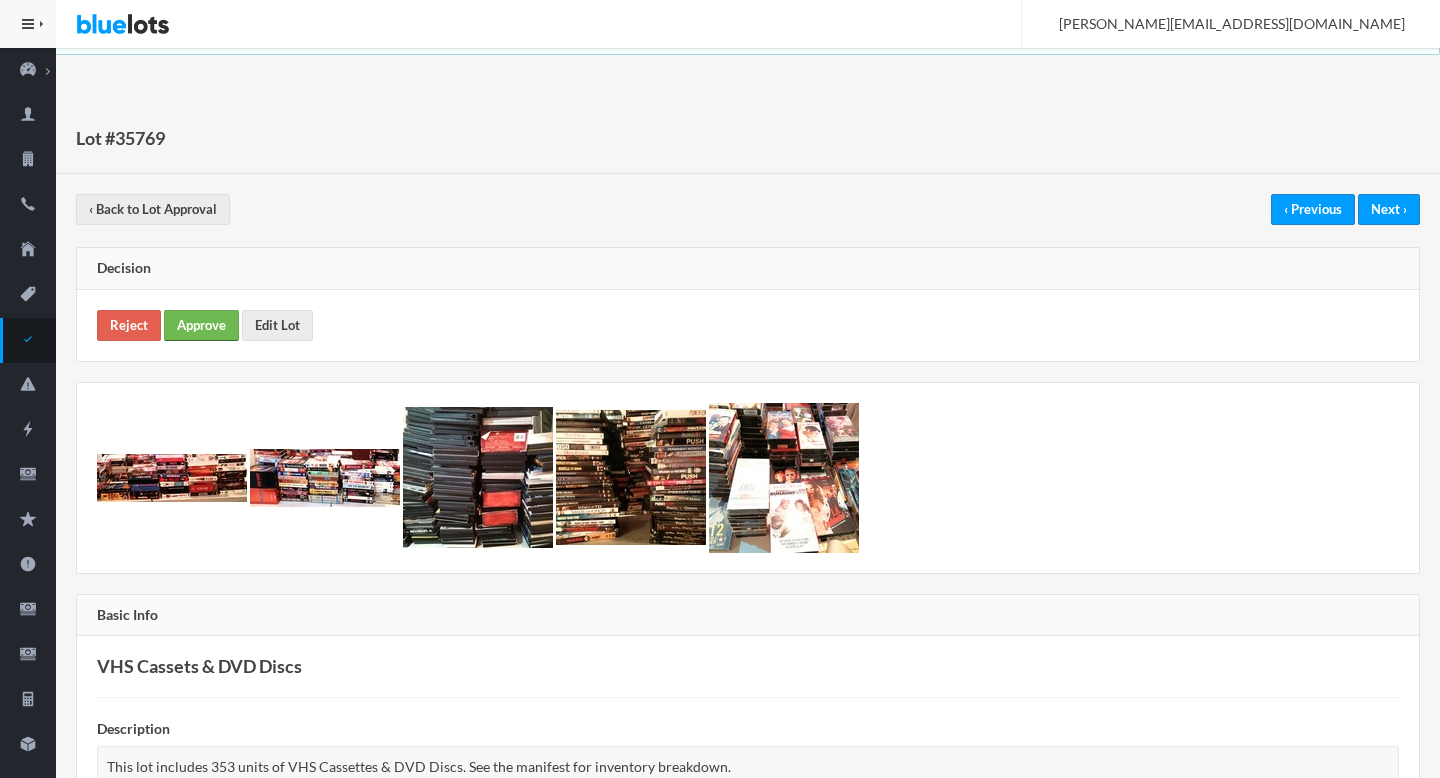 click on "Approve" at bounding box center [201, 325] 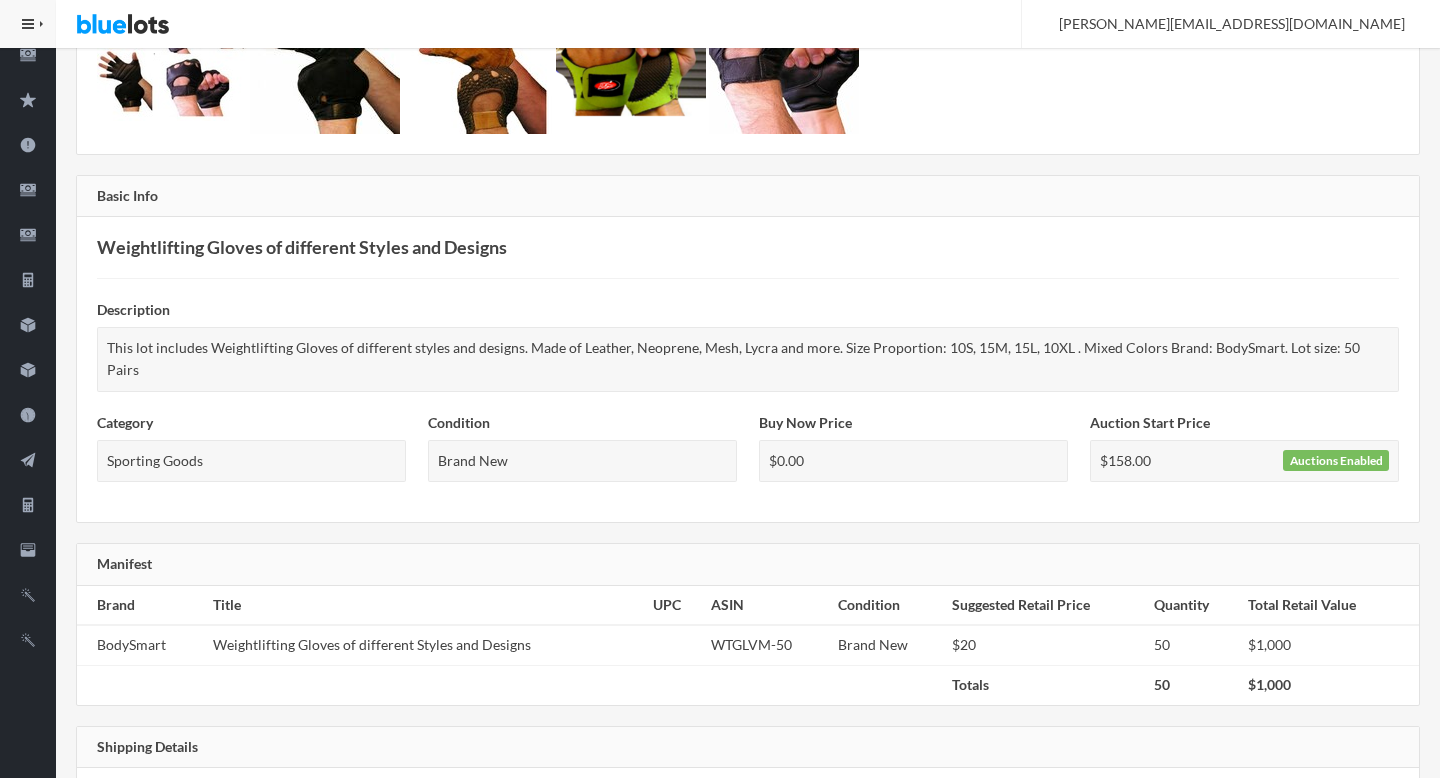 scroll, scrollTop: 0, scrollLeft: 0, axis: both 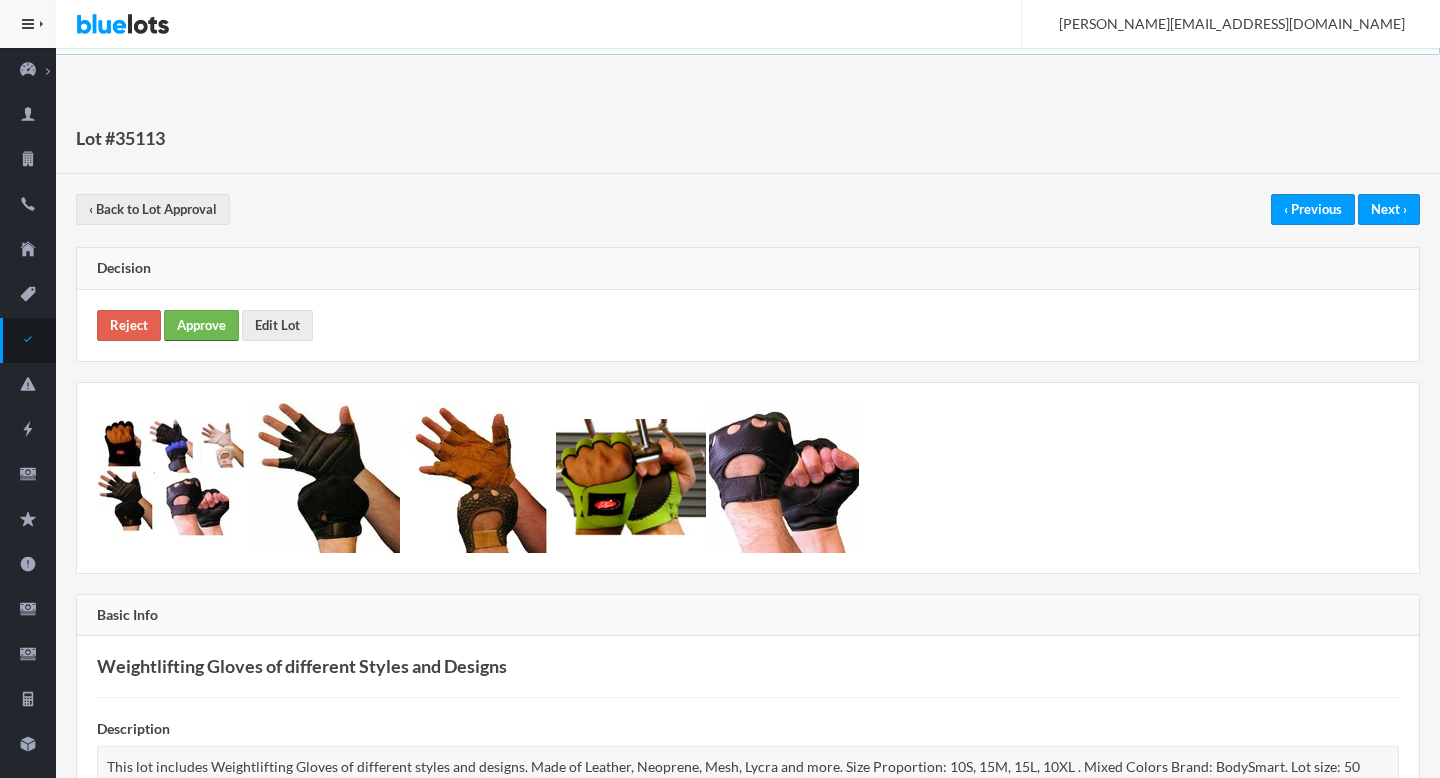 click on "Approve" at bounding box center [201, 325] 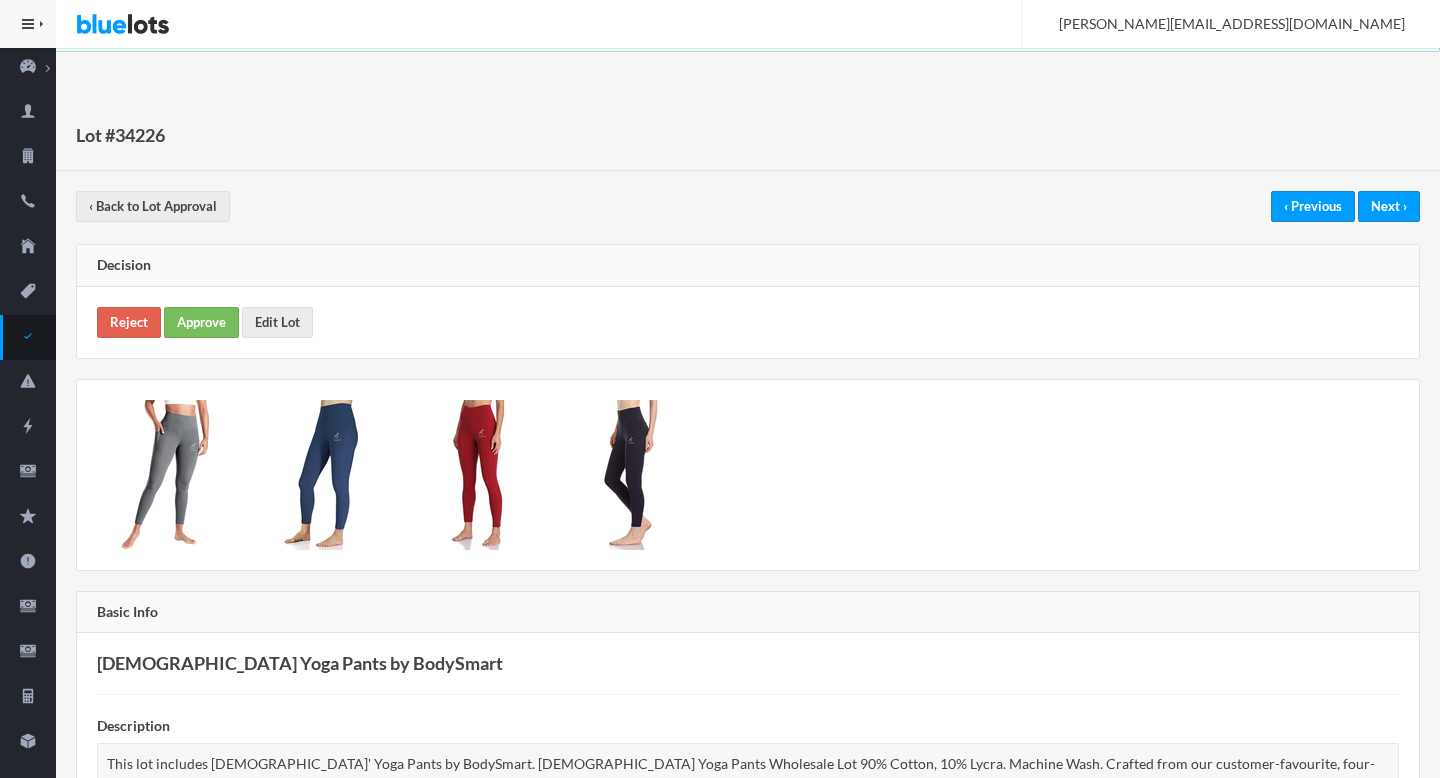 scroll, scrollTop: 0, scrollLeft: 0, axis: both 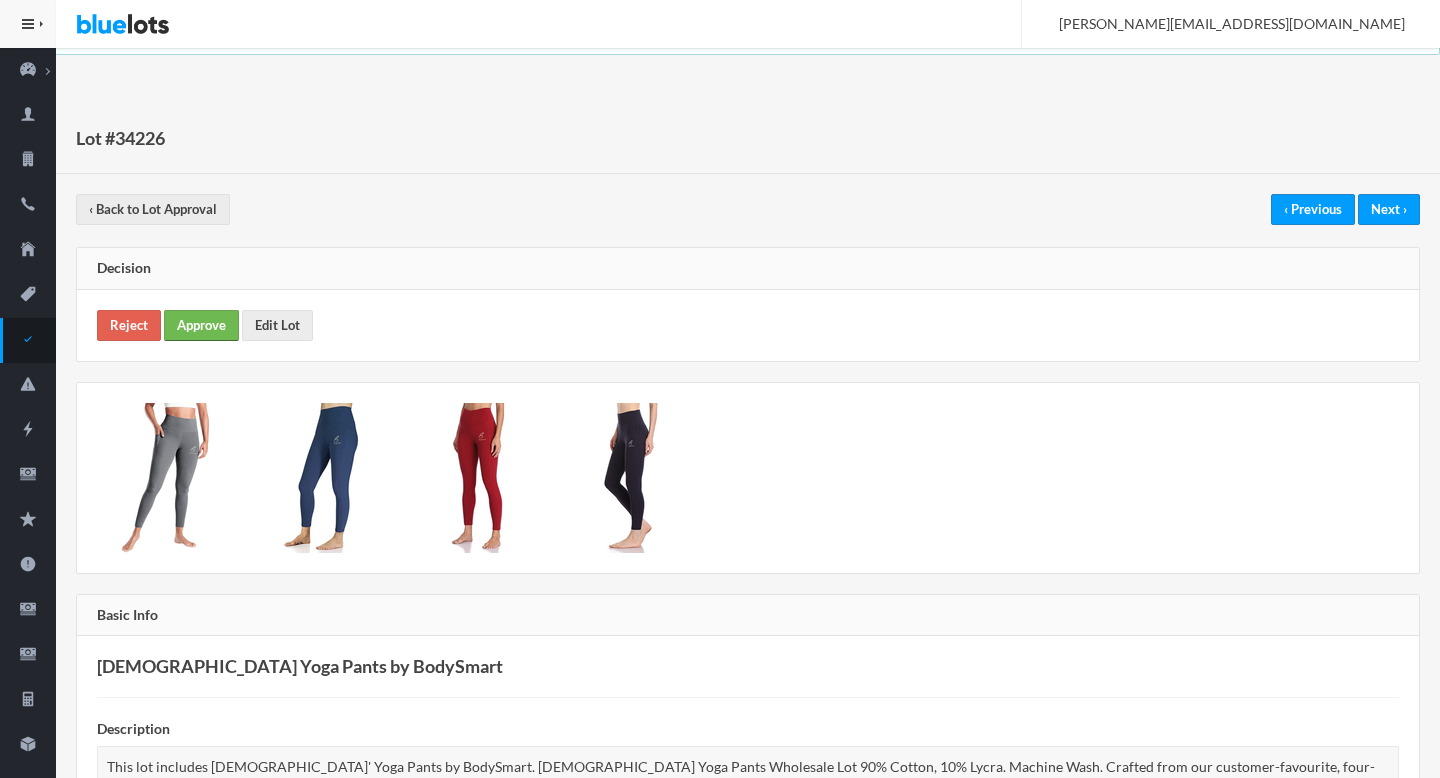 click on "Approve" at bounding box center [201, 325] 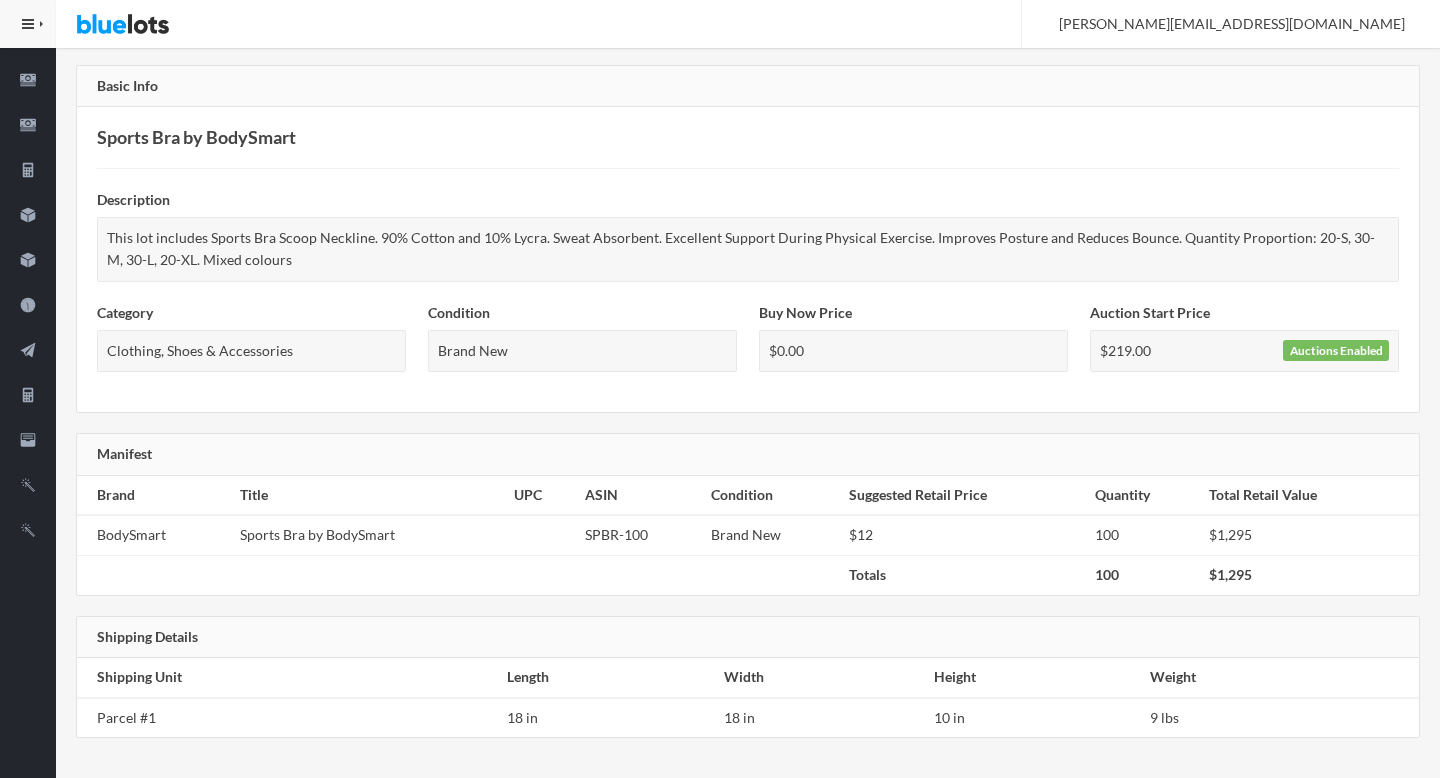scroll, scrollTop: 0, scrollLeft: 0, axis: both 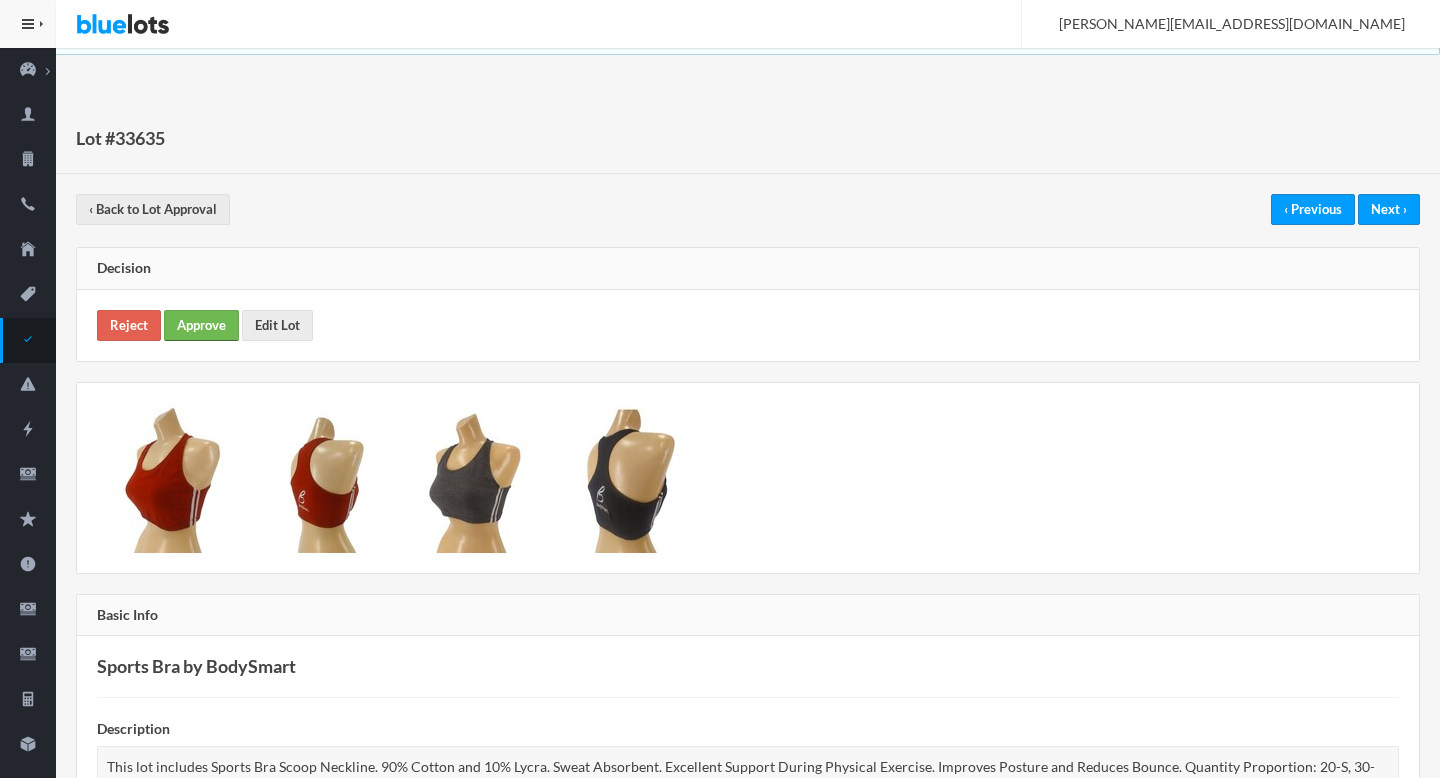click on "Approve" at bounding box center (201, 325) 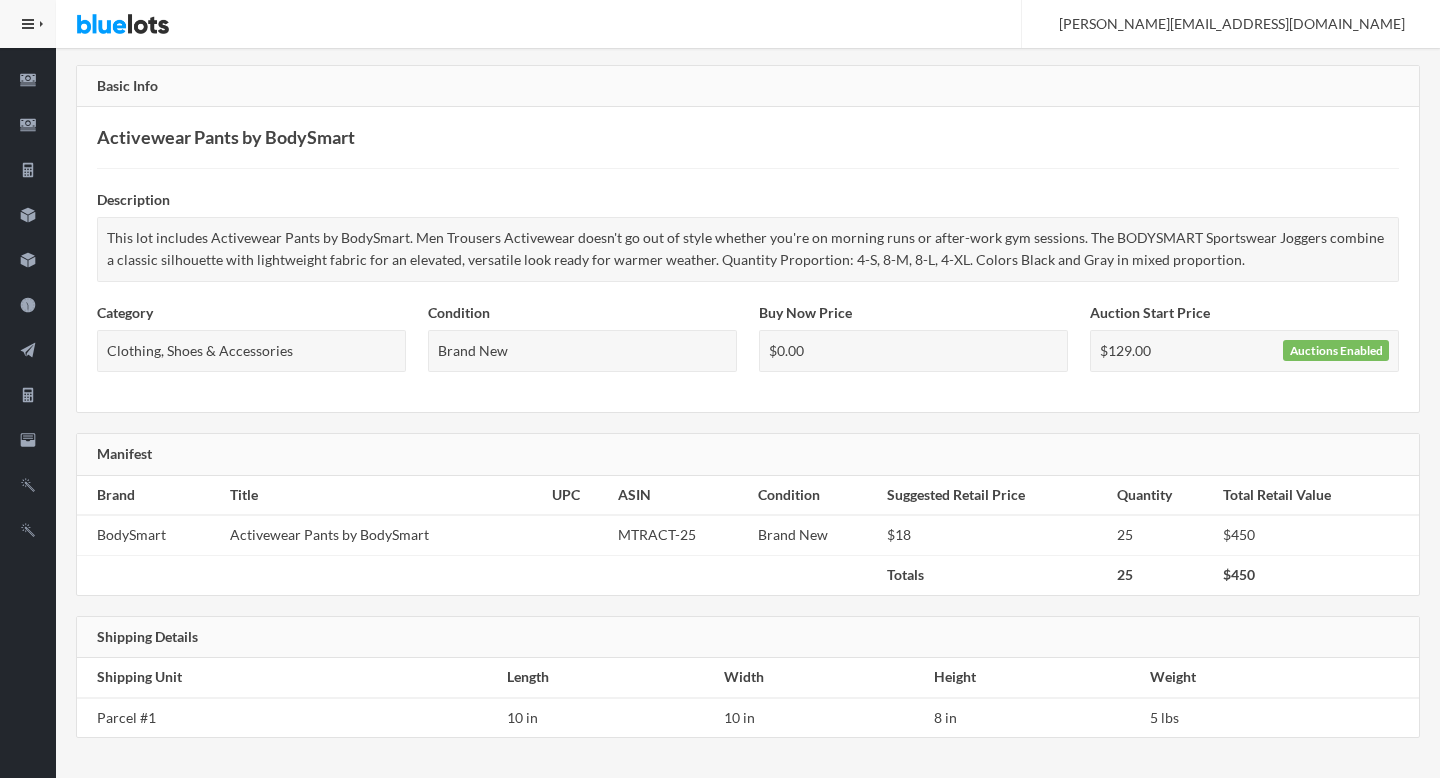 scroll, scrollTop: 0, scrollLeft: 0, axis: both 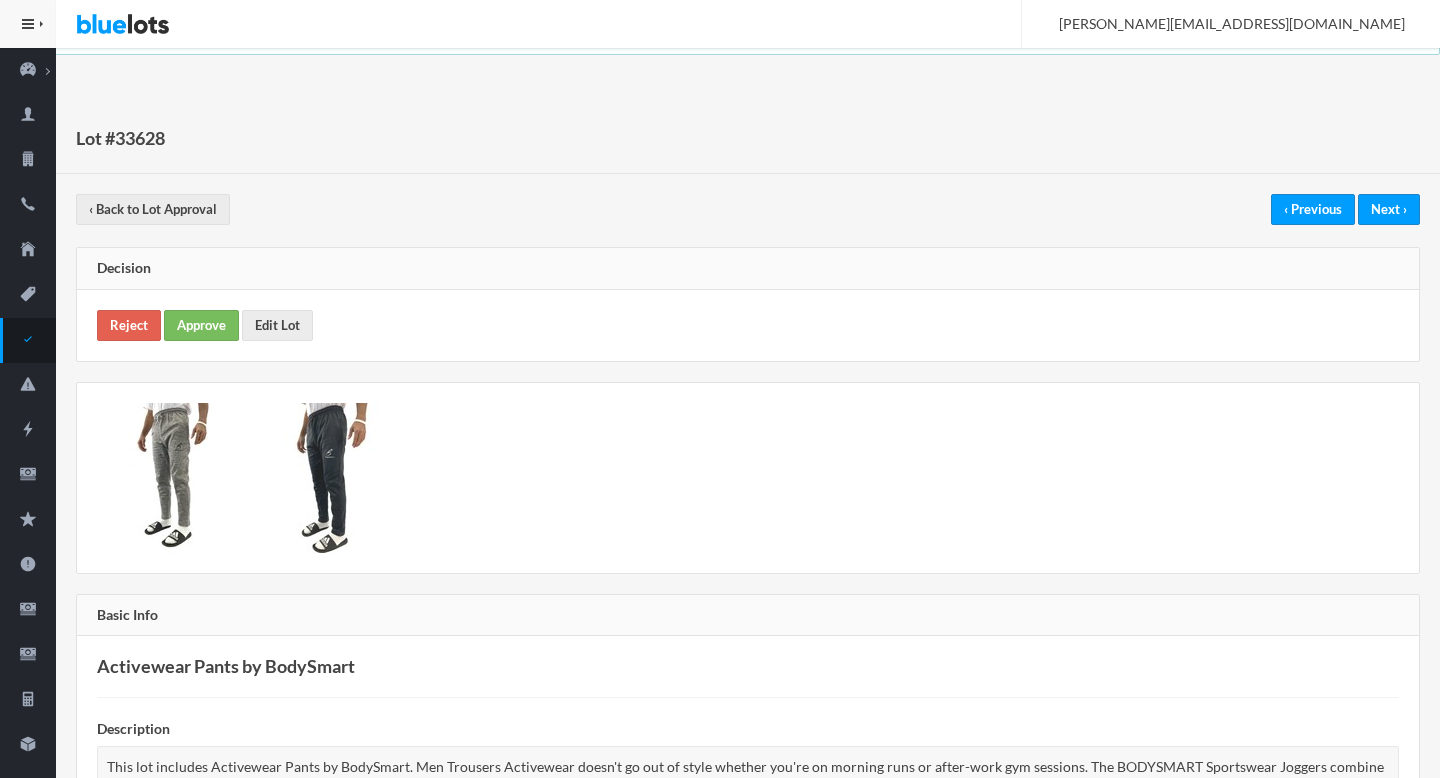click on "Reject
Approve
Edit Lot" at bounding box center (748, 325) 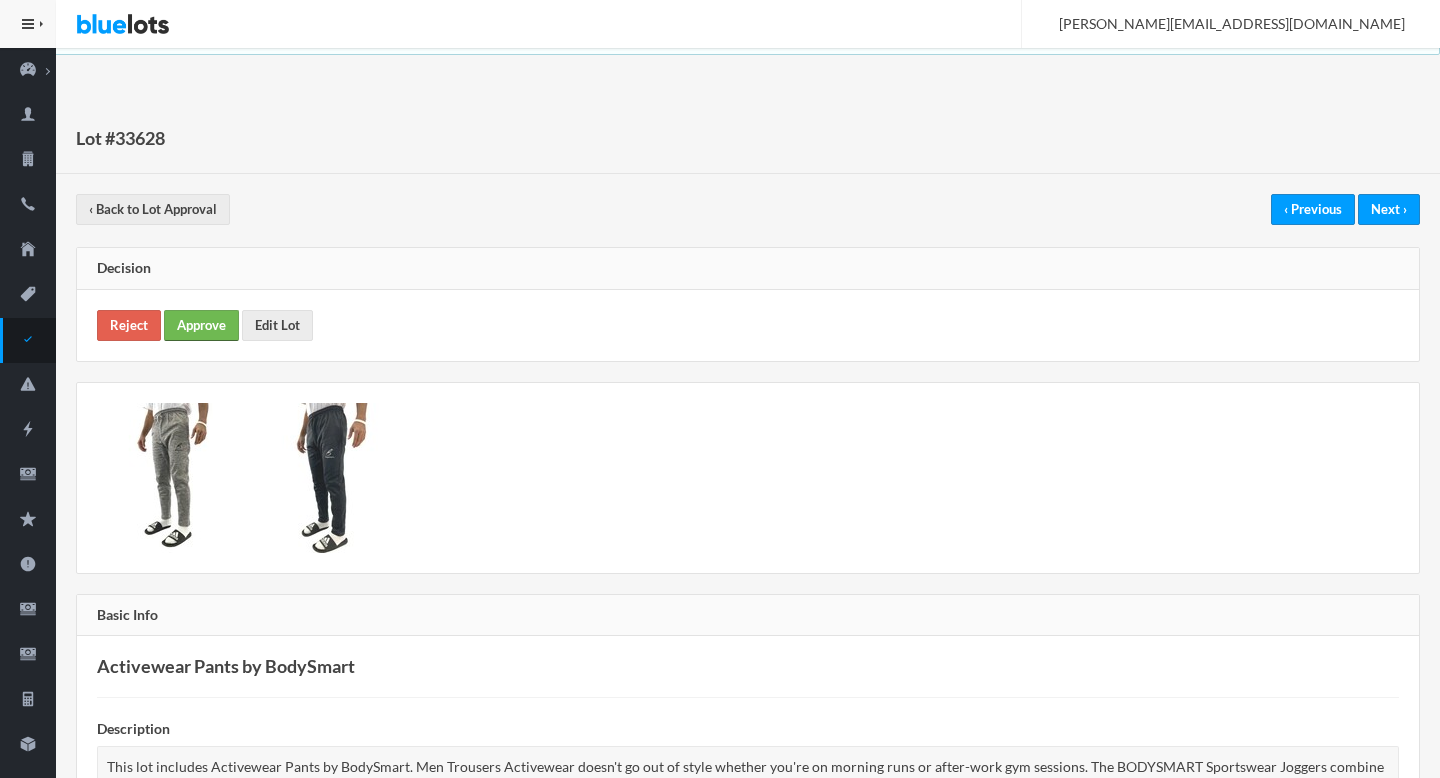 click on "Approve" at bounding box center [201, 325] 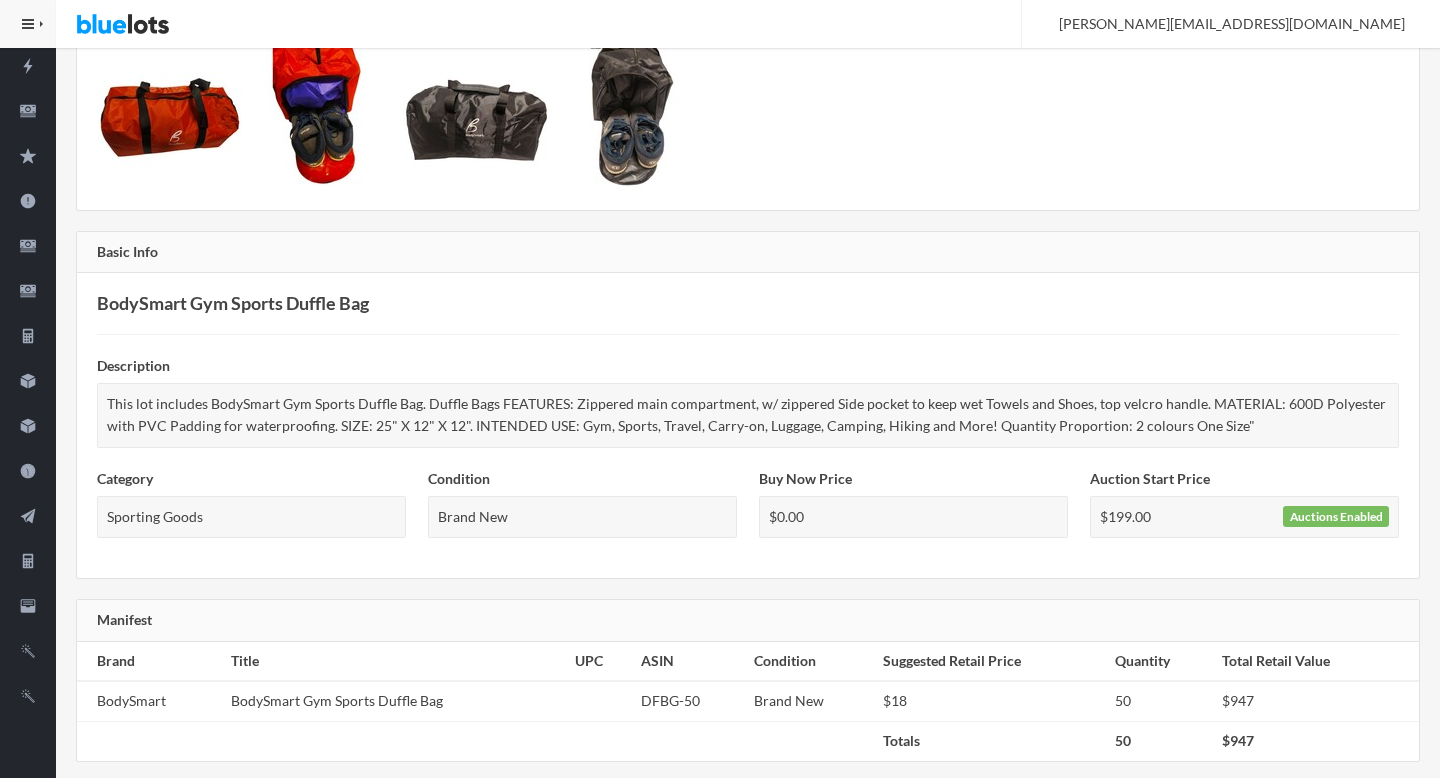 scroll, scrollTop: 0, scrollLeft: 0, axis: both 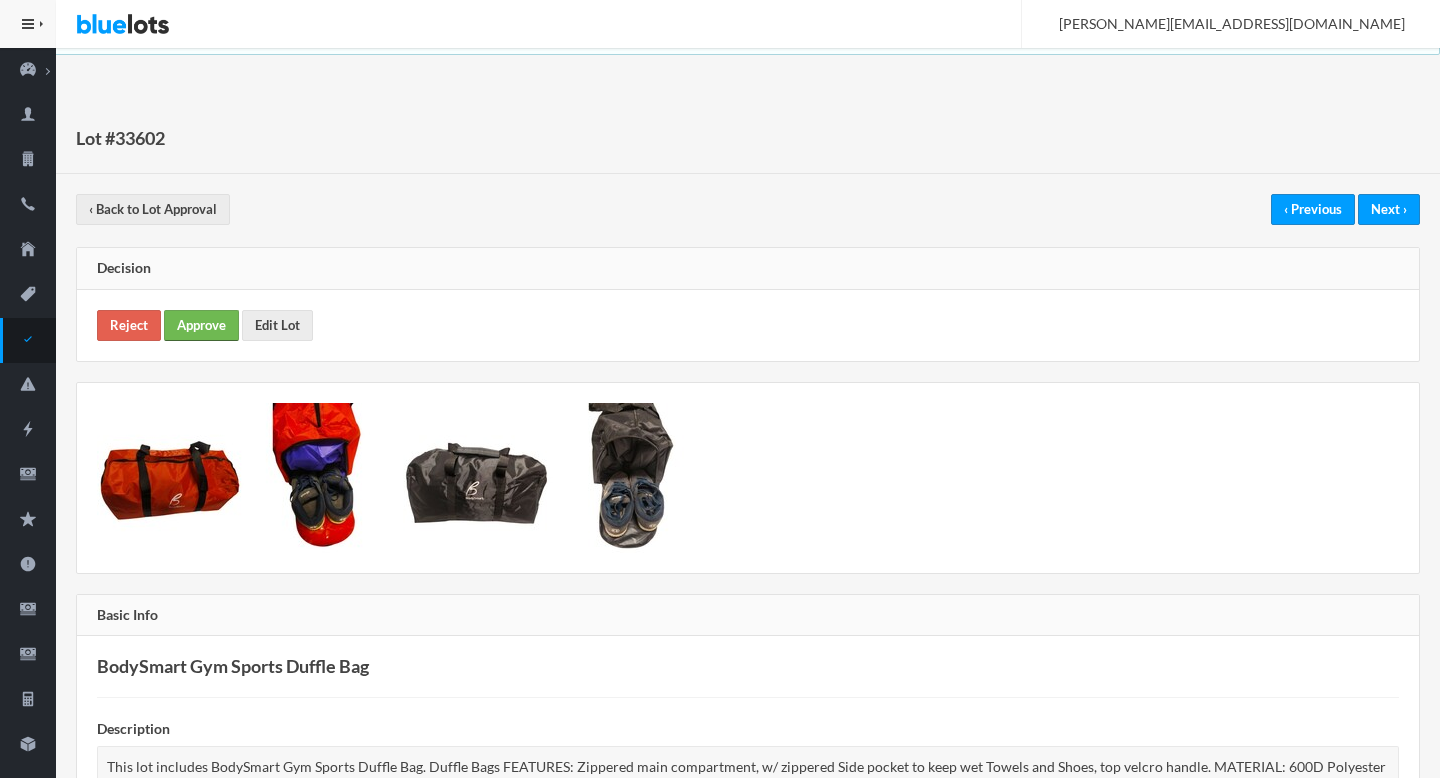 click on "Approve" at bounding box center [201, 325] 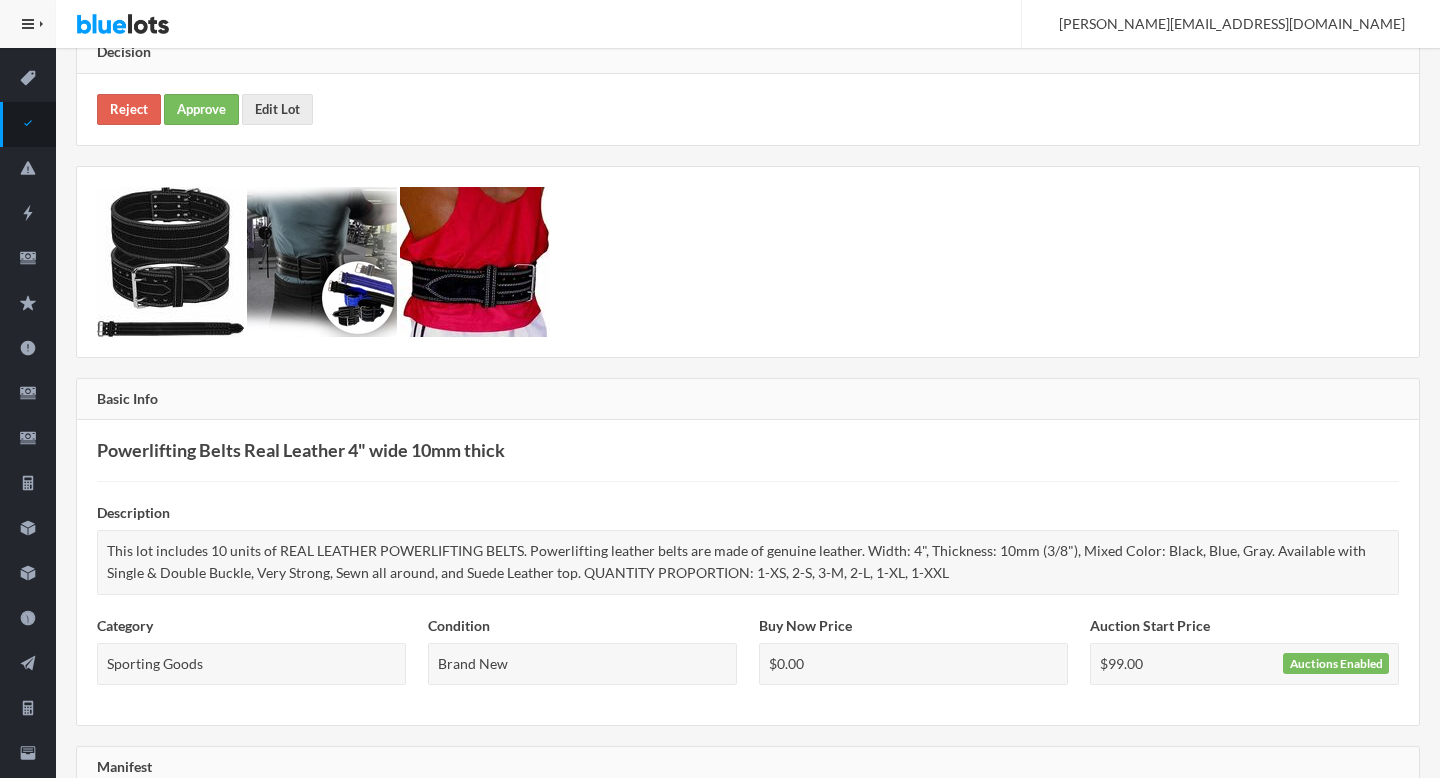 scroll, scrollTop: 0, scrollLeft: 0, axis: both 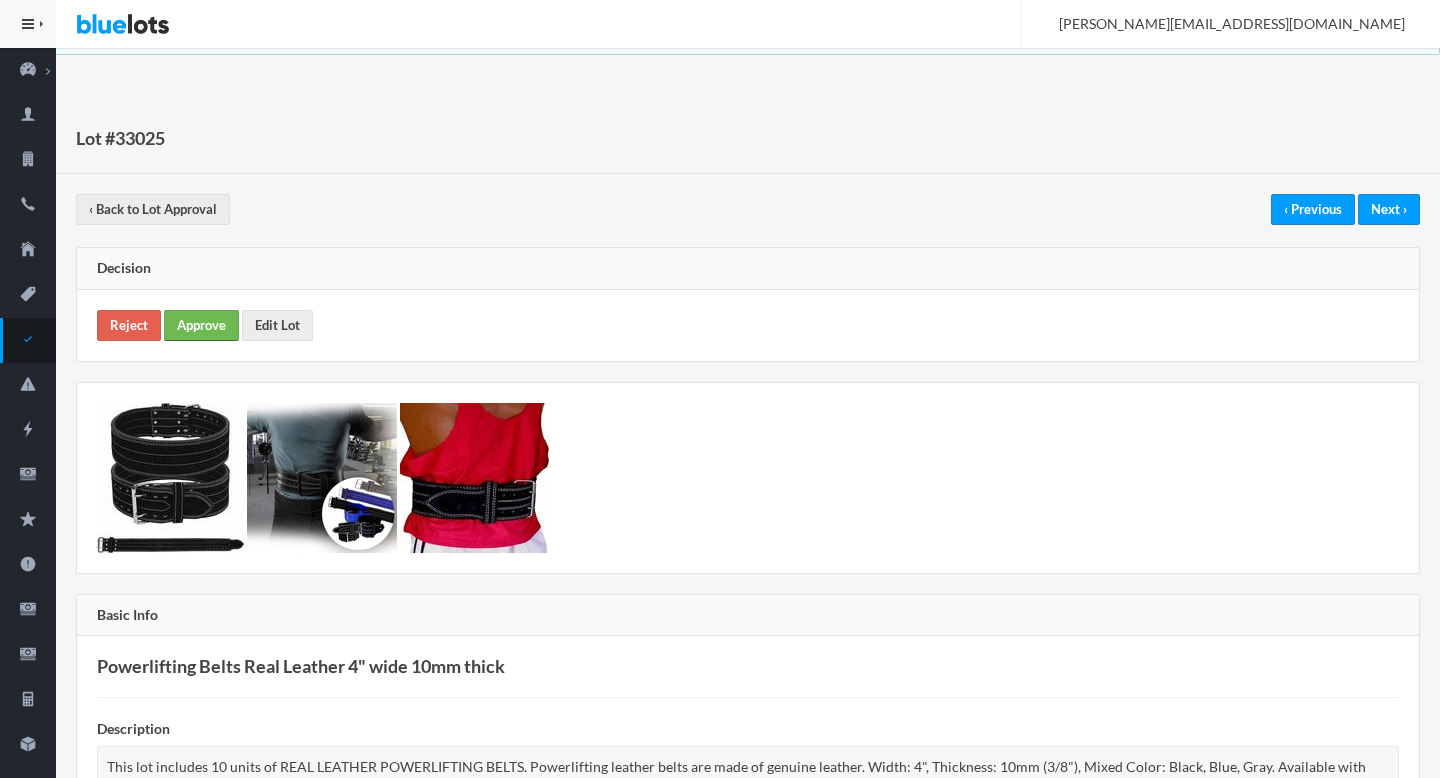 click on "Approve" at bounding box center (201, 325) 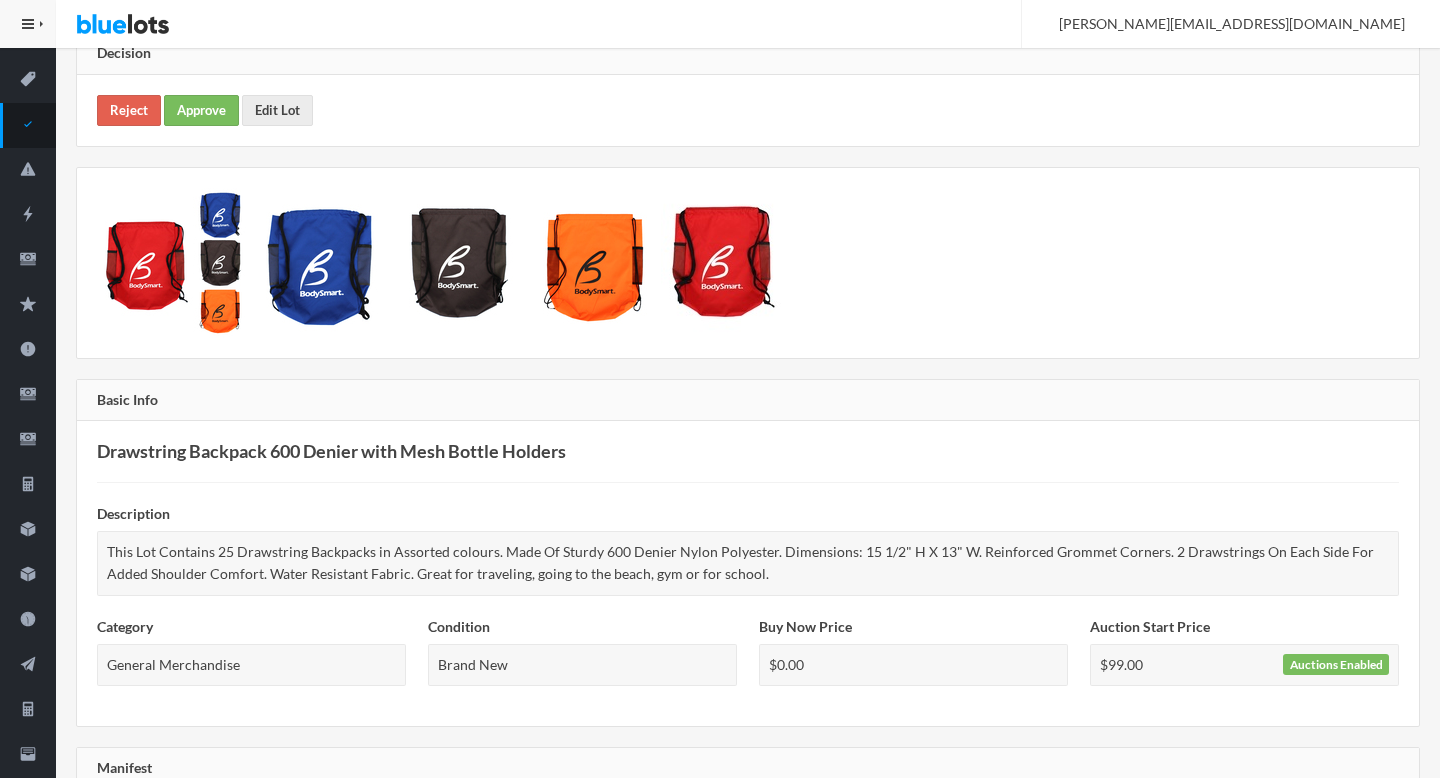 scroll, scrollTop: 0, scrollLeft: 0, axis: both 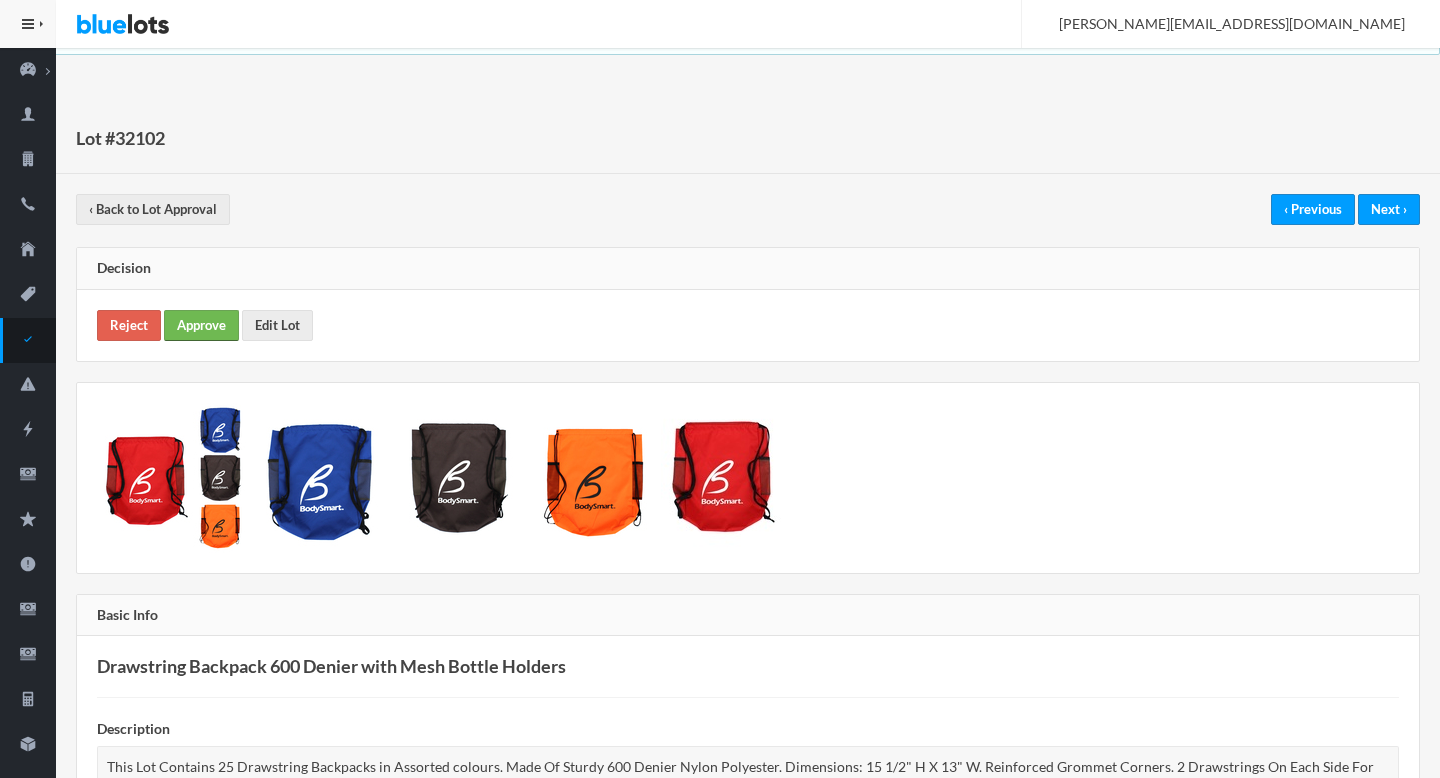 click on "Approve" at bounding box center [201, 325] 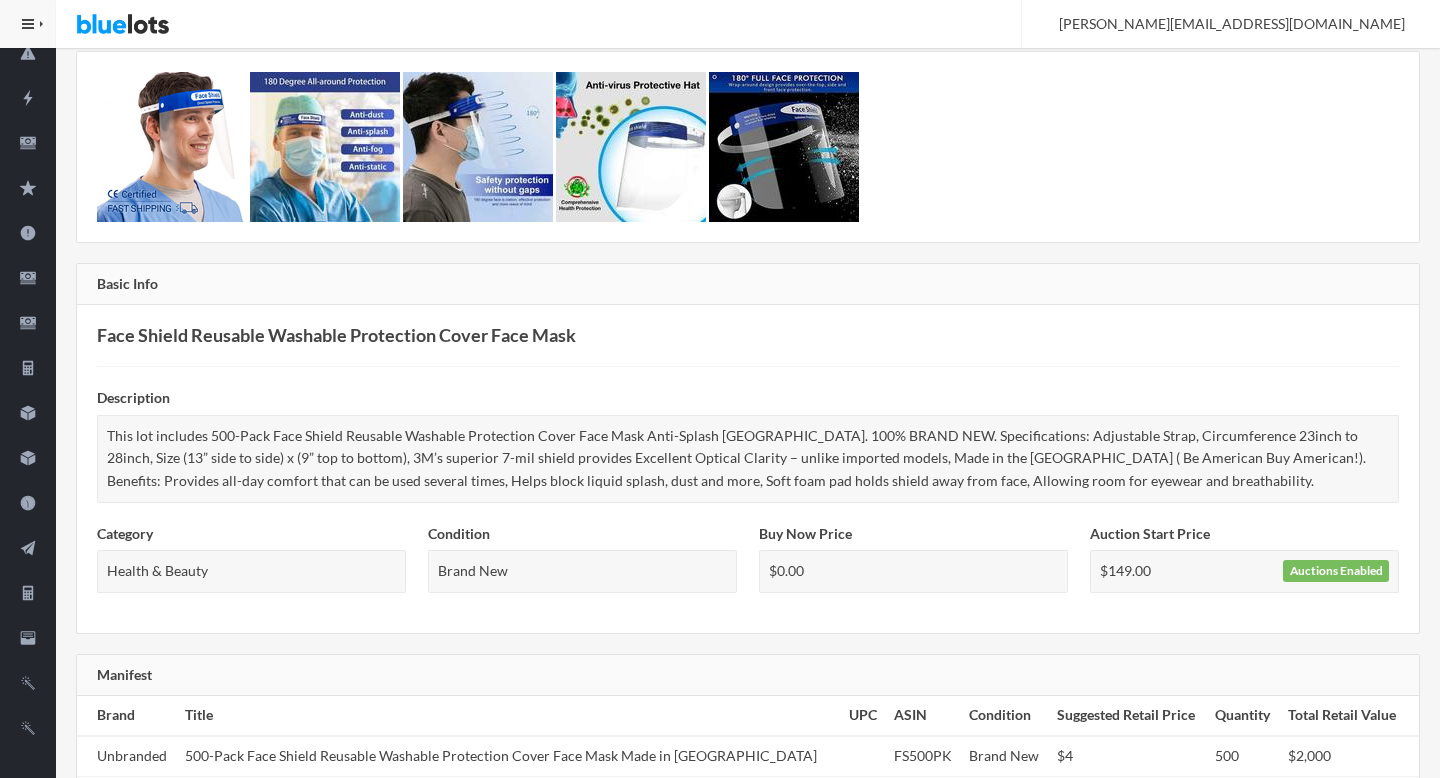 scroll, scrollTop: 0, scrollLeft: 0, axis: both 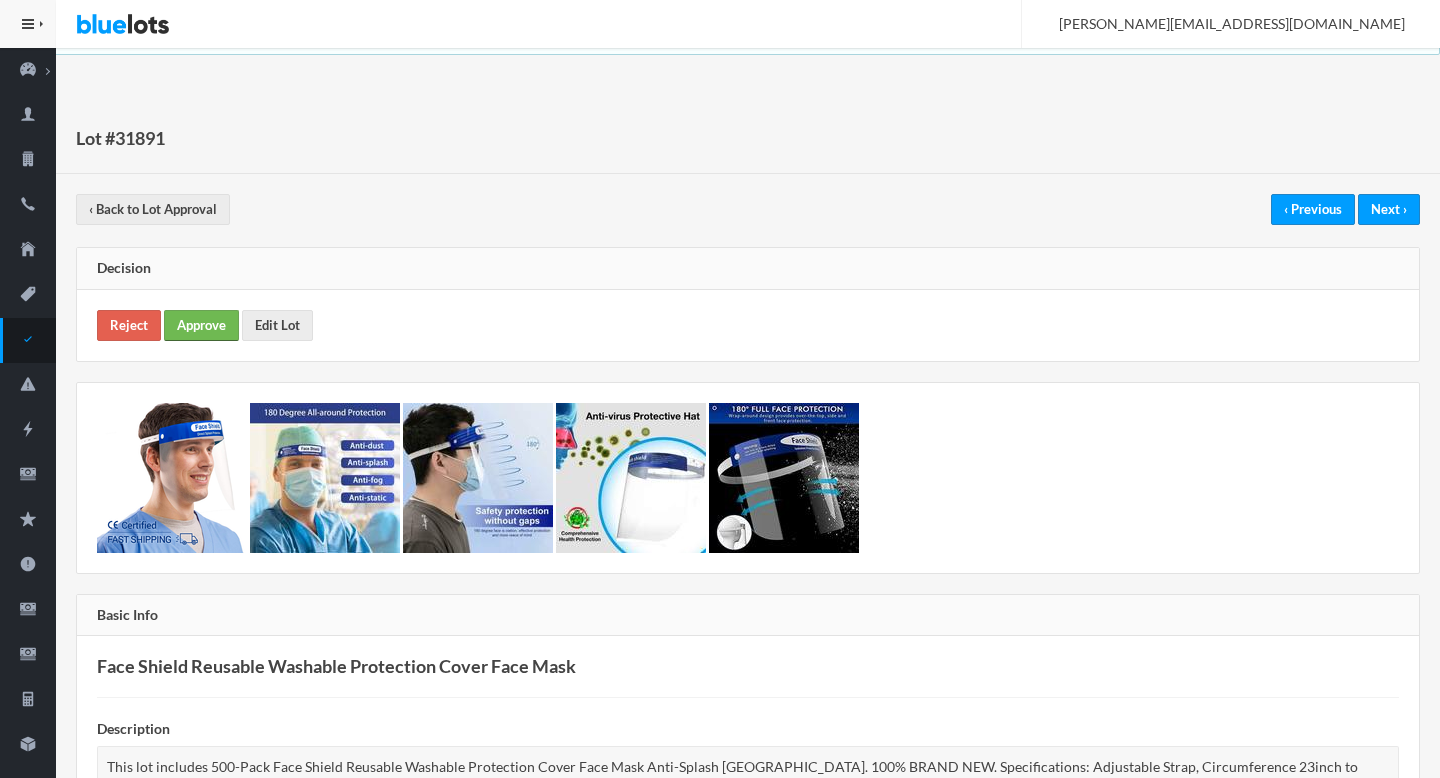 click on "Approve" at bounding box center (201, 325) 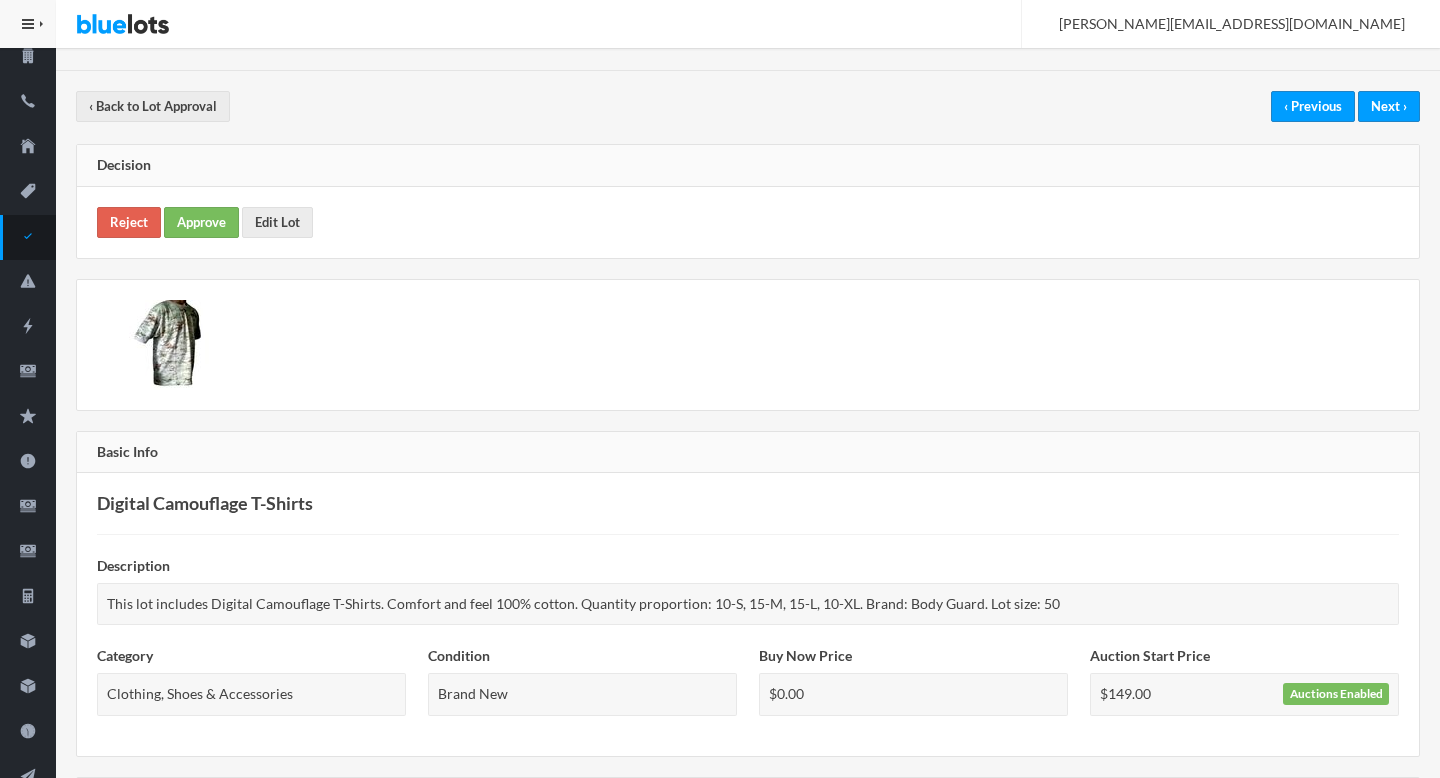 scroll, scrollTop: 0, scrollLeft: 0, axis: both 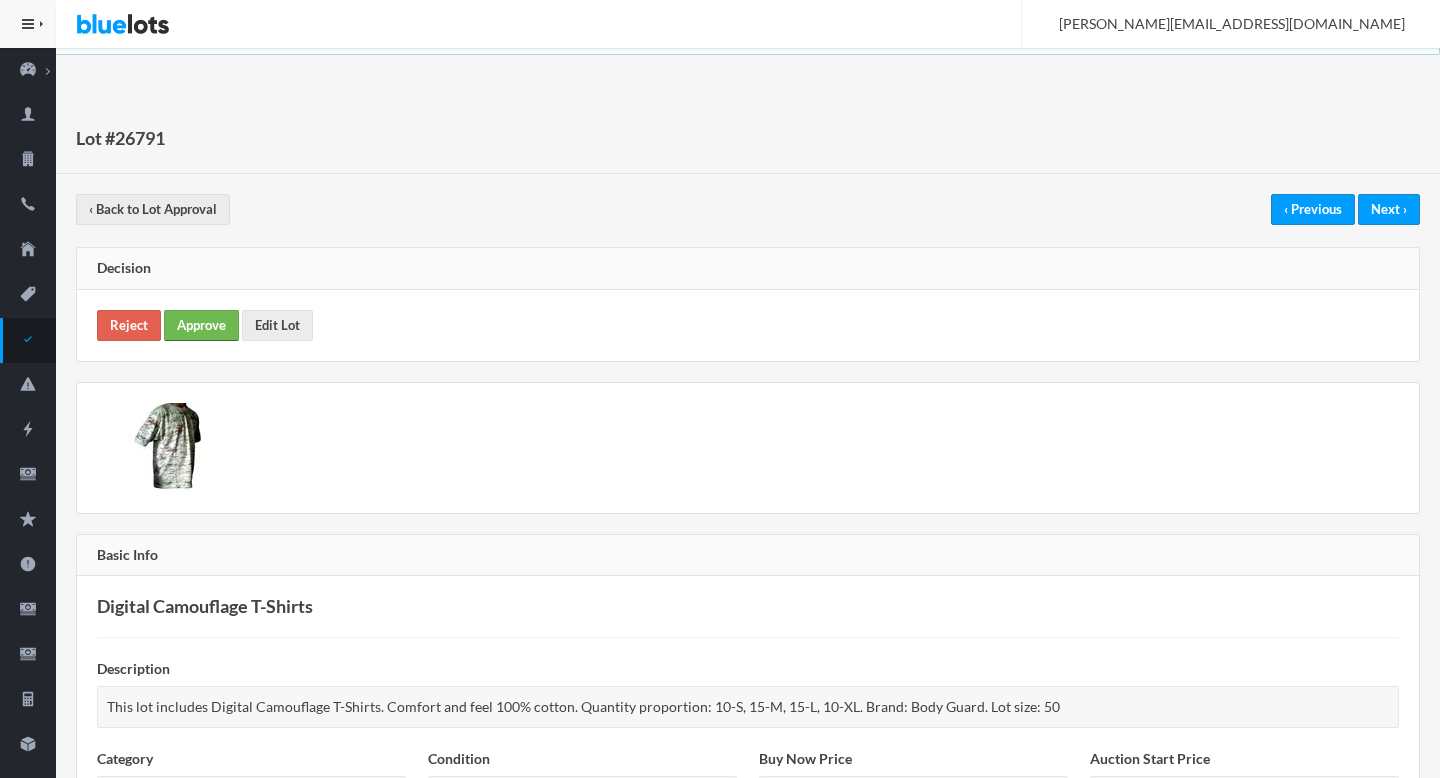 click on "Approve" at bounding box center (201, 325) 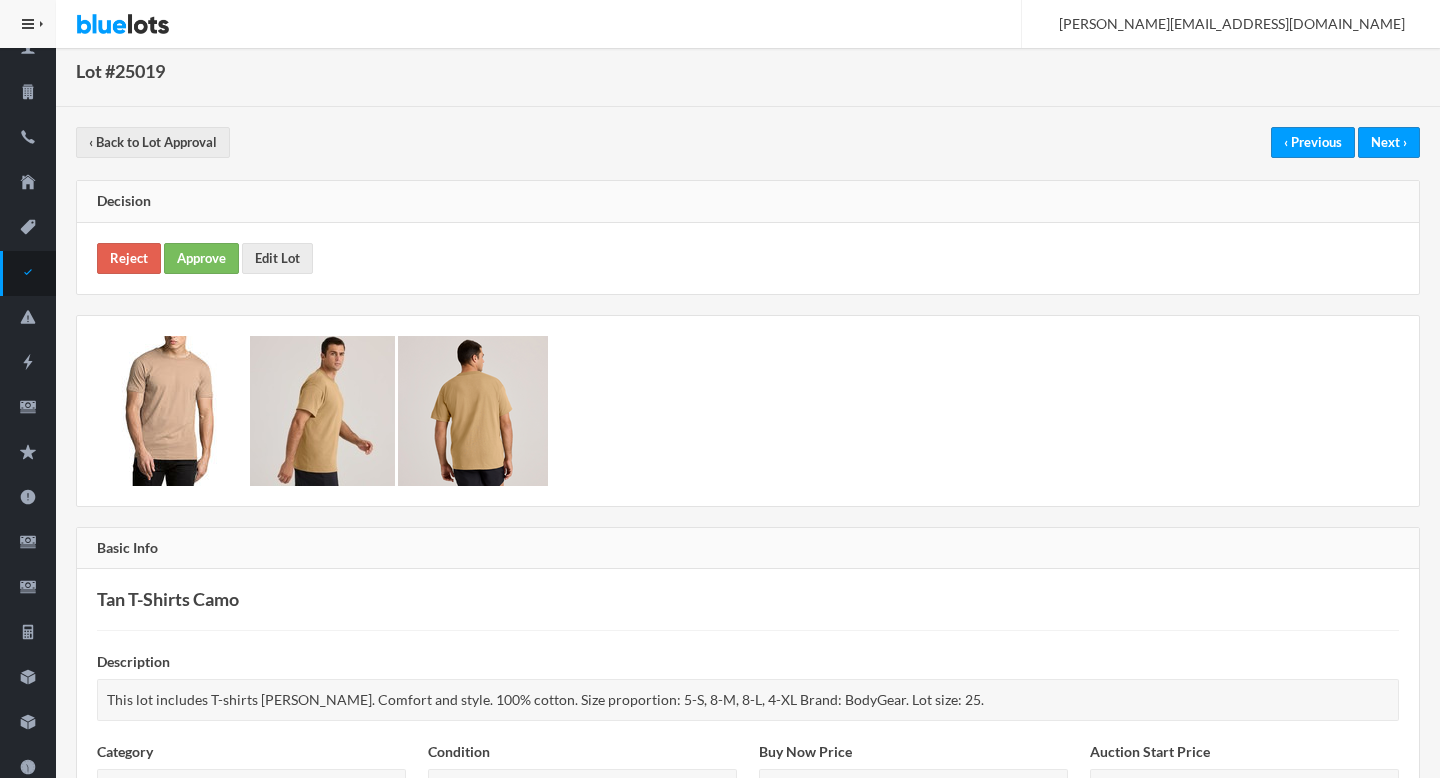 scroll, scrollTop: 0, scrollLeft: 0, axis: both 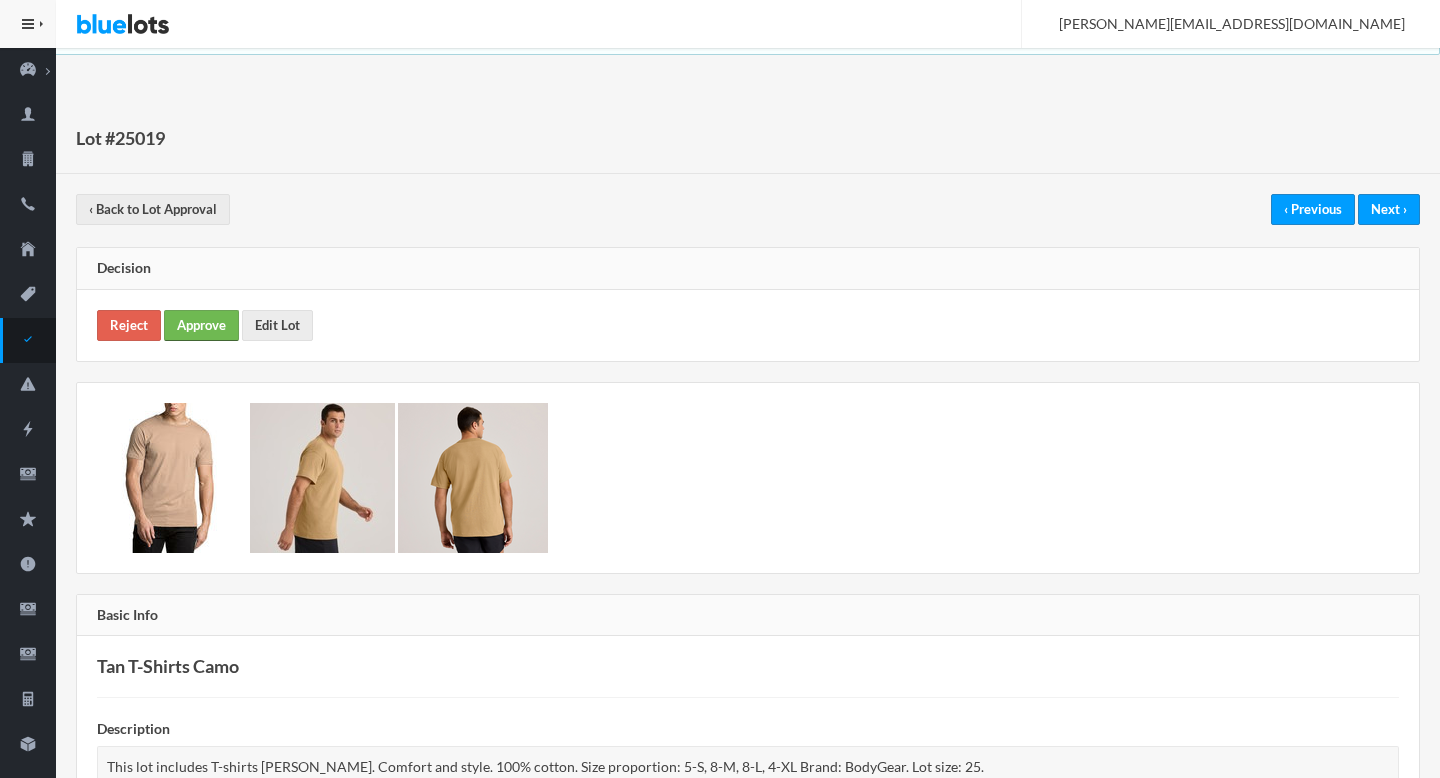 click on "Approve" at bounding box center [201, 325] 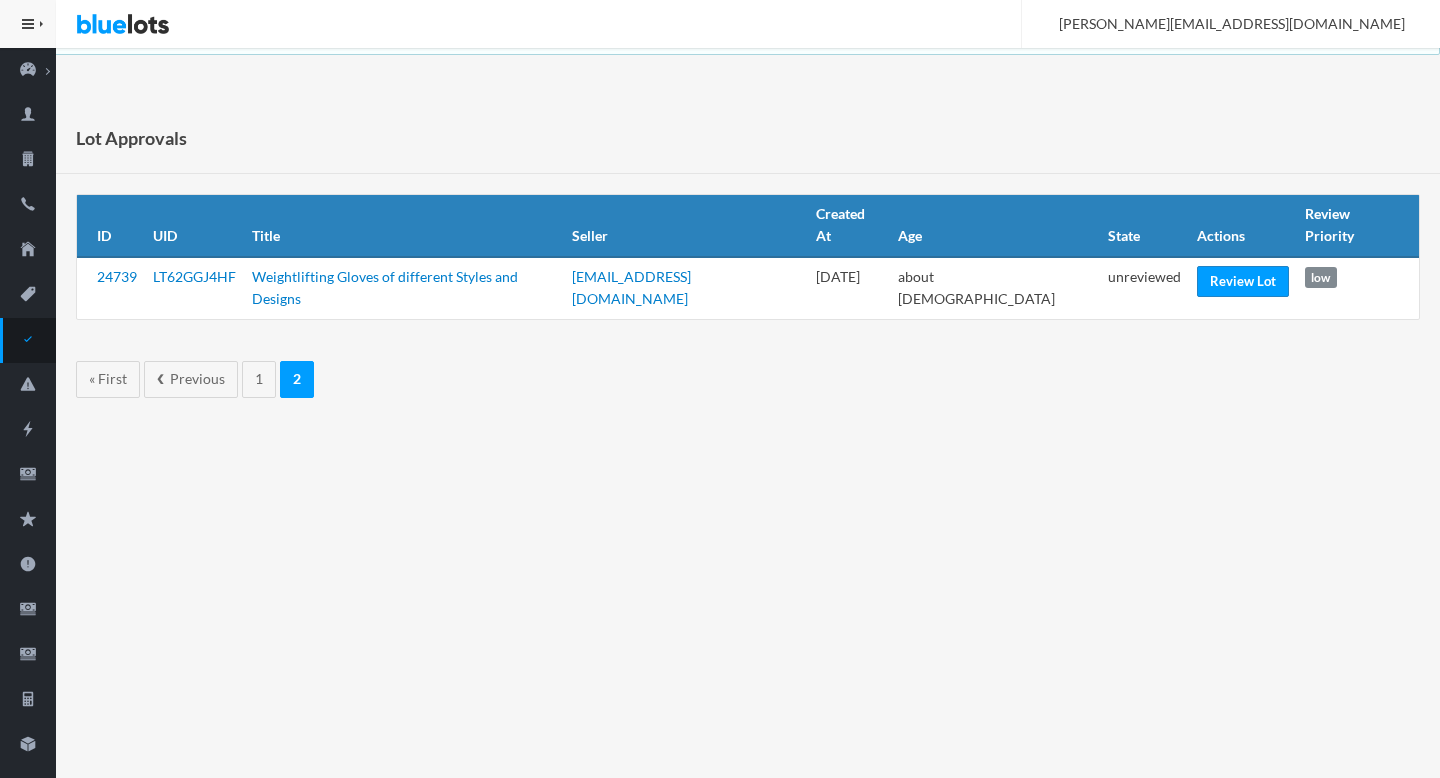 scroll, scrollTop: 0, scrollLeft: 0, axis: both 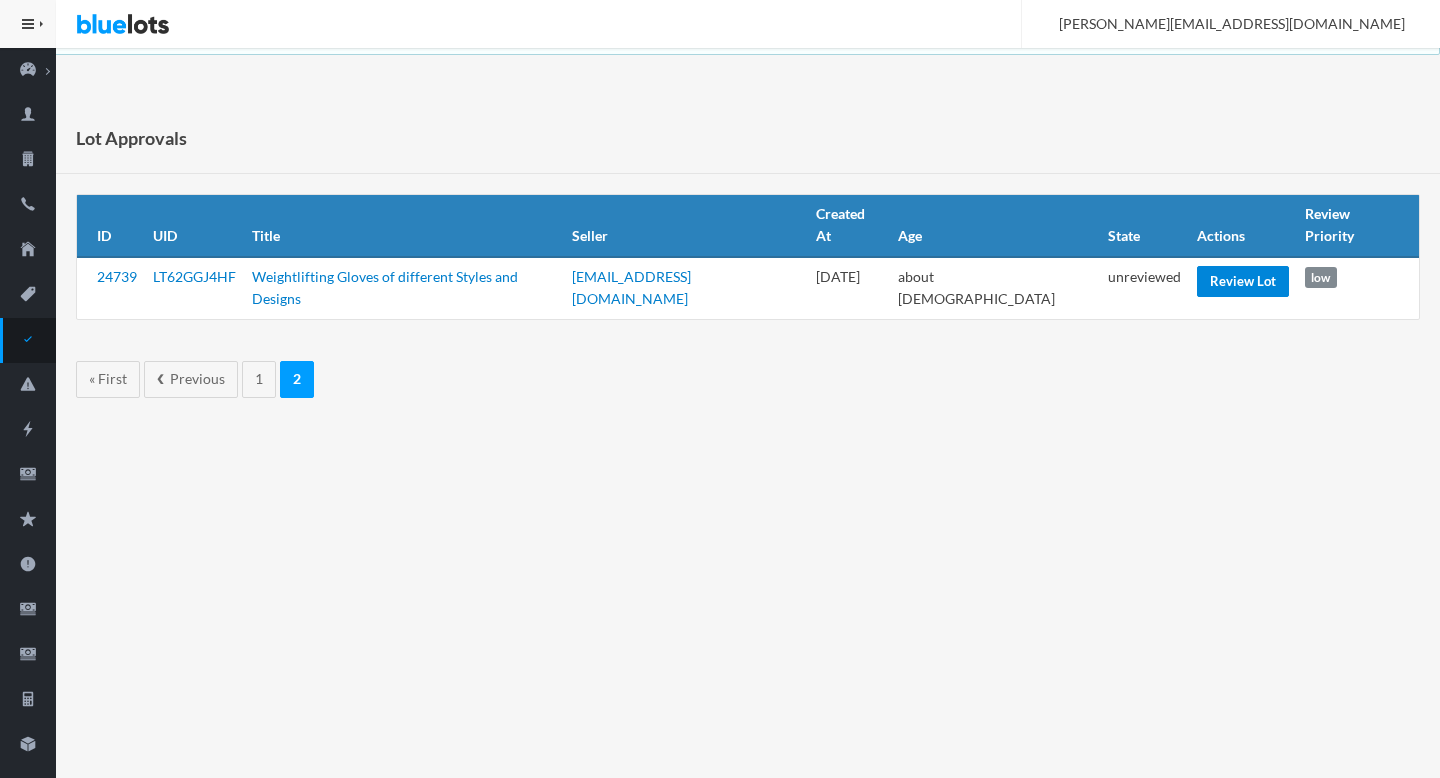 click on "Review Lot" at bounding box center [1243, 281] 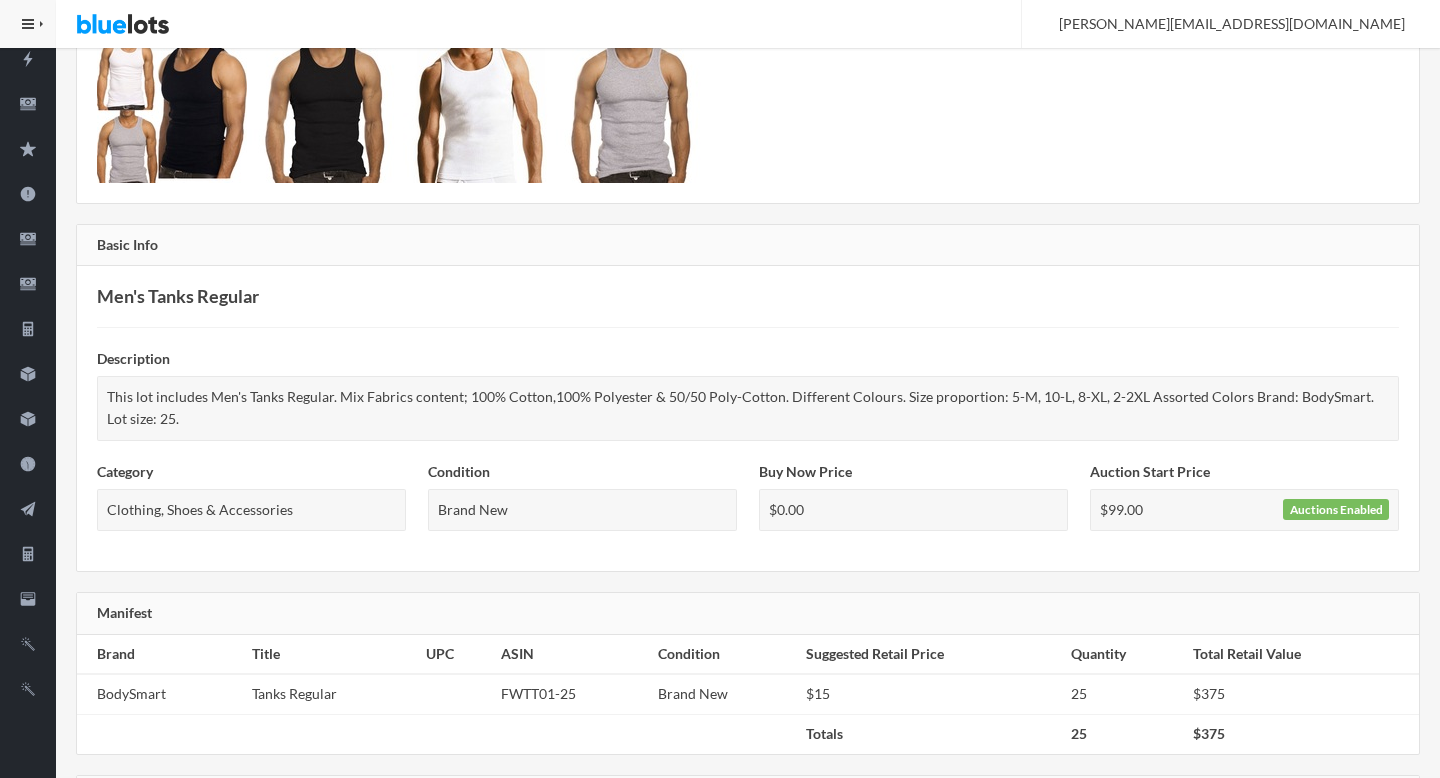 scroll, scrollTop: 0, scrollLeft: 0, axis: both 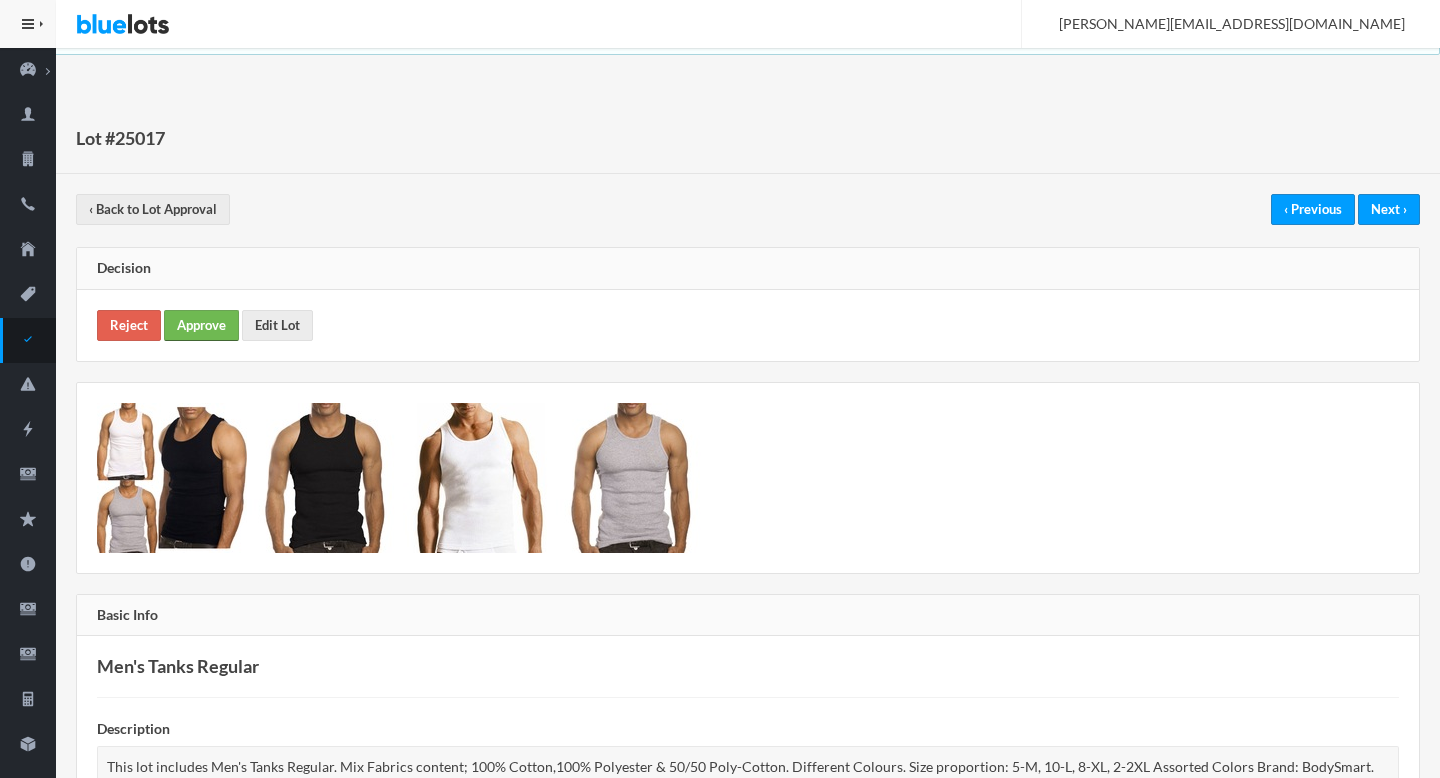 click on "Approve" at bounding box center (201, 325) 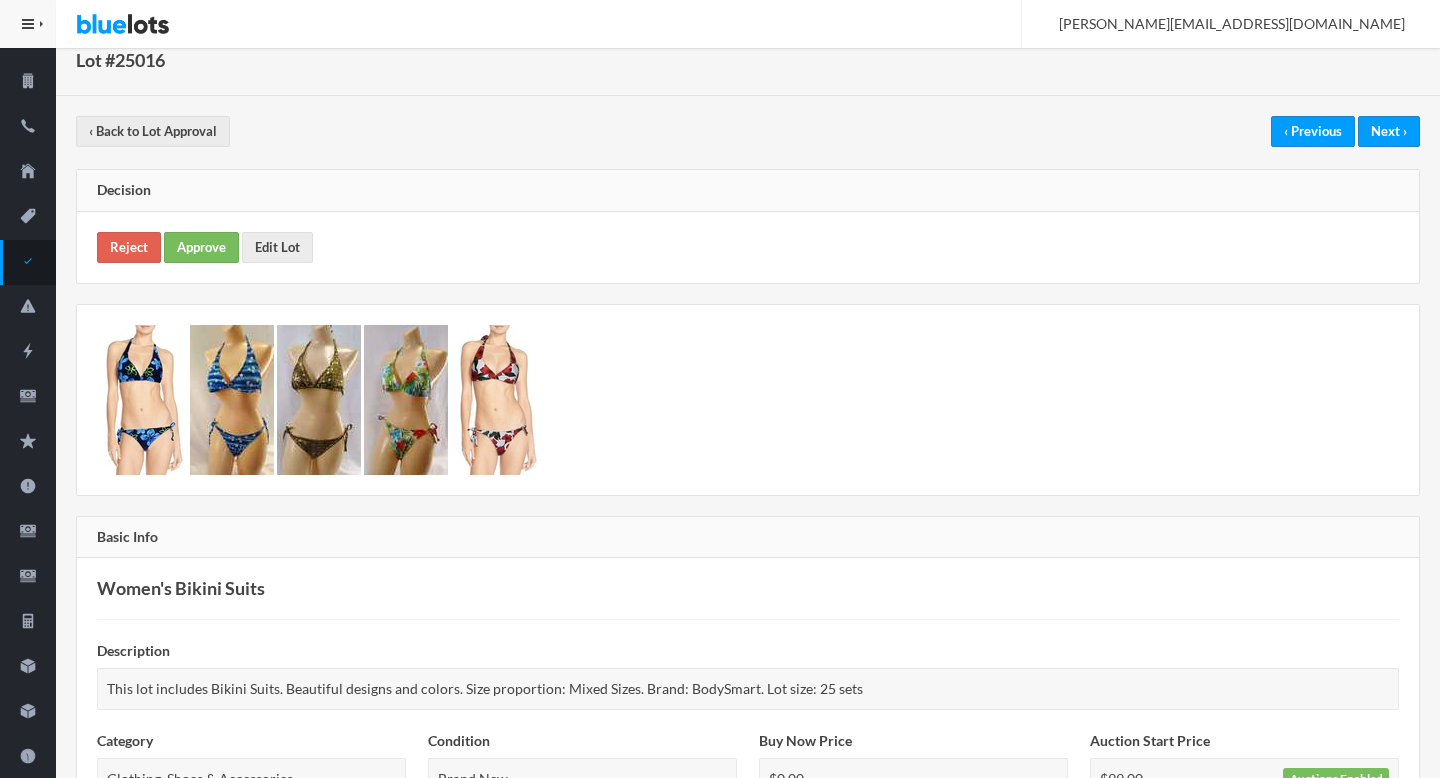 scroll, scrollTop: 0, scrollLeft: 0, axis: both 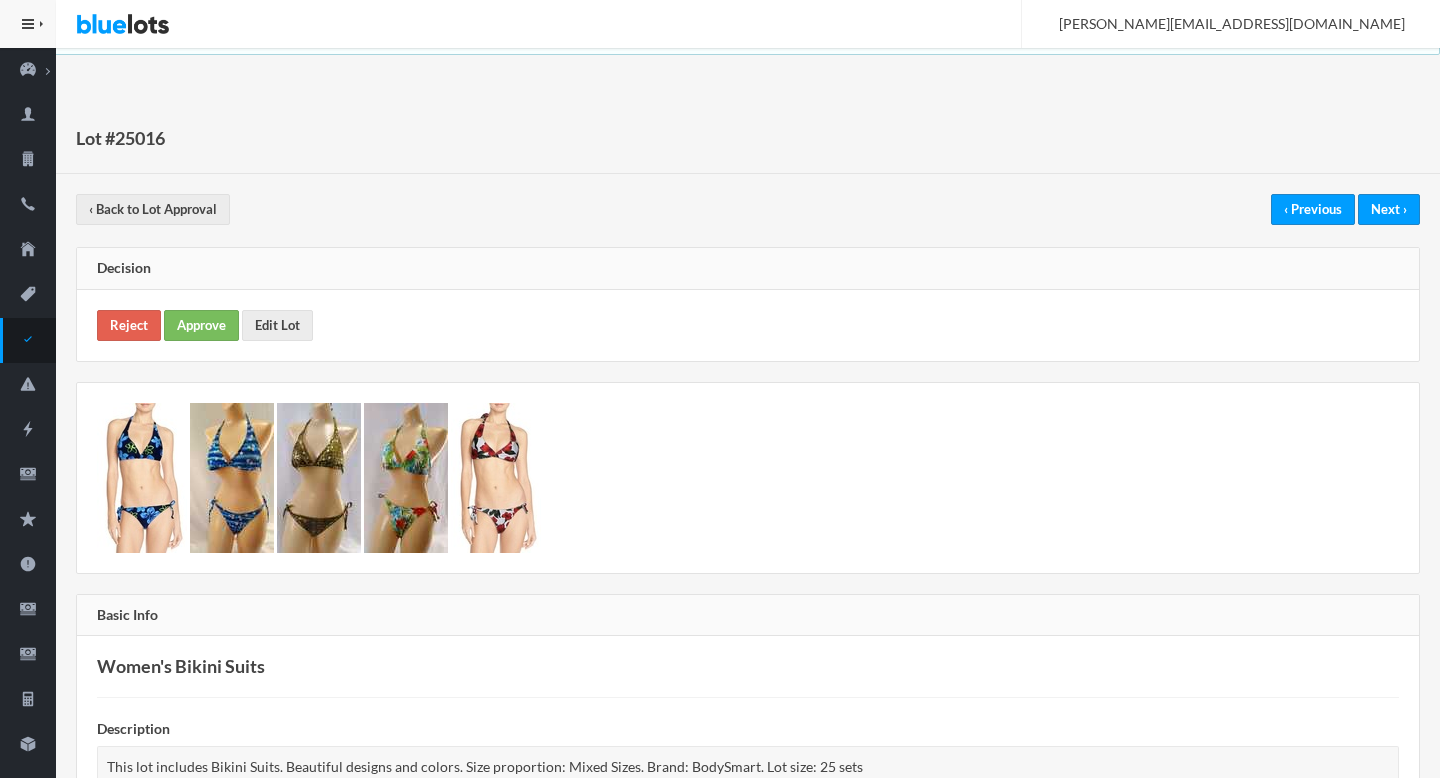 click at bounding box center [232, 478] 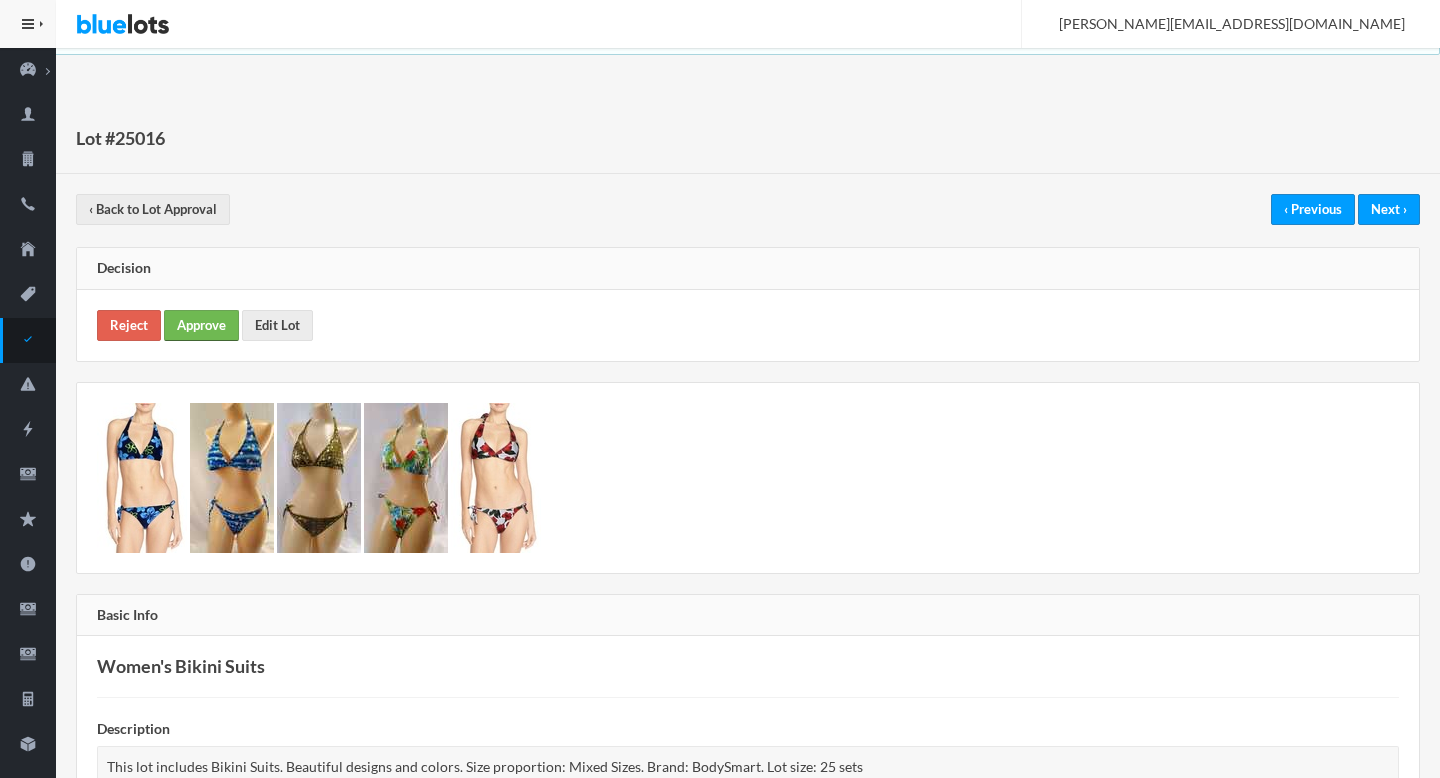 click on "Approve" at bounding box center [201, 325] 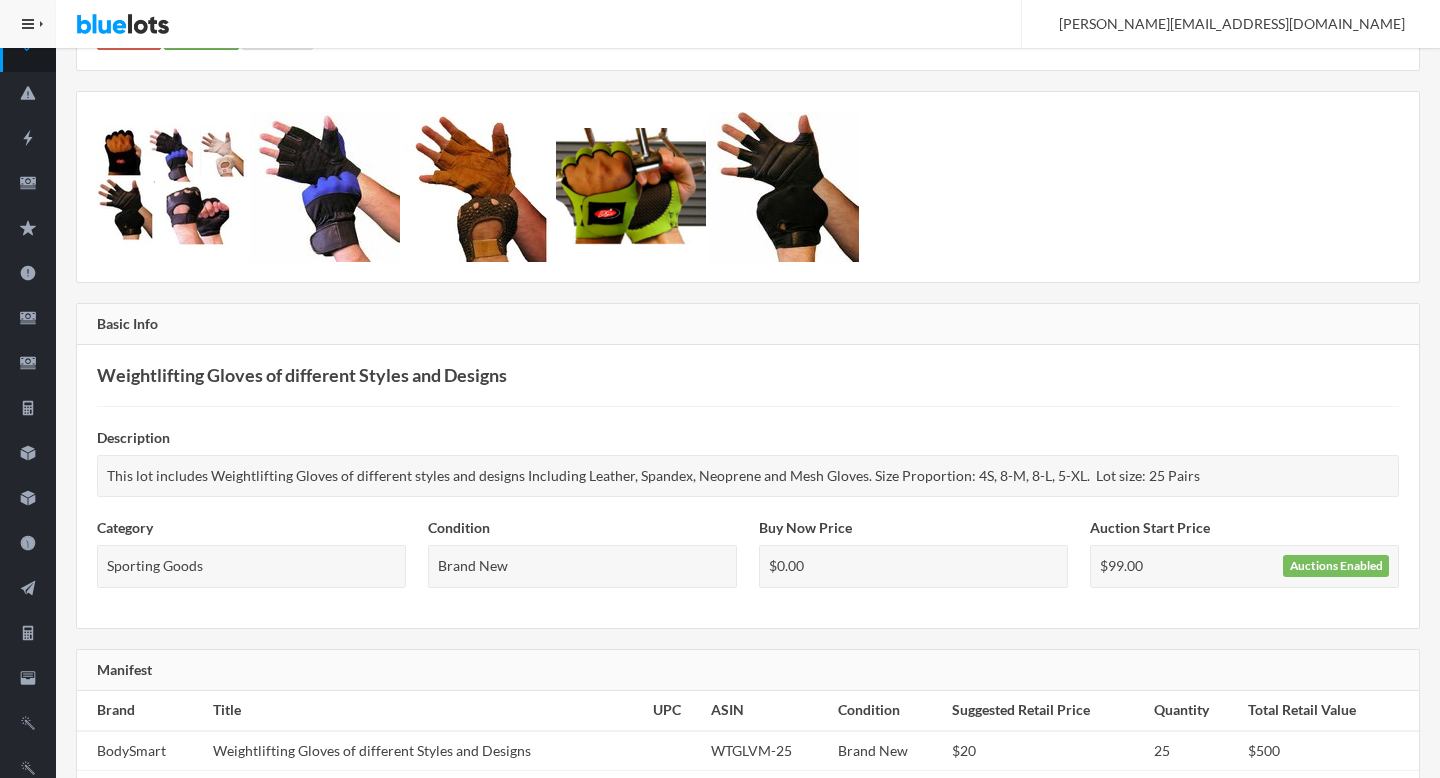 scroll, scrollTop: 0, scrollLeft: 0, axis: both 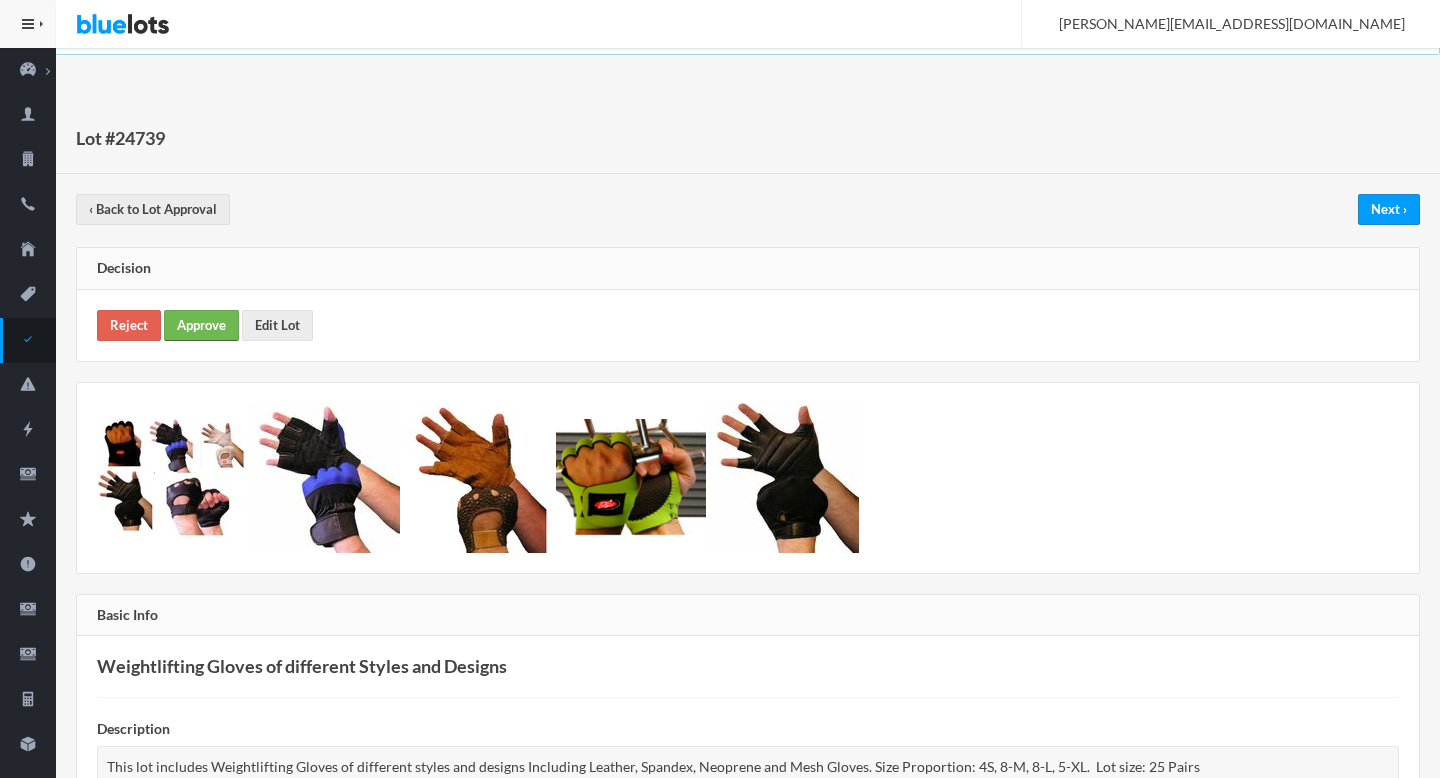 click on "Approve" at bounding box center [201, 325] 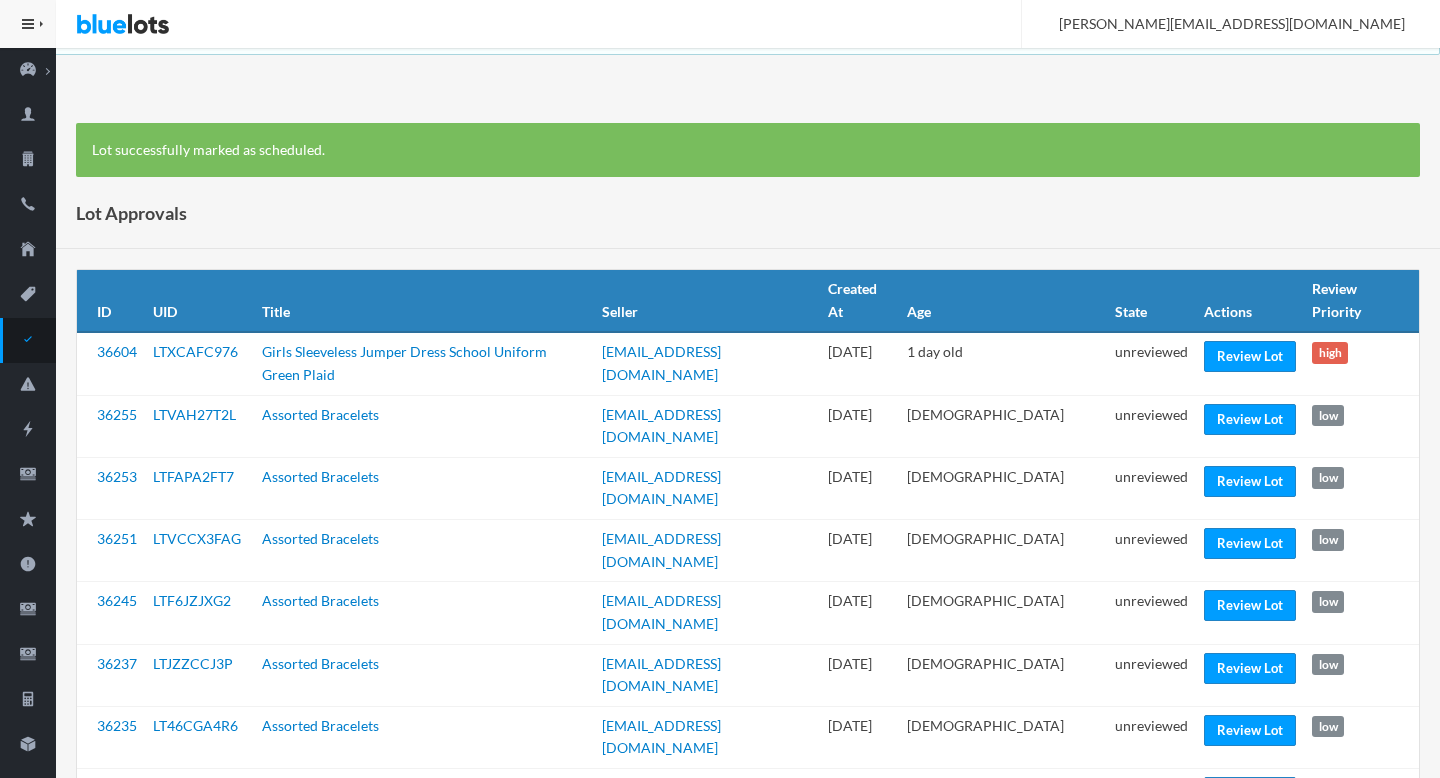 scroll, scrollTop: 0, scrollLeft: 0, axis: both 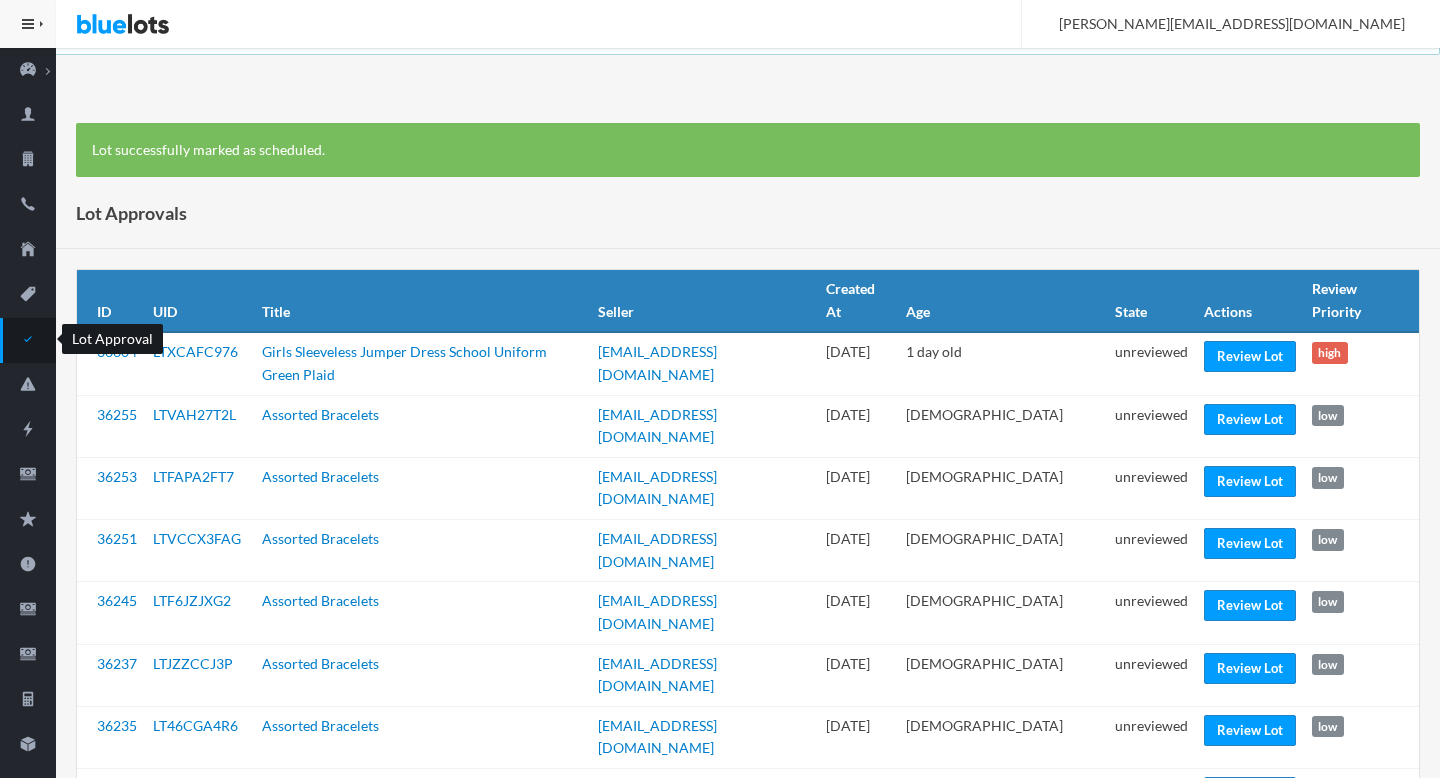 click 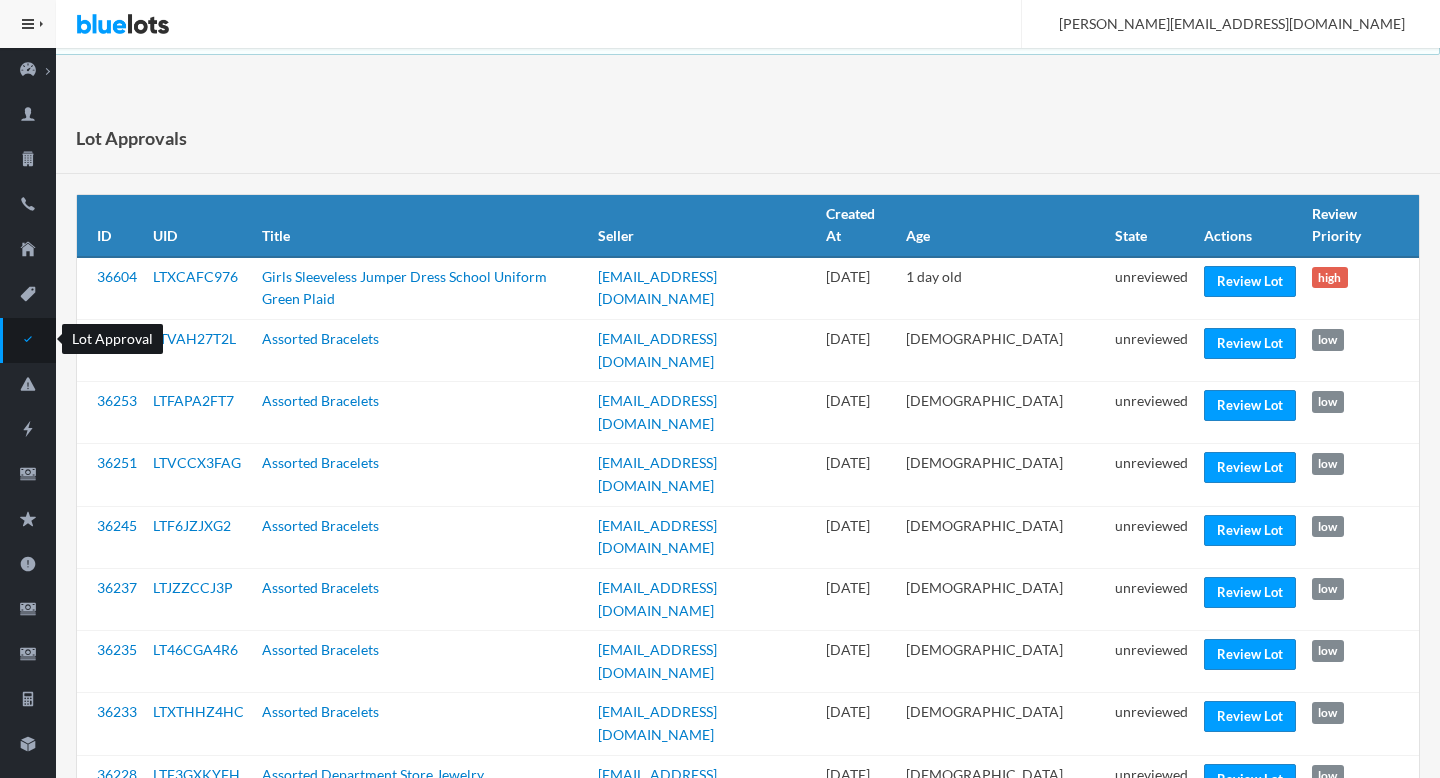 scroll, scrollTop: 0, scrollLeft: 0, axis: both 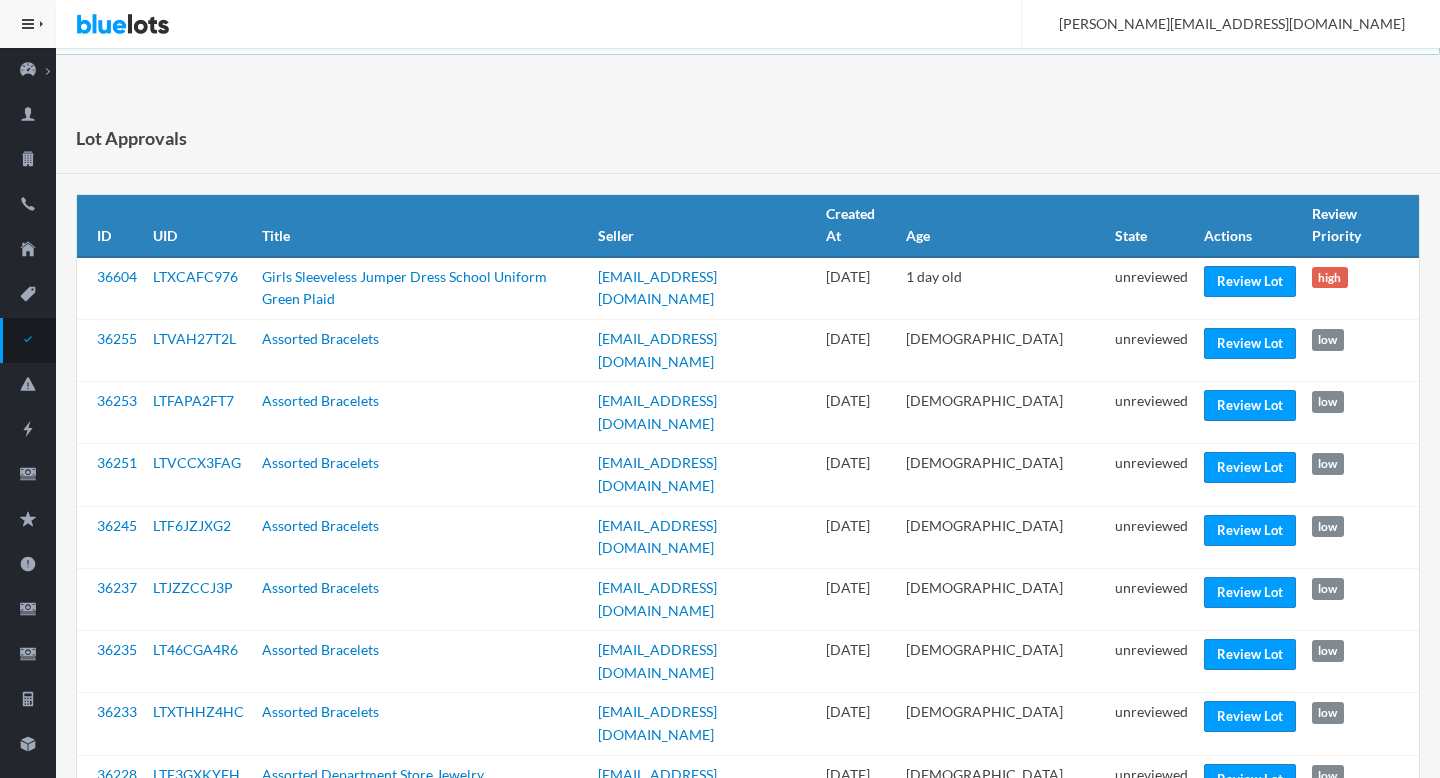 click on "Bluelots is for sale. If you are interested in purchasing the business, please contact us at support@bluelots.com.
HIDE MENU
Admin
Dashboard
Summary
Buyer Metrics
Lot Metrics
Auction Metrics
Sales Metrics
Seller Metrics
Buyers
Sellers
Phone Numbers
Addresses
Lots
Lot Approval
Listing Reports
Auctions
Orders
Buyer Feedback" at bounding box center [720, 1113] 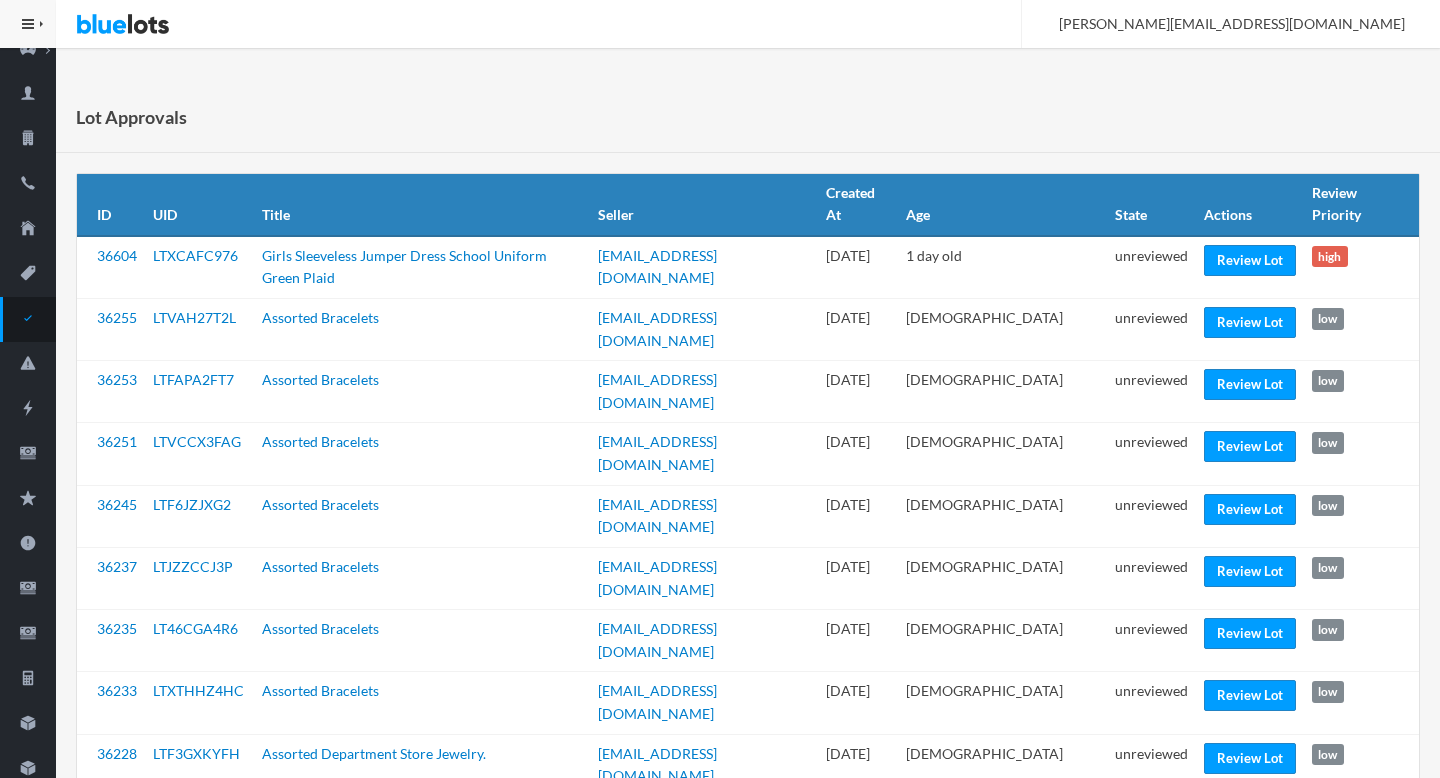 scroll, scrollTop: 0, scrollLeft: 0, axis: both 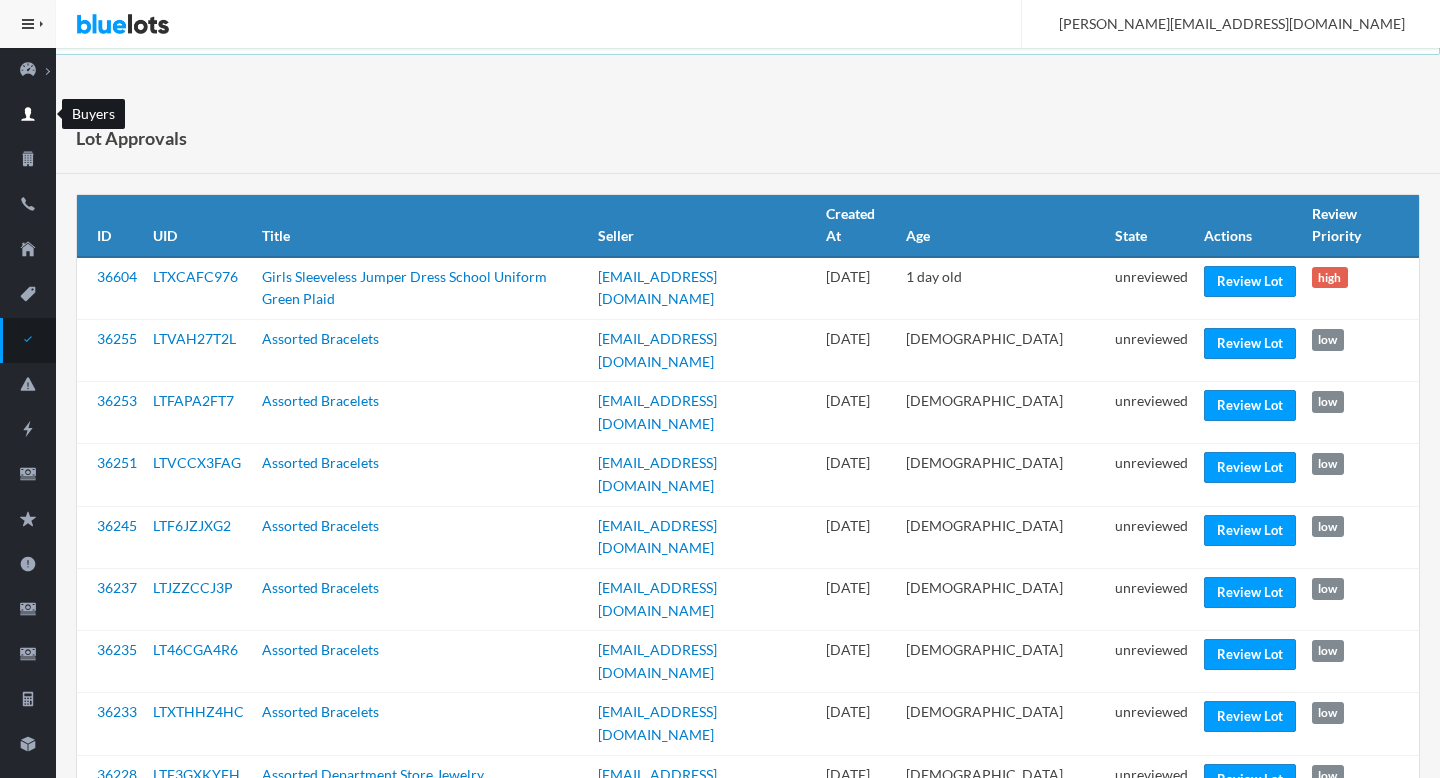 click 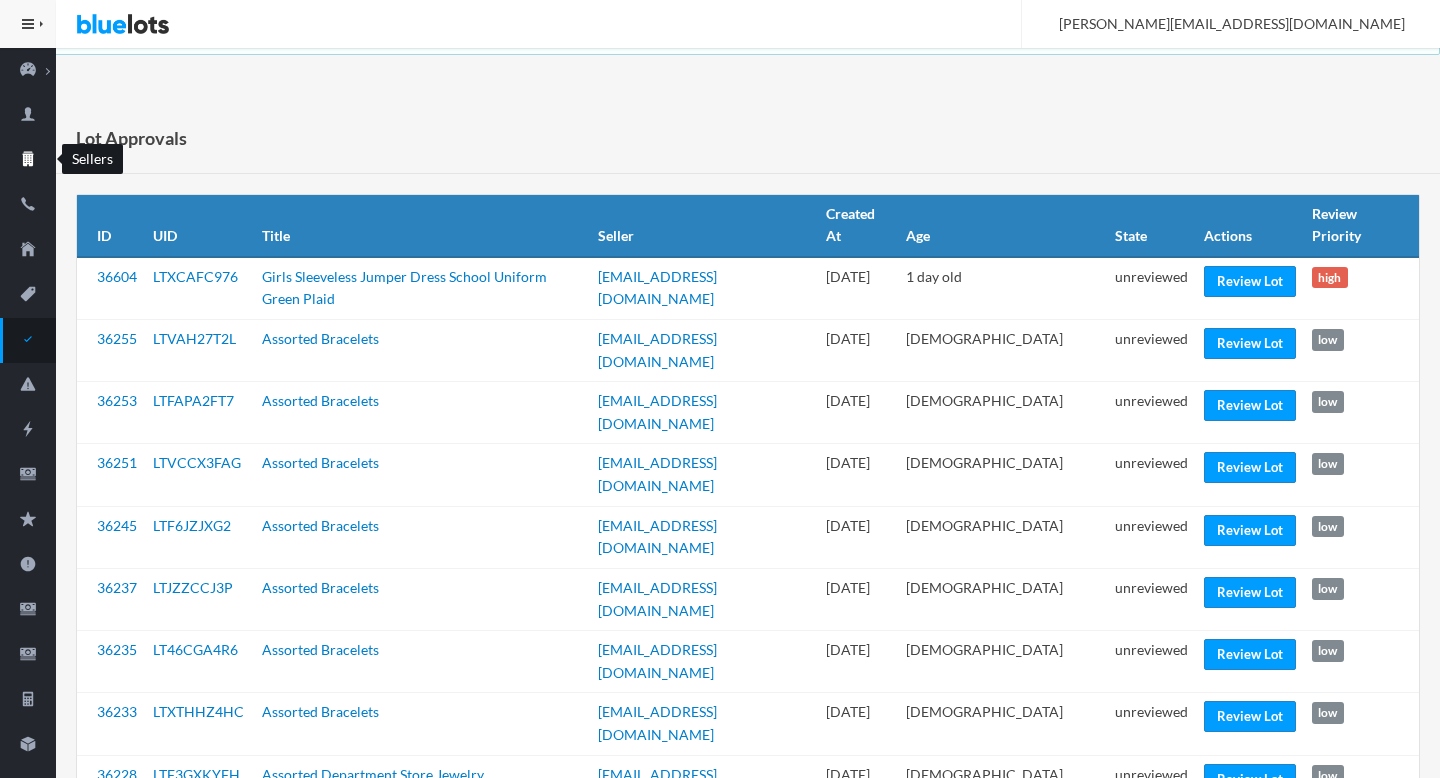 click 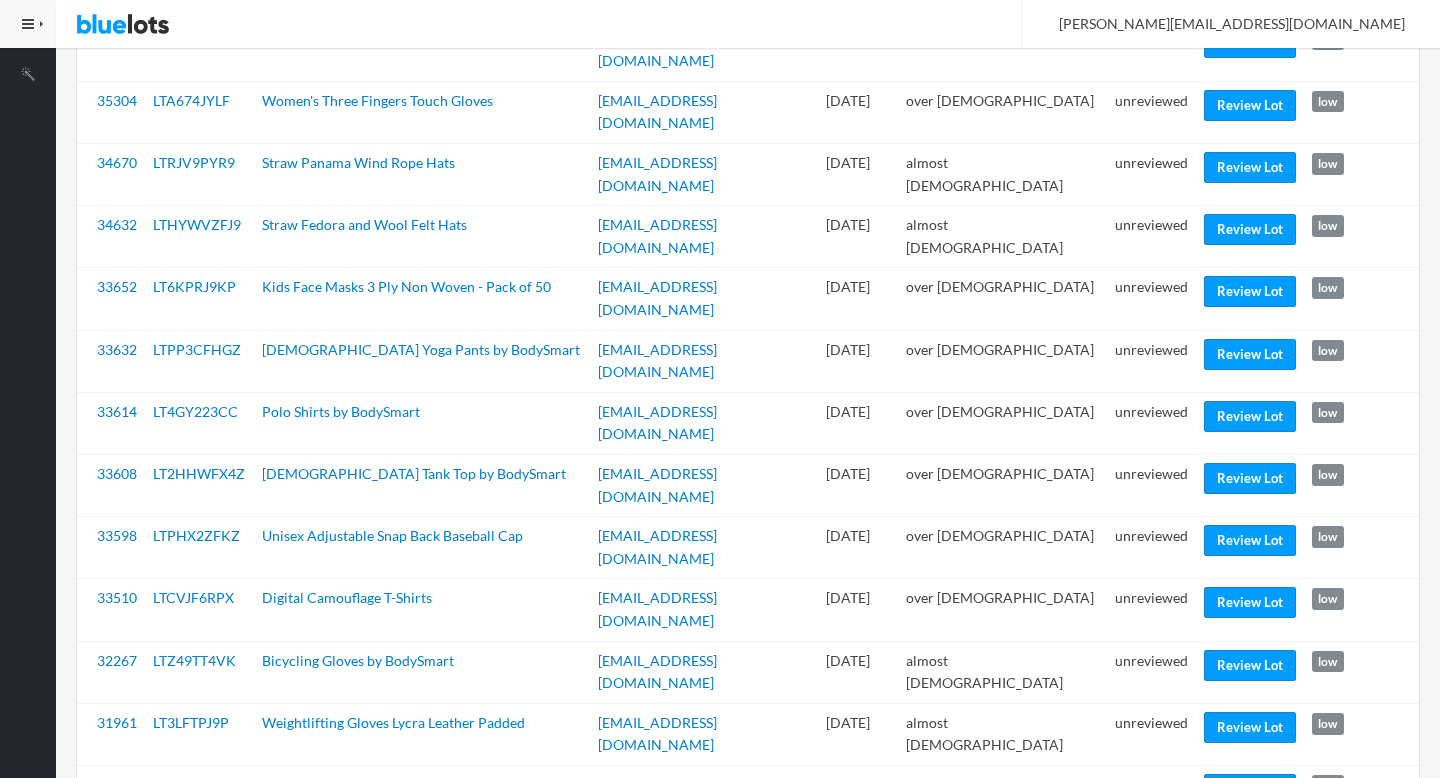 scroll, scrollTop: 0, scrollLeft: 0, axis: both 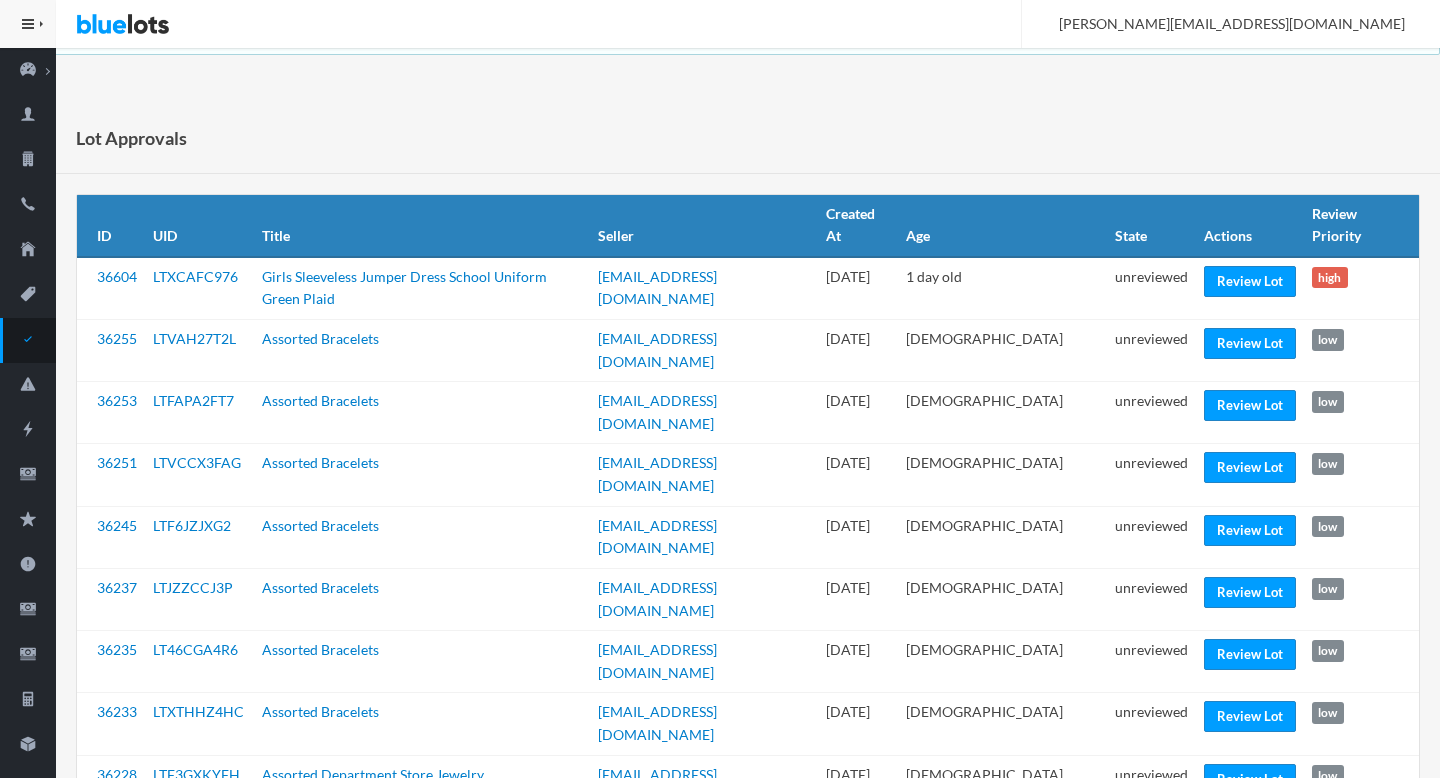 click on "Lot Approvals" at bounding box center [748, 138] 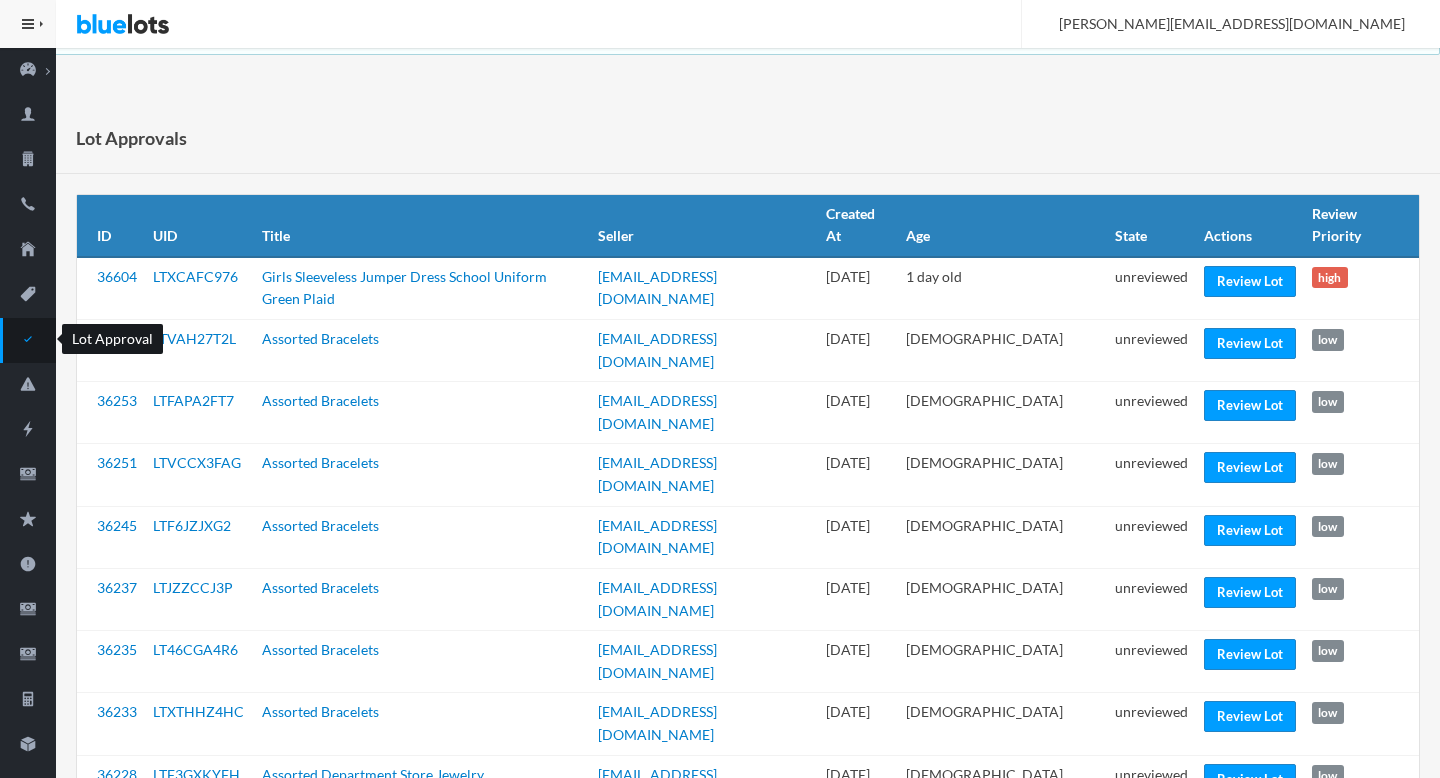 click 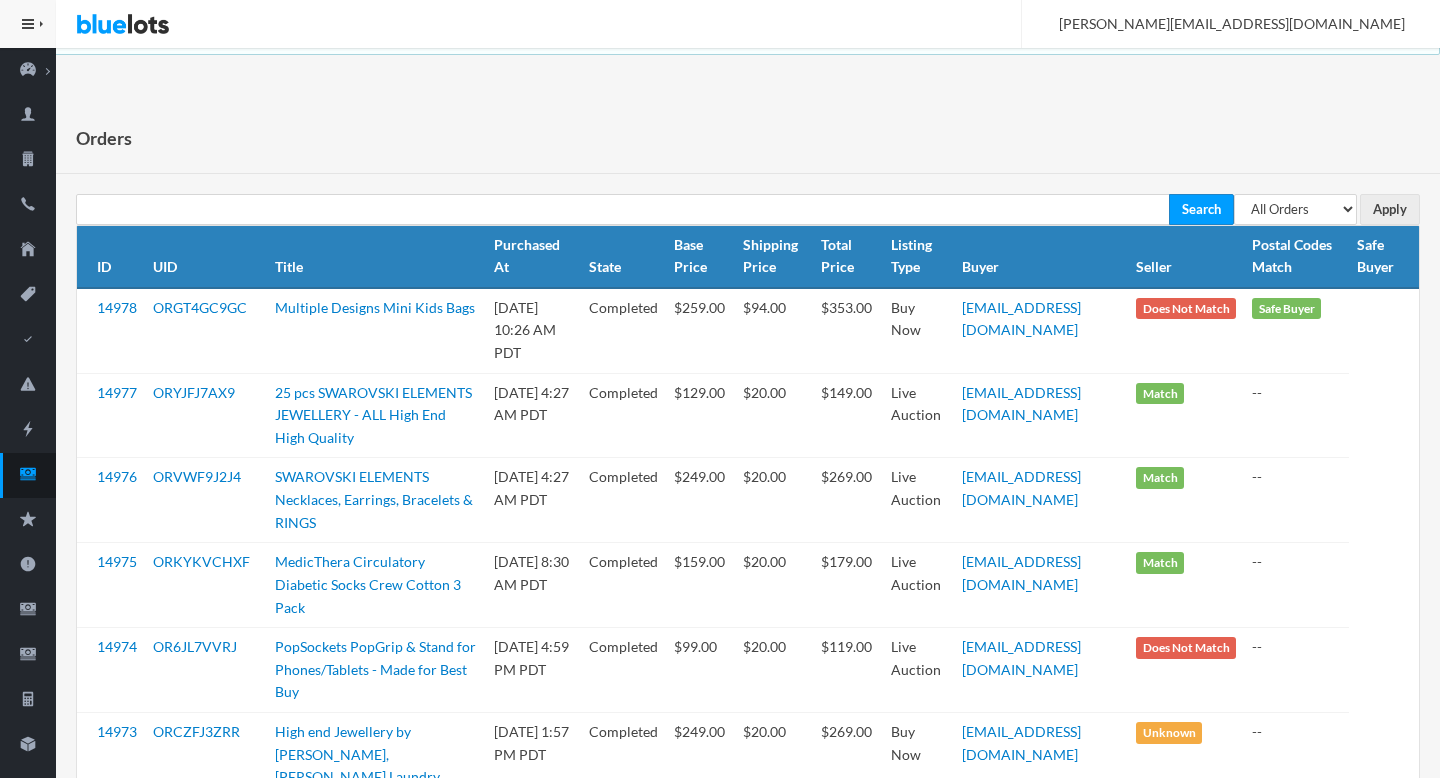 scroll, scrollTop: 0, scrollLeft: 0, axis: both 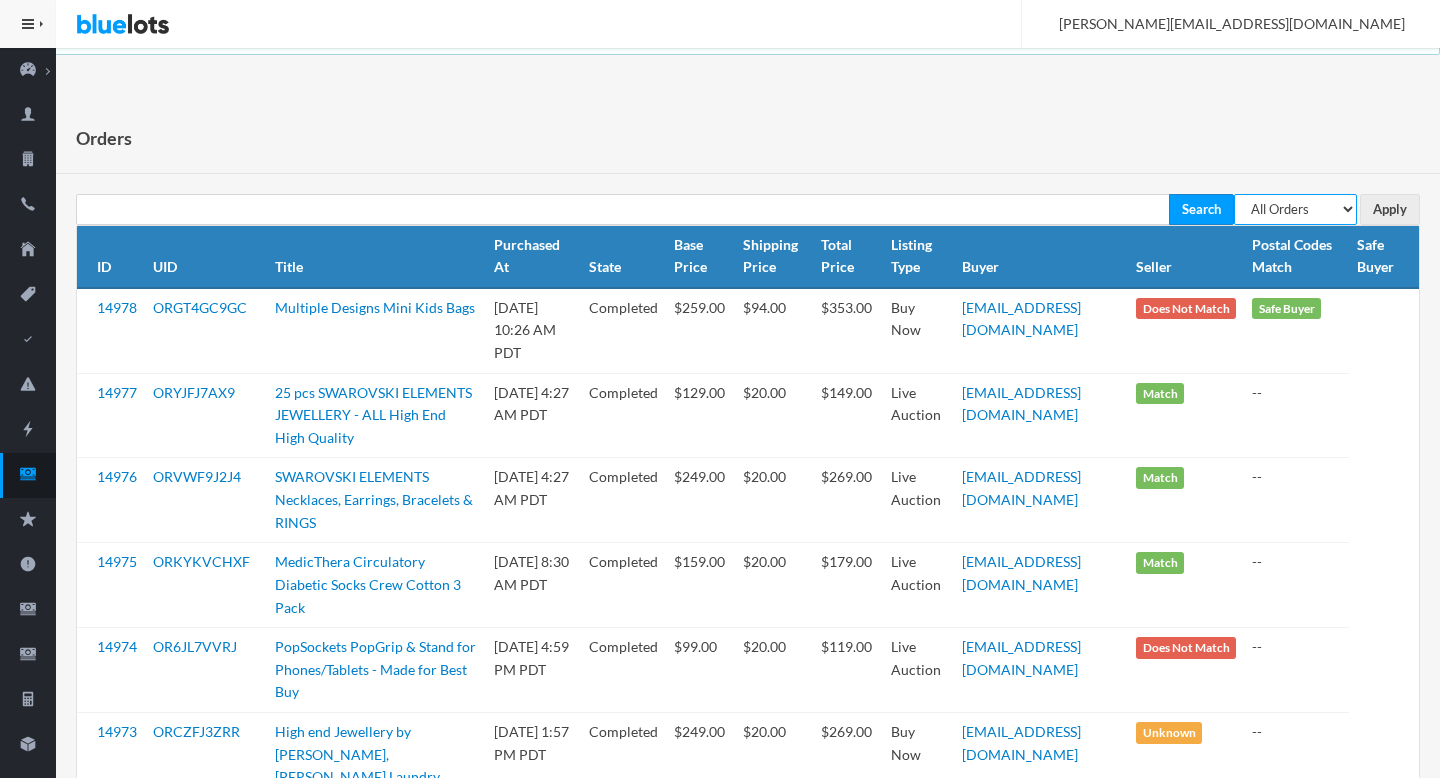 click on "All Orders Pending
Completed
Under review
Cancelled" at bounding box center (1295, 209) 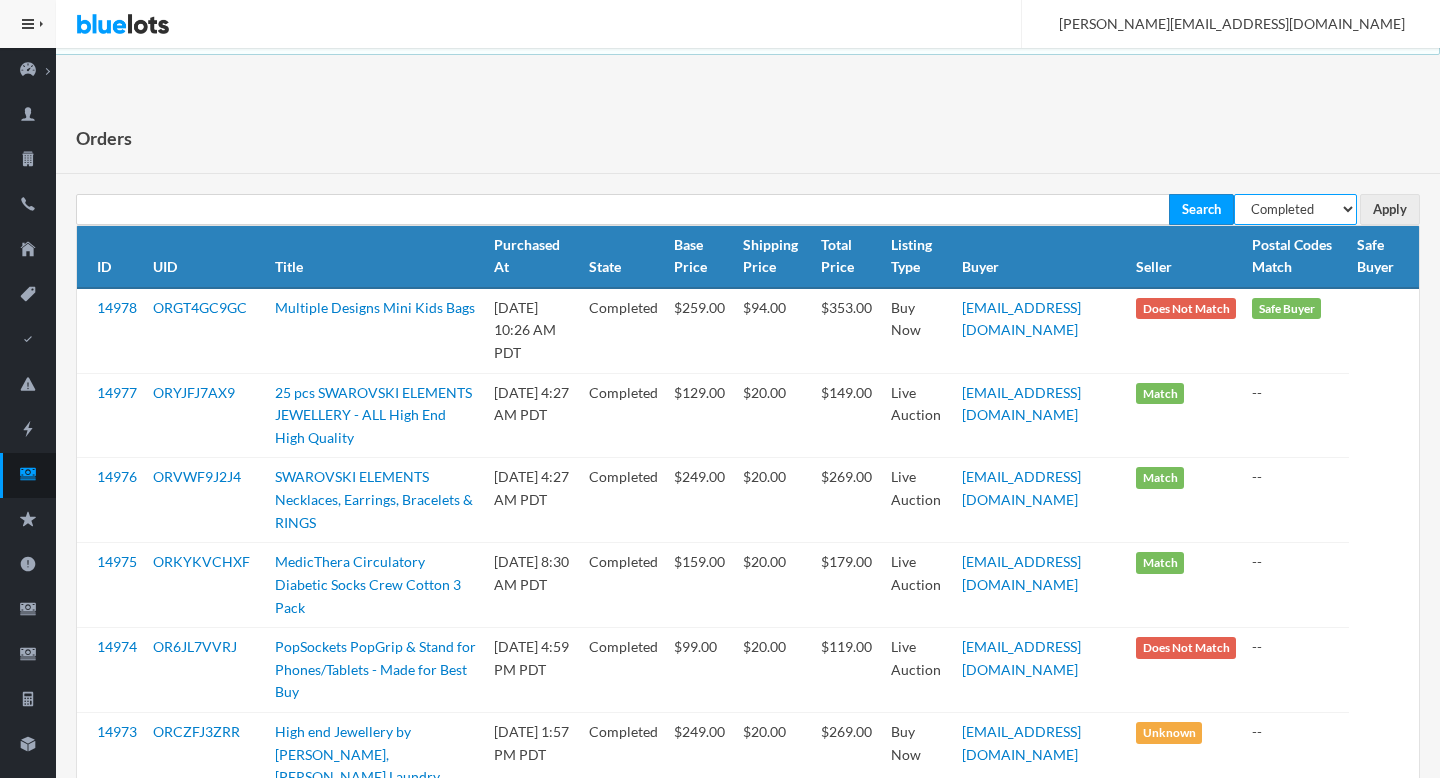 click on "All Orders Pending
Completed
Under review
Cancelled" at bounding box center [1295, 209] 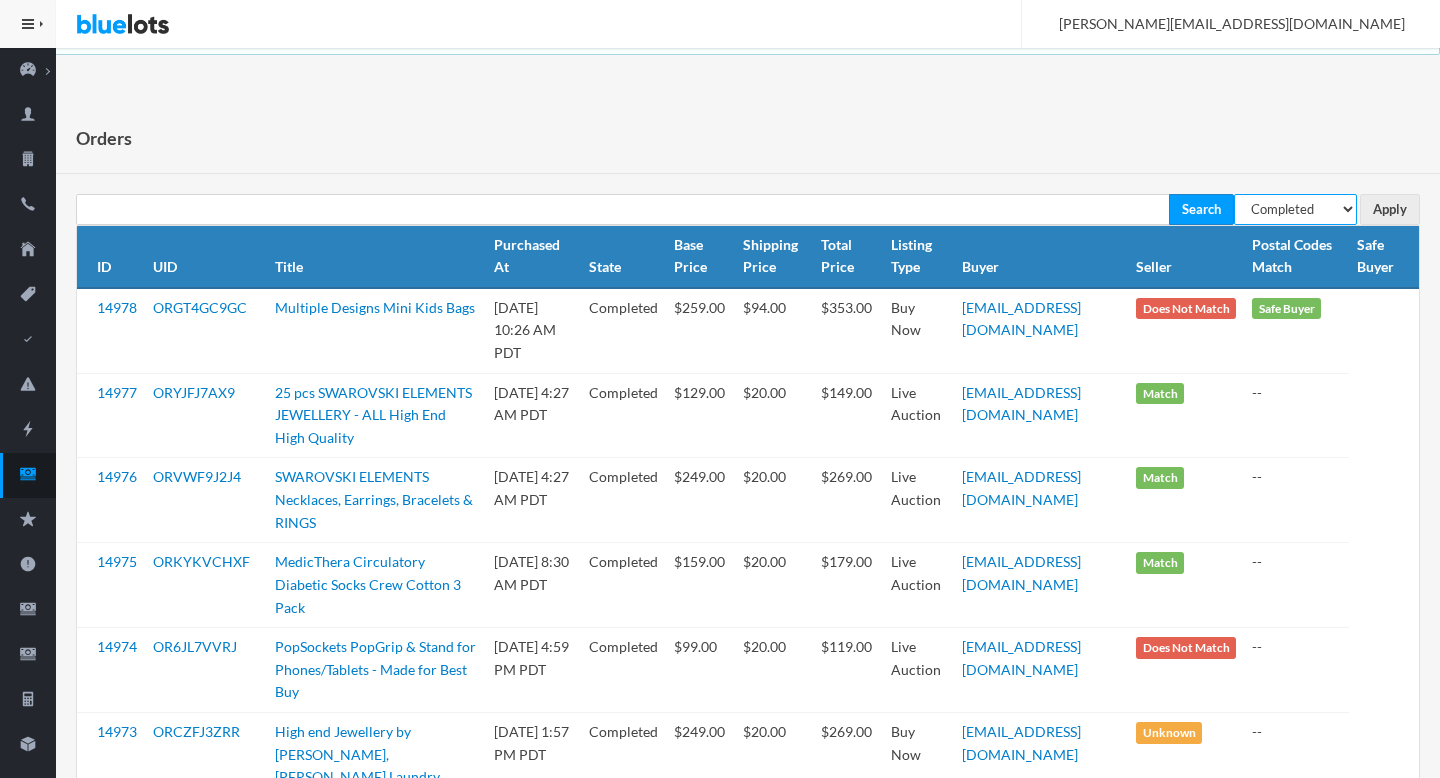 select on "pending" 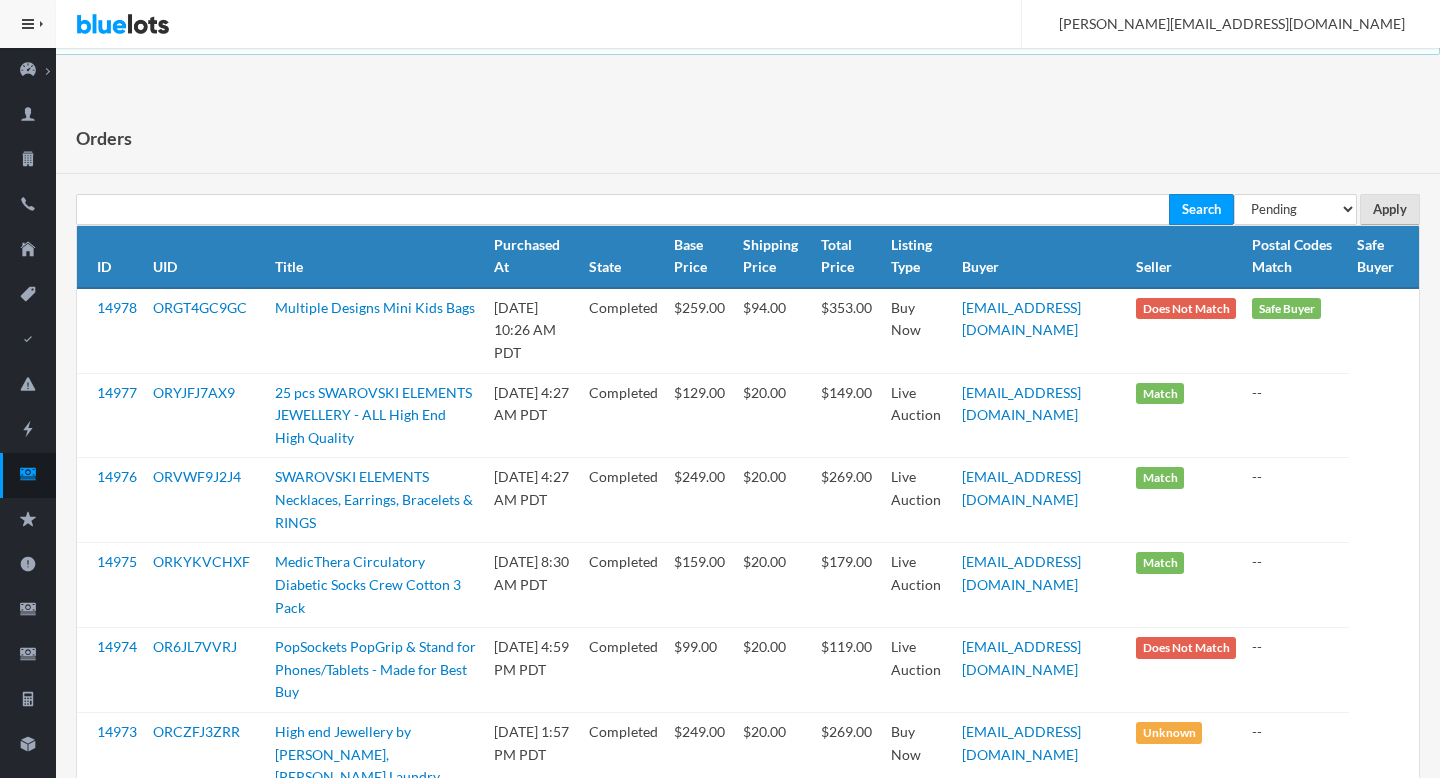 click on "Apply" at bounding box center [1390, 209] 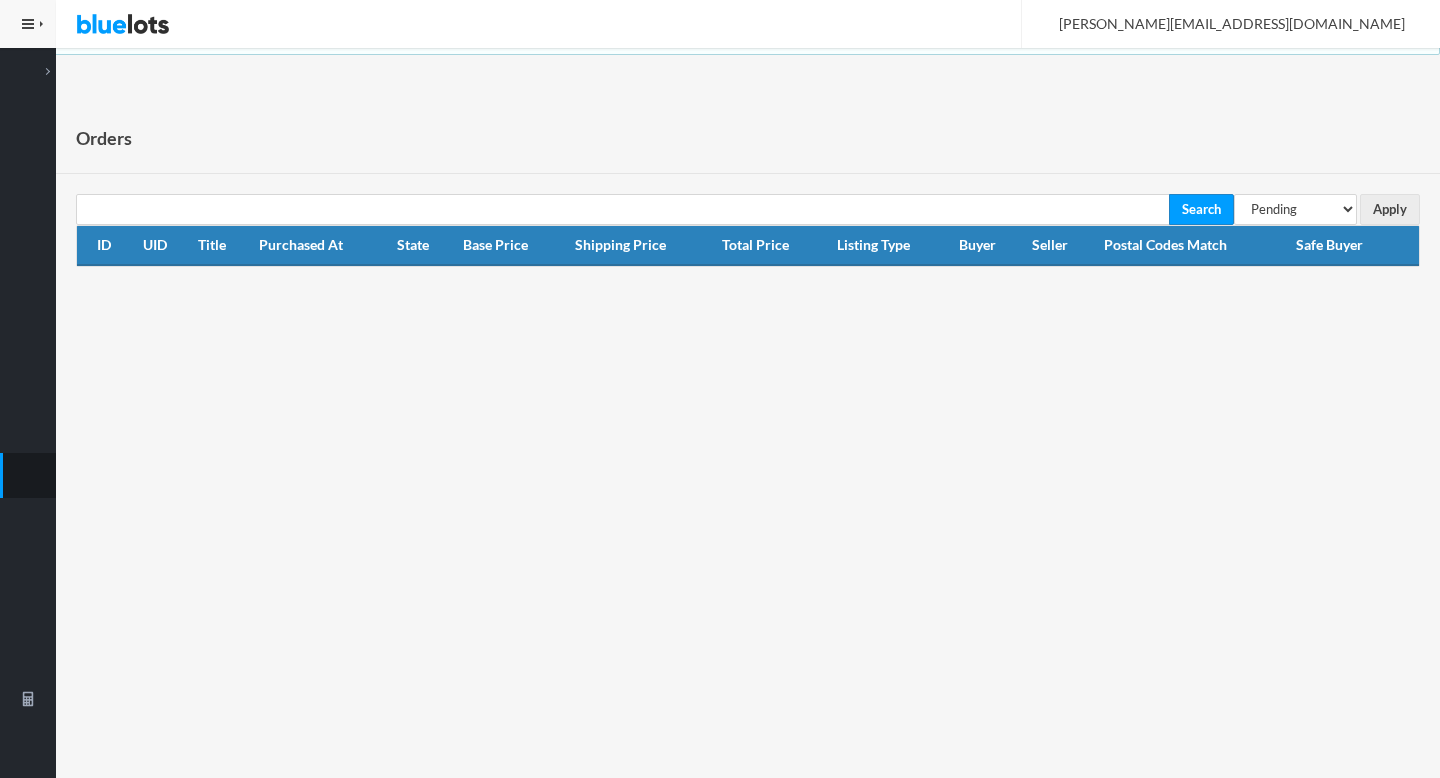 scroll, scrollTop: 0, scrollLeft: 0, axis: both 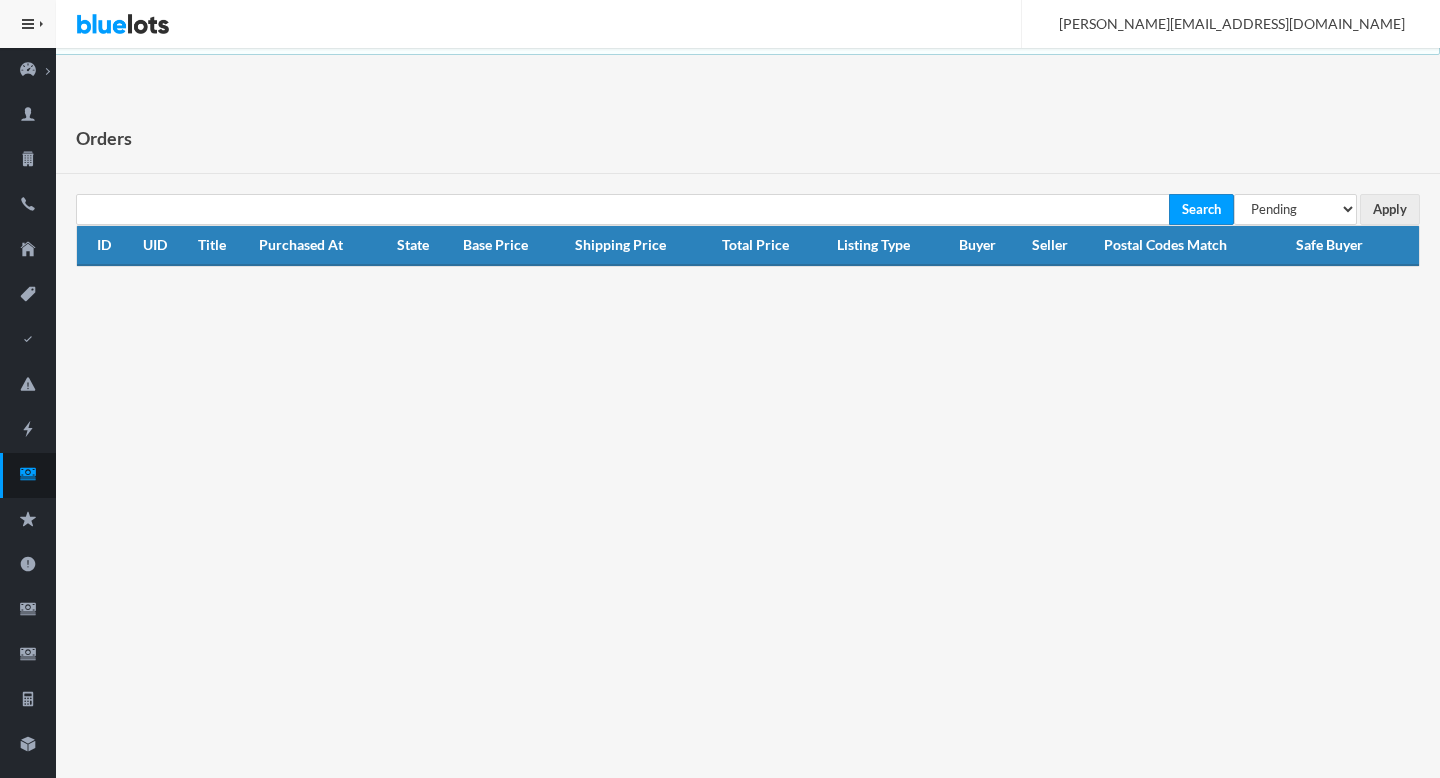 select on "under_review" 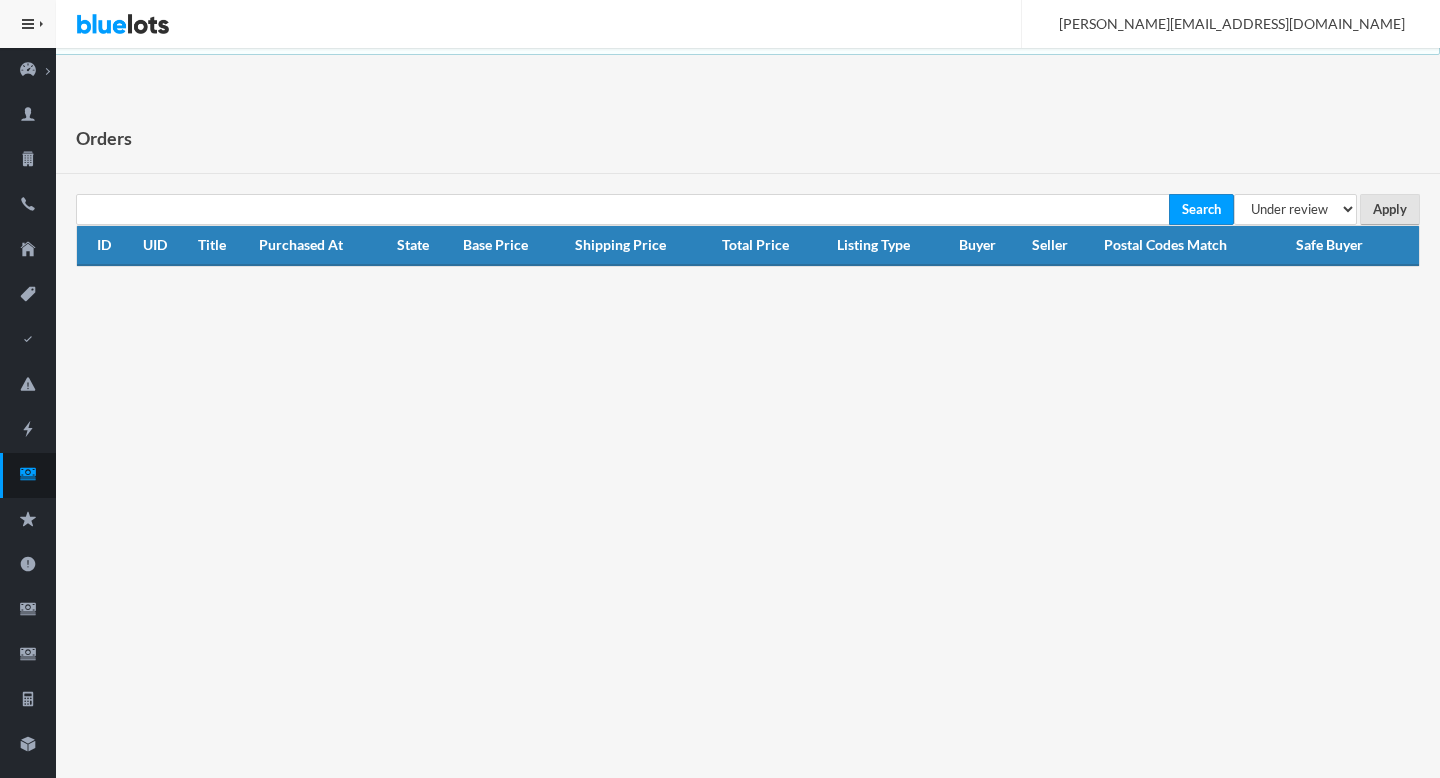click on "Apply" at bounding box center [1390, 209] 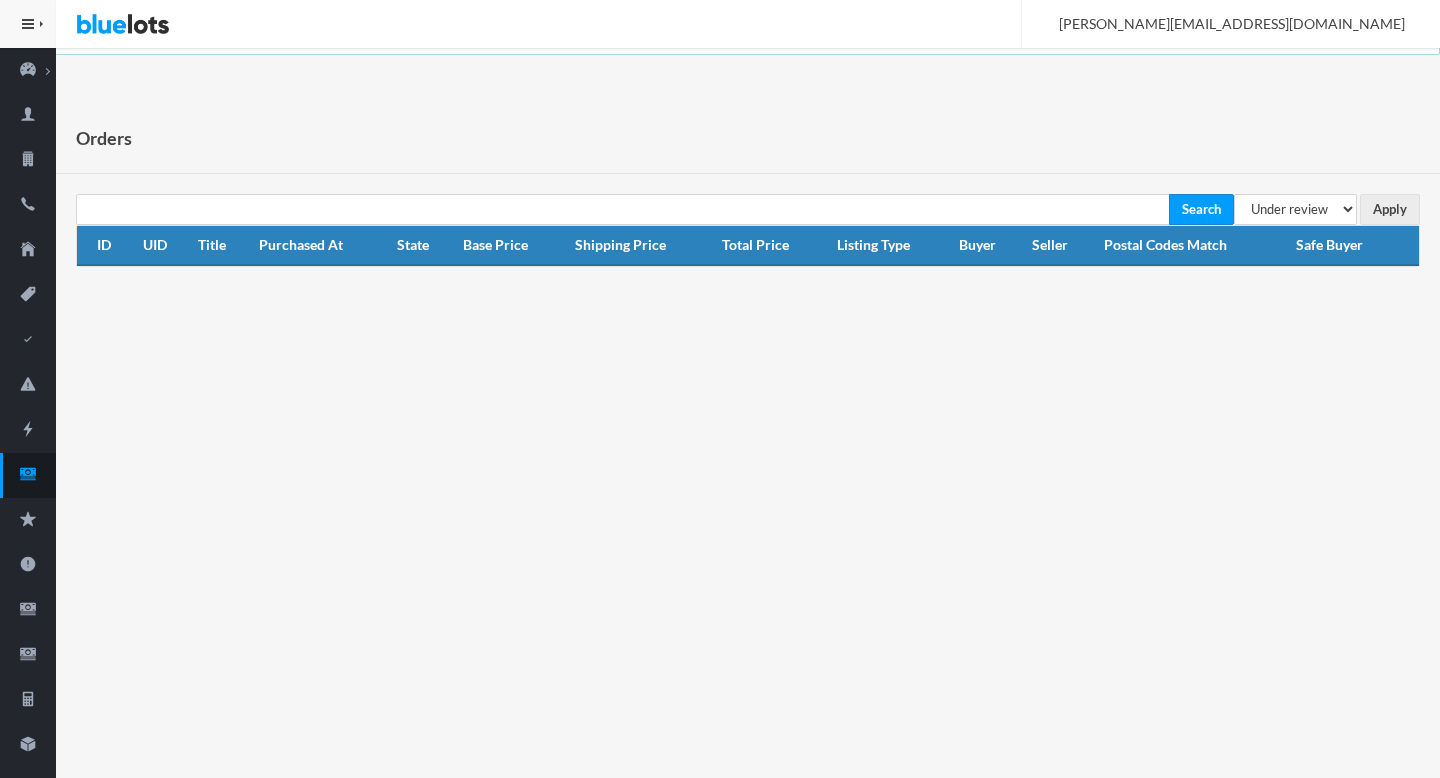scroll, scrollTop: 0, scrollLeft: 0, axis: both 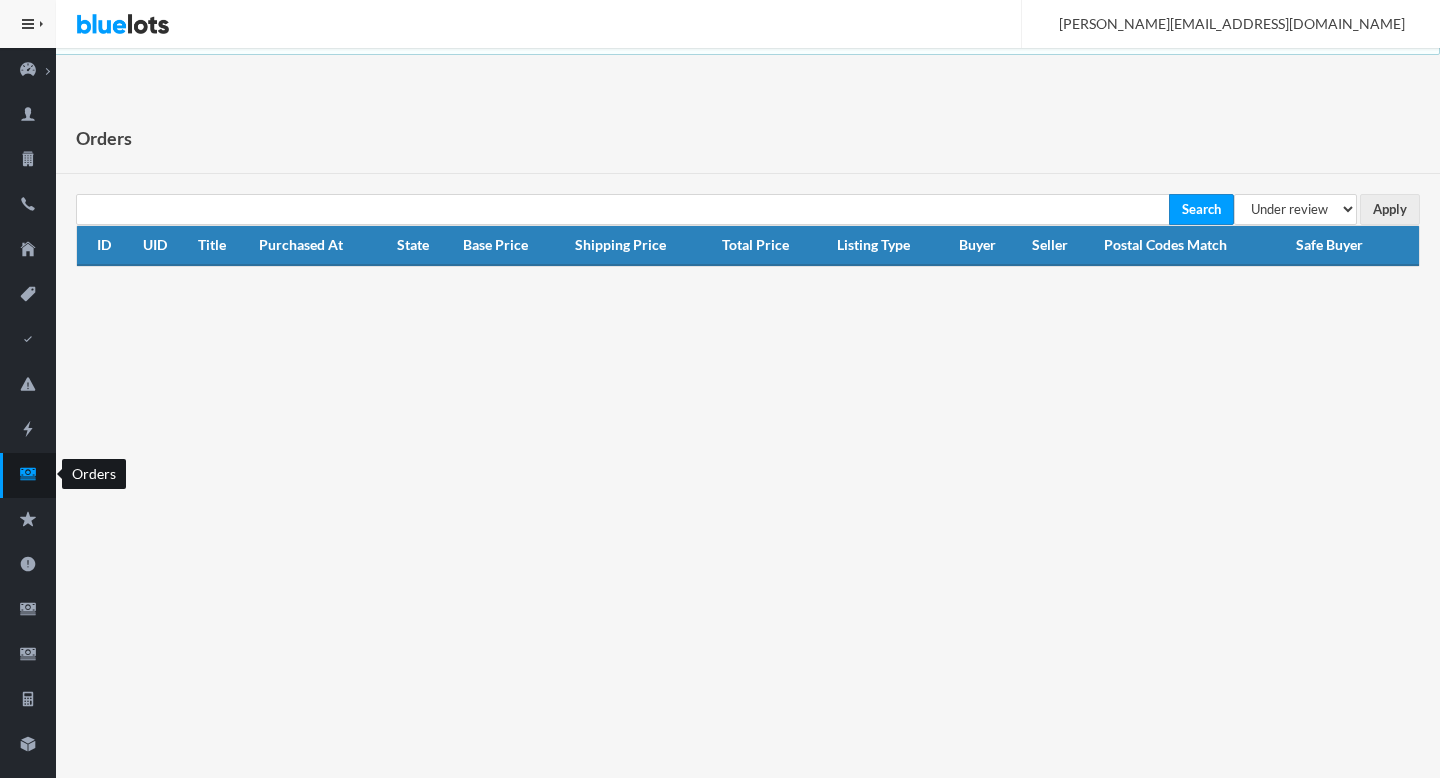 click 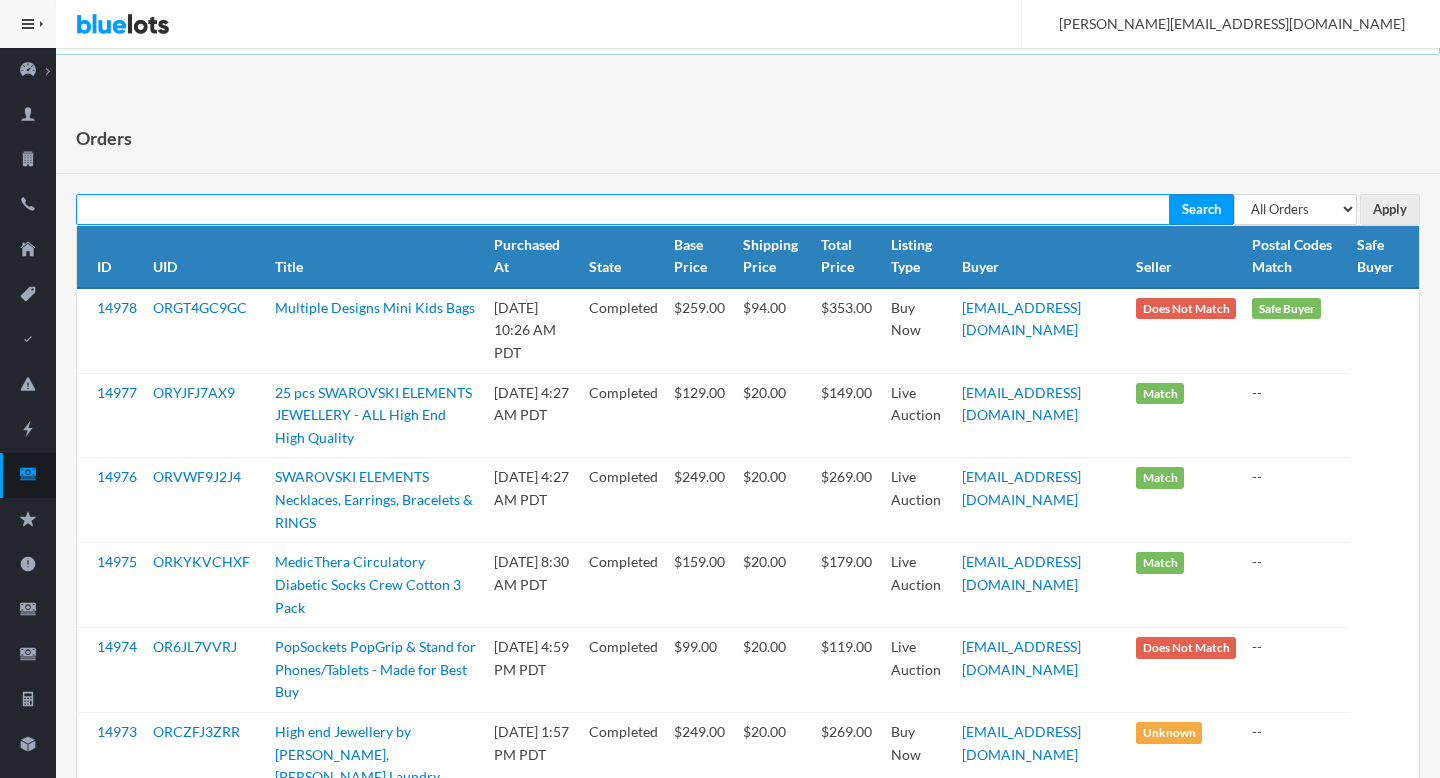 scroll, scrollTop: 0, scrollLeft: 0, axis: both 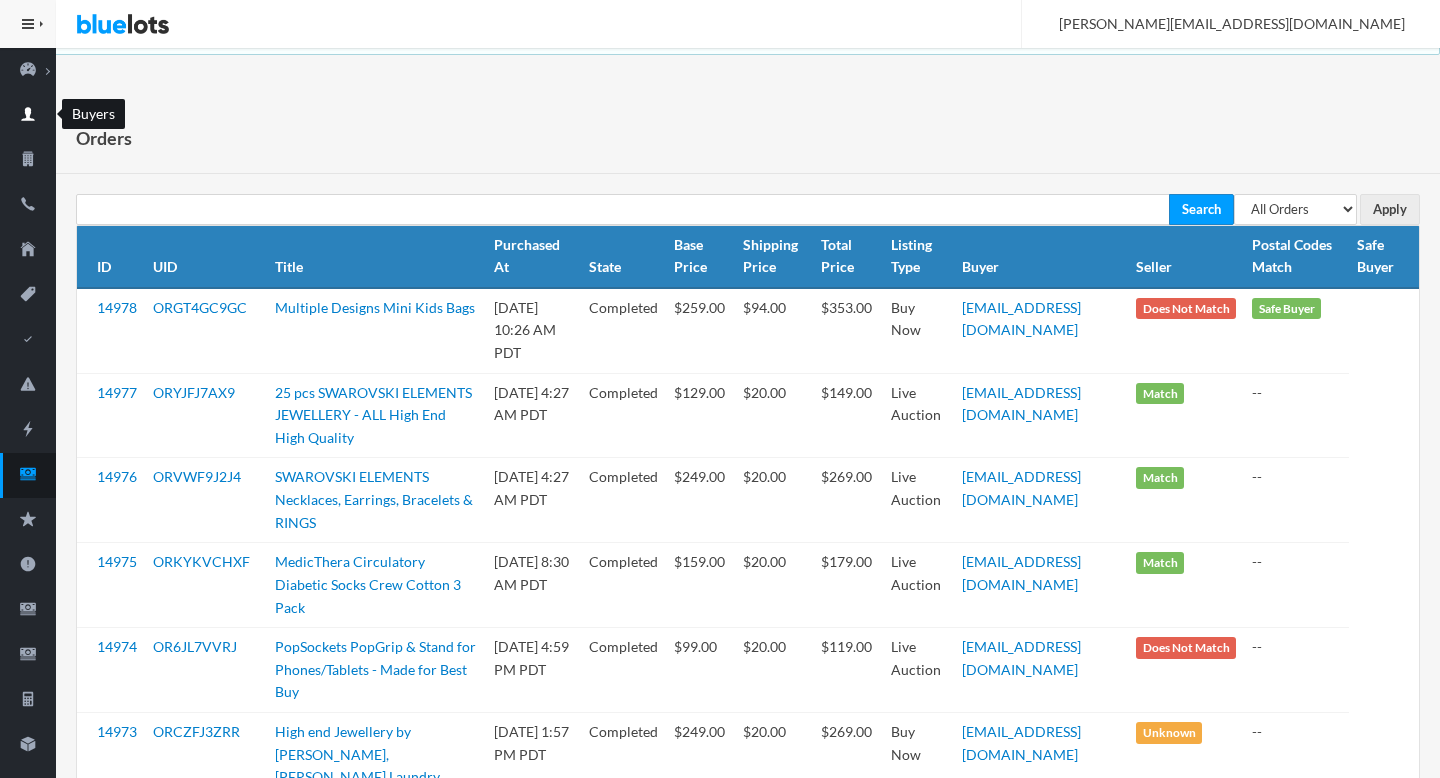 click at bounding box center (28, 115) 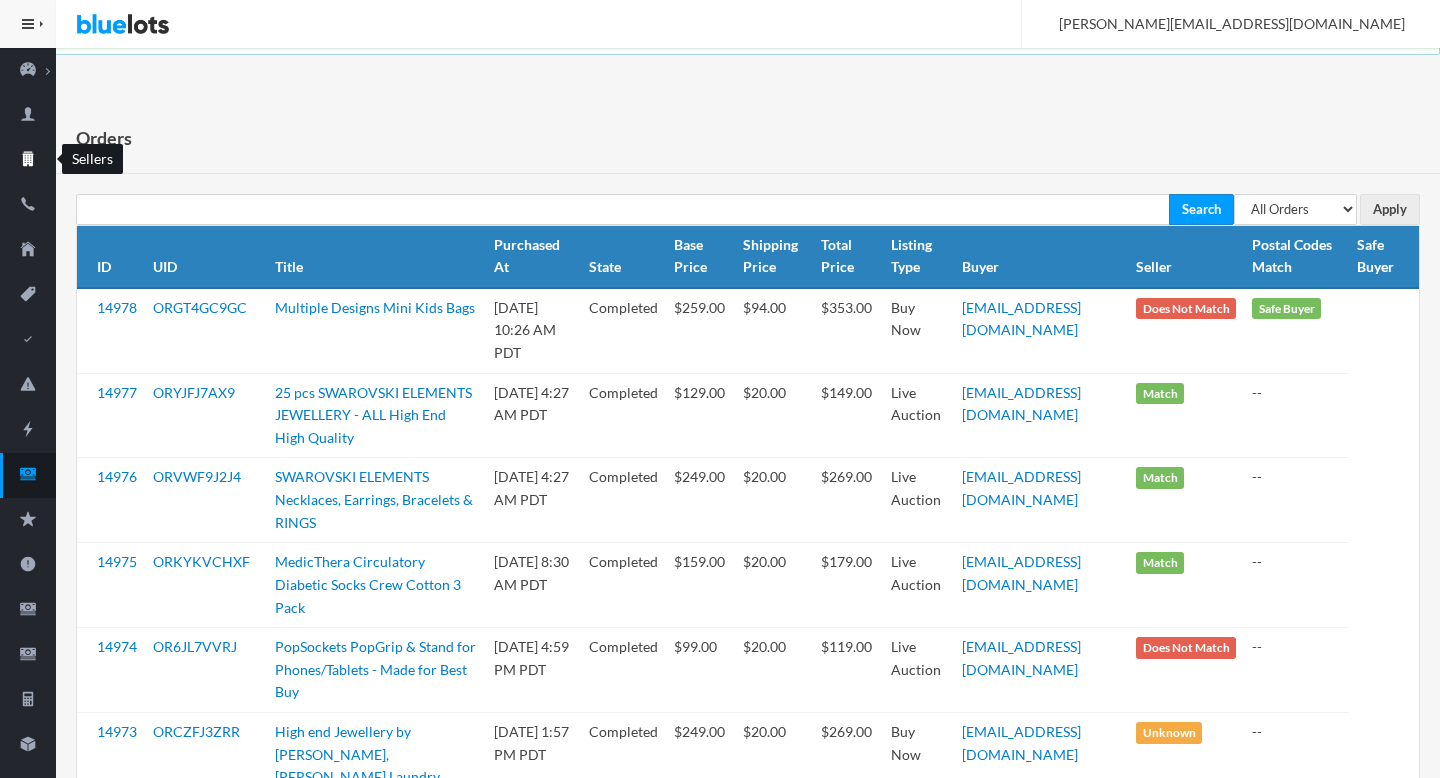 click 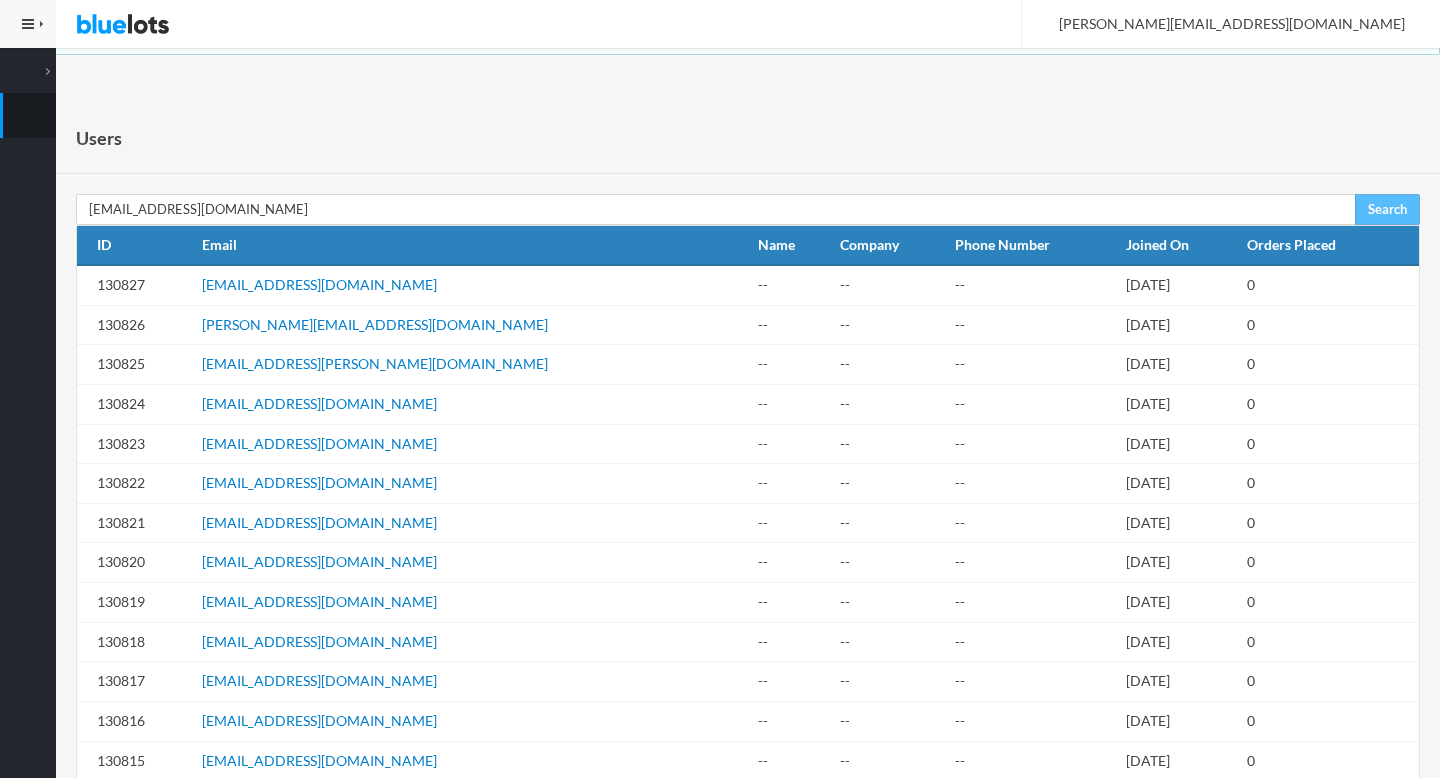scroll, scrollTop: 0, scrollLeft: 0, axis: both 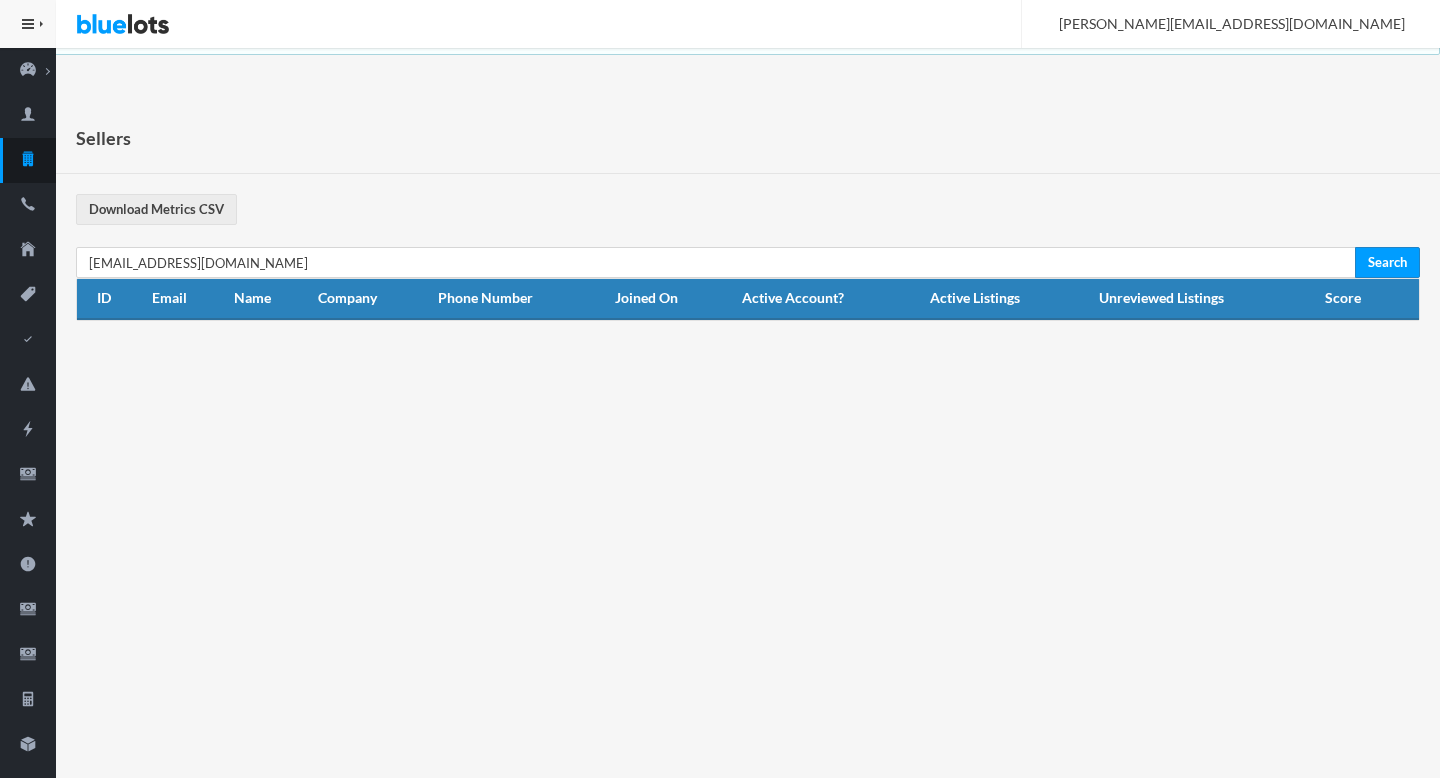 click on "Sellers
Download Metrics CSV
office@beezarmor.com
Search
ID
Email
Name
Company
Phone Number
Joined On
Active Account?
Active Listings
Unreviewed Listings
Score" at bounding box center (748, 232) 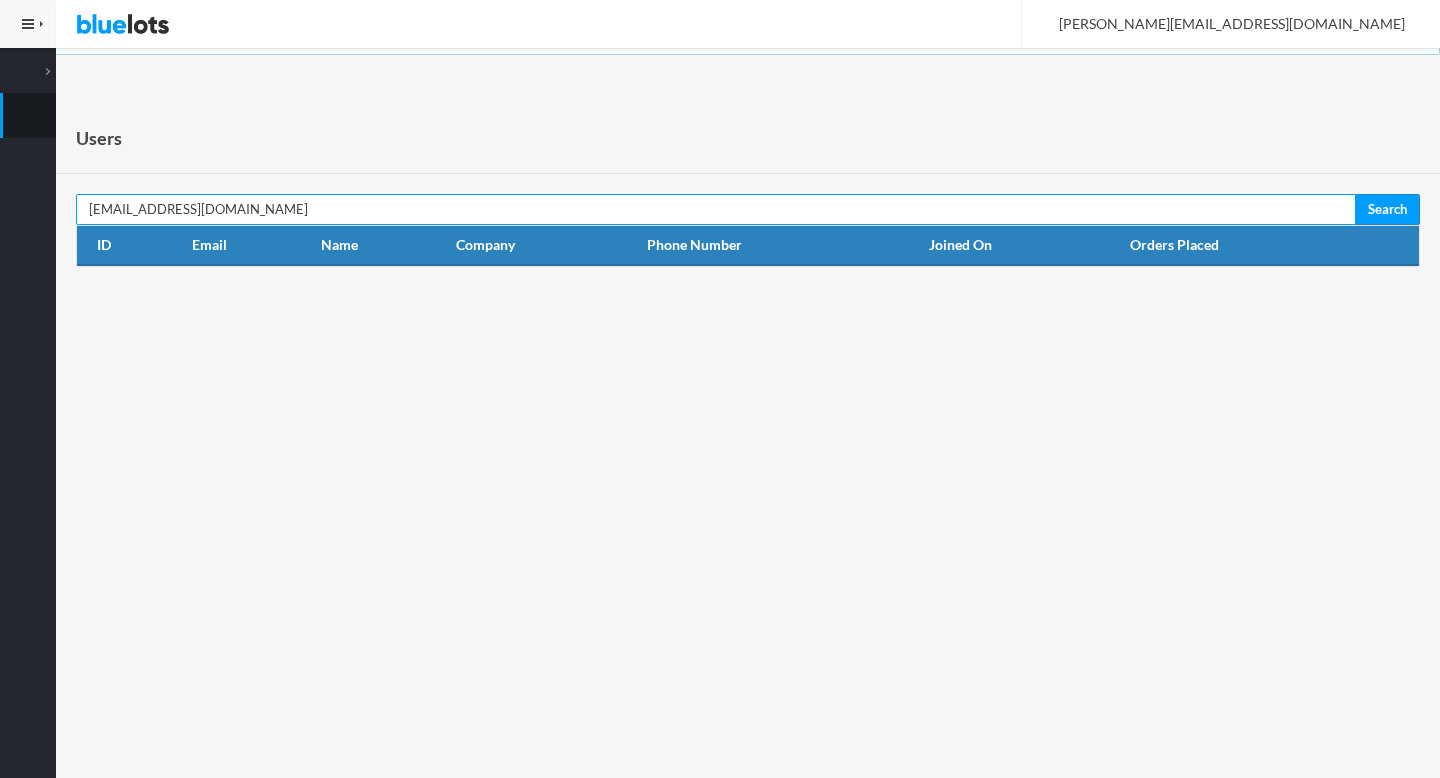 scroll, scrollTop: 0, scrollLeft: 0, axis: both 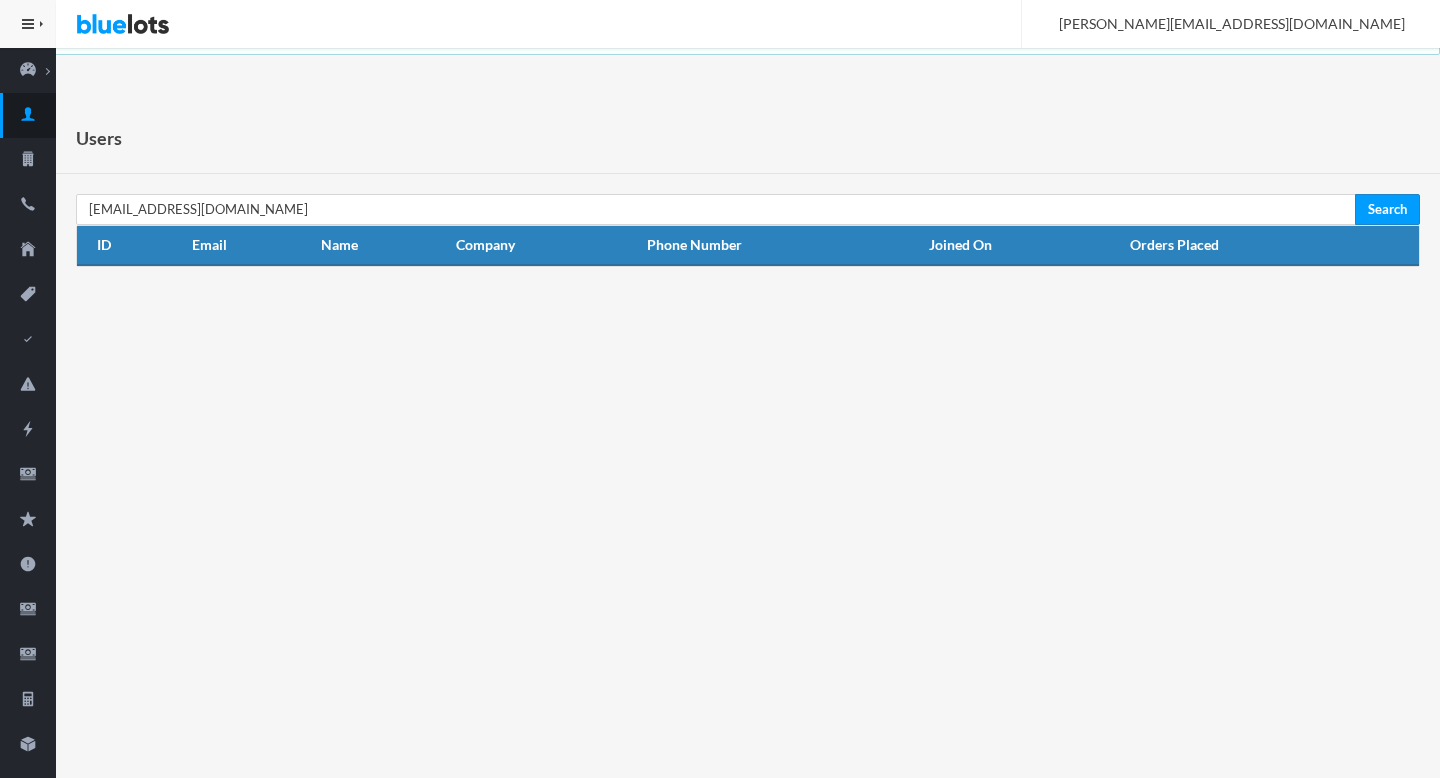 click on "Users" at bounding box center (748, 138) 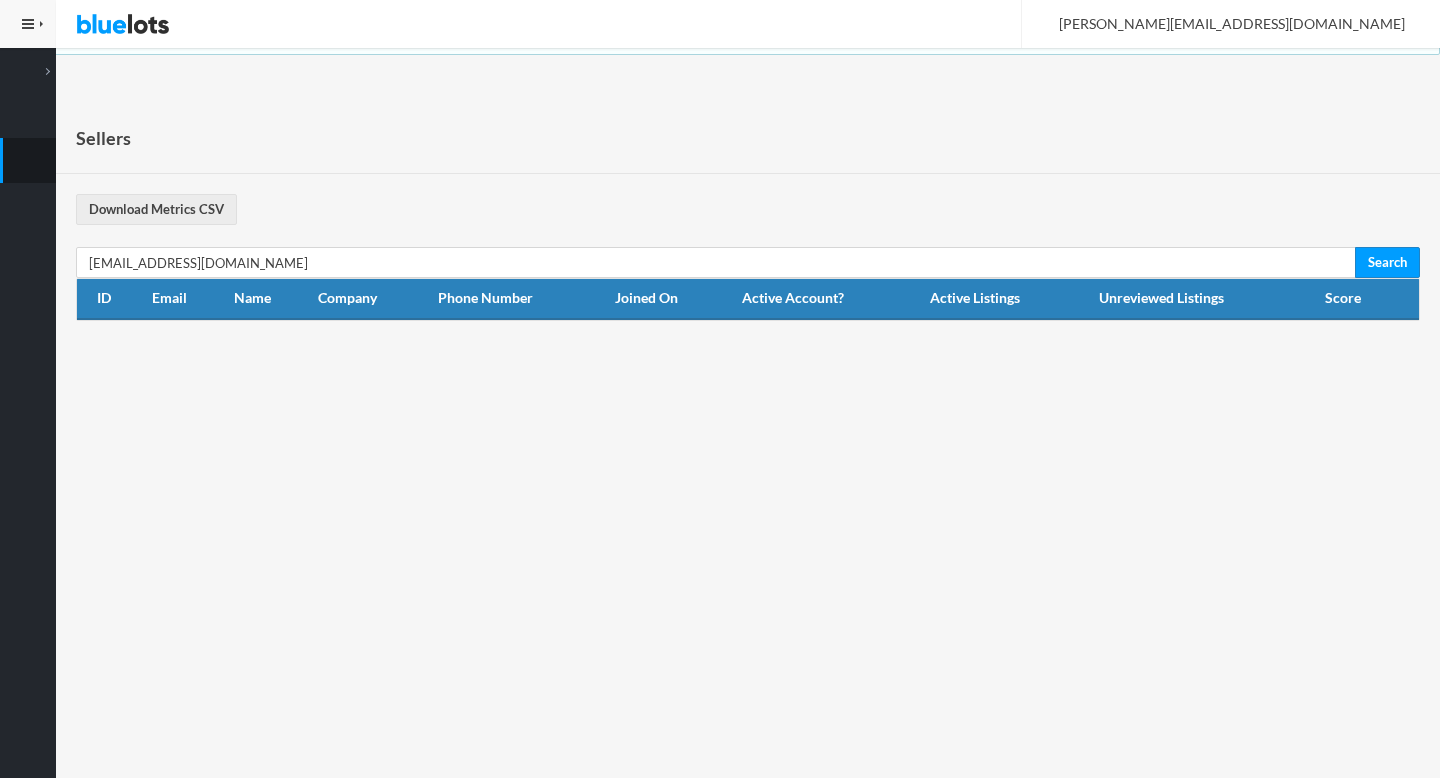scroll, scrollTop: 0, scrollLeft: 0, axis: both 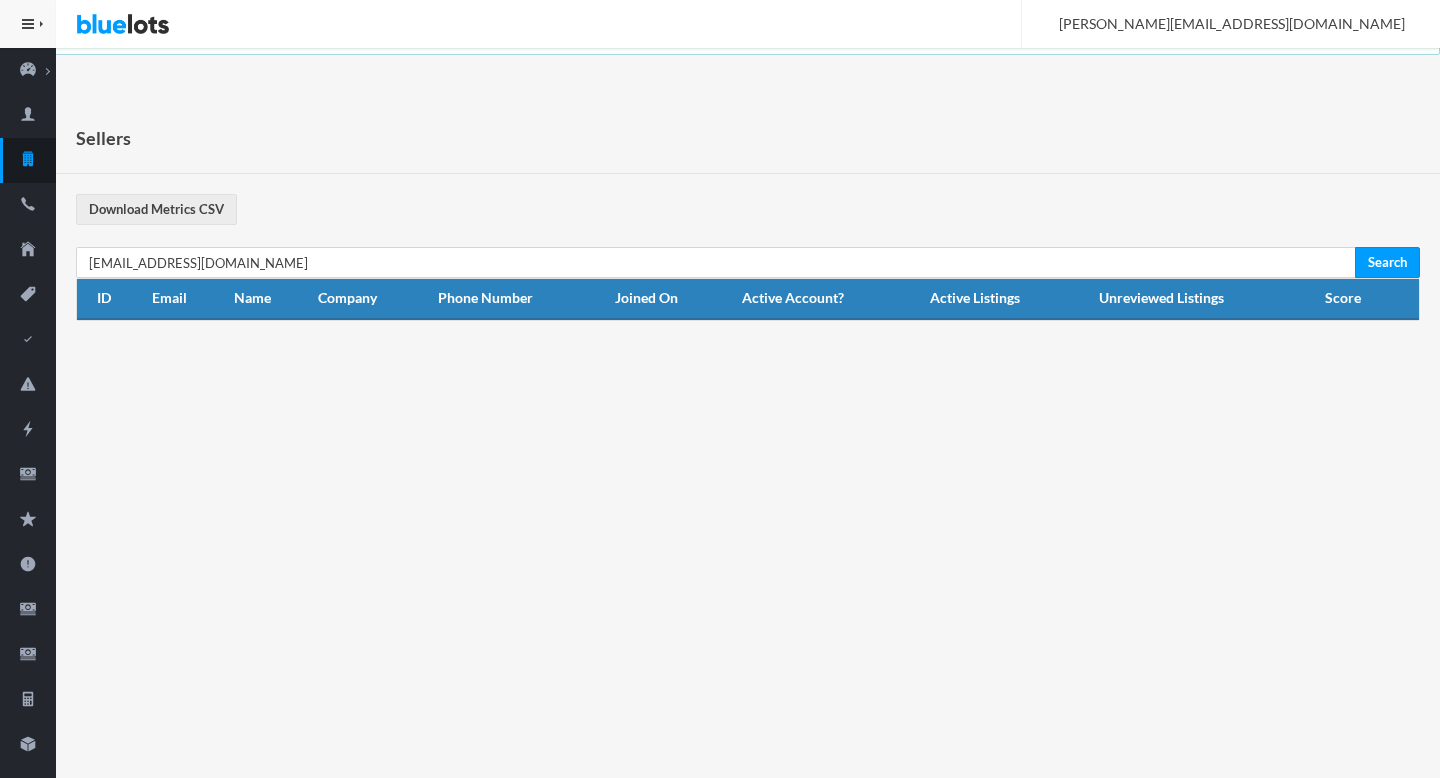 drag, startPoint x: 0, startPoint y: 0, endPoint x: 133, endPoint y: 268, distance: 299.18723 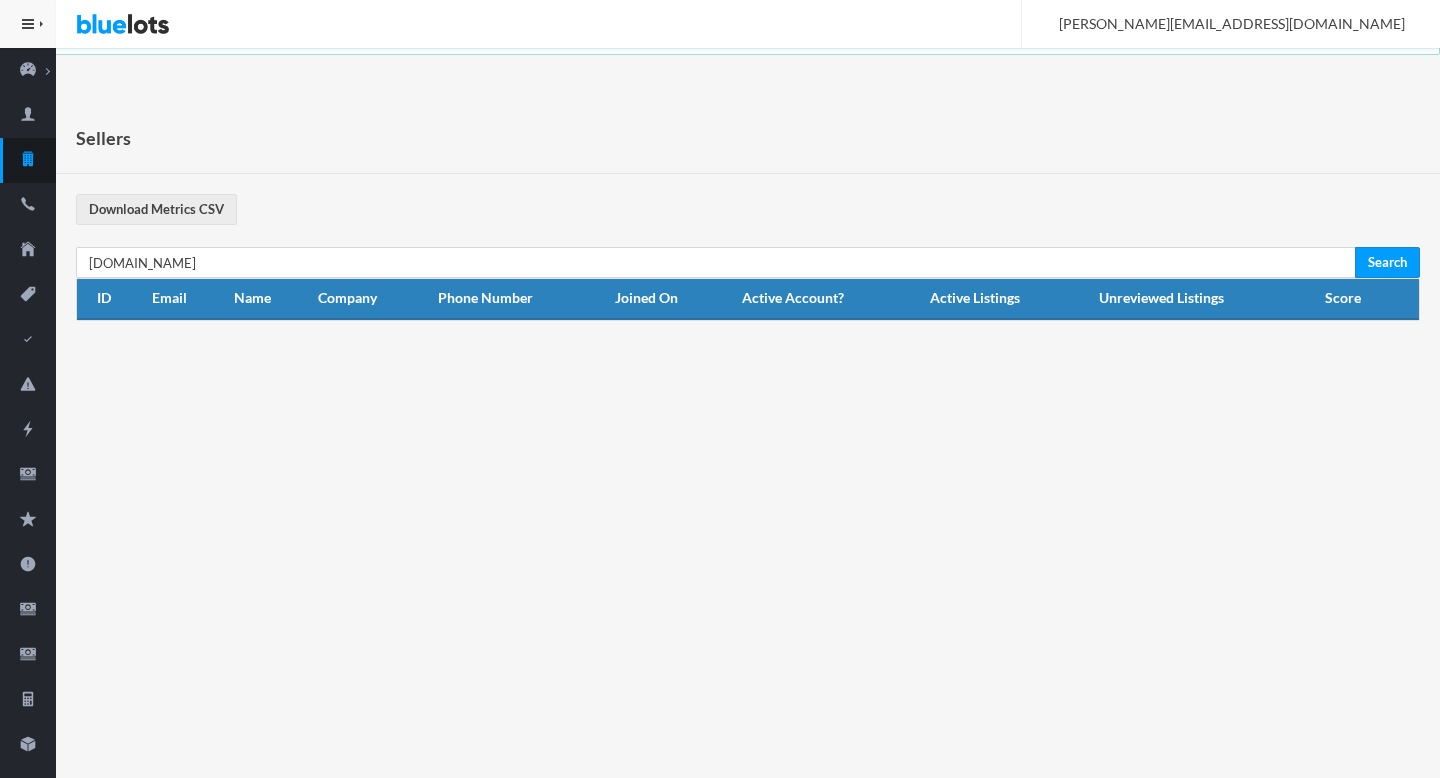 type on "[DOMAIN_NAME]" 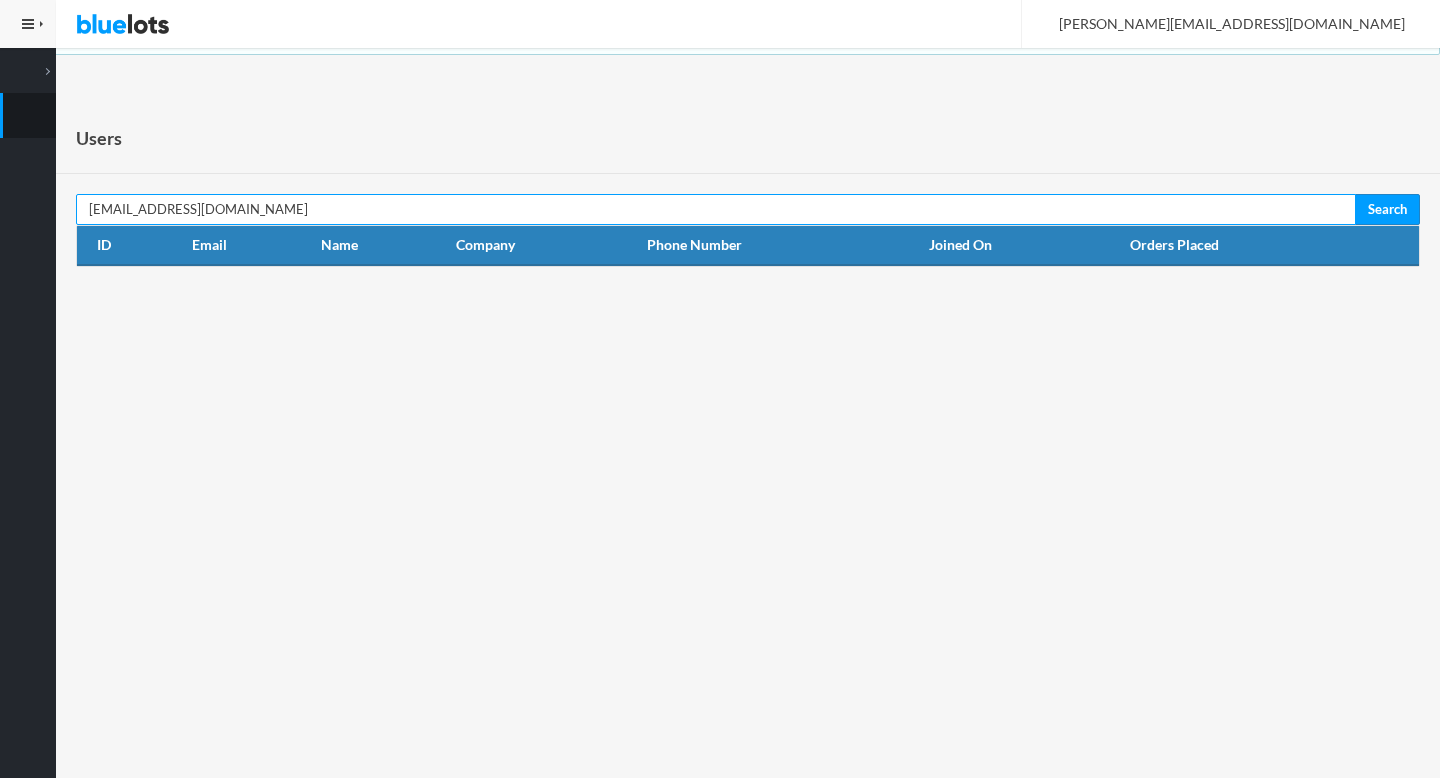 scroll, scrollTop: 0, scrollLeft: 0, axis: both 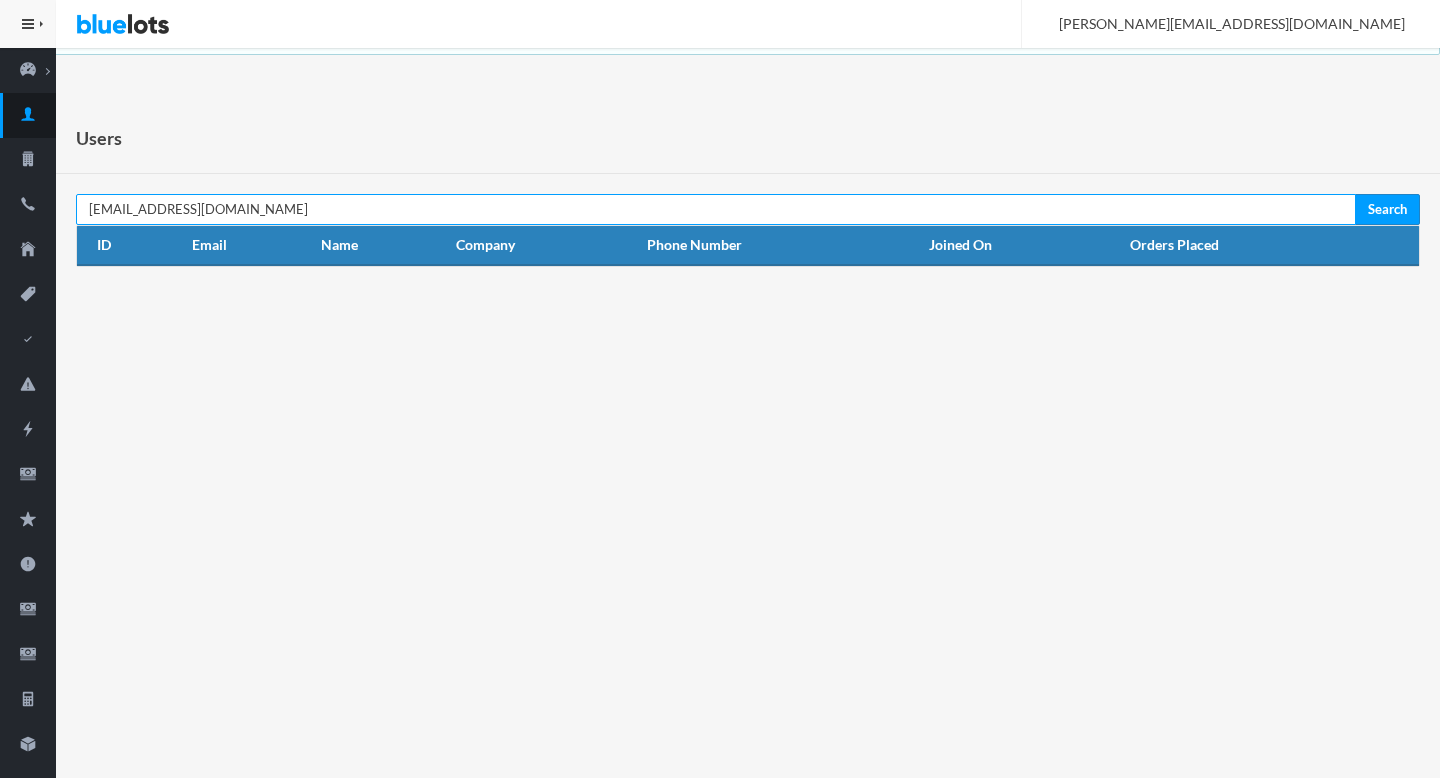 click on "office@beezarmor.com" at bounding box center [716, 209] 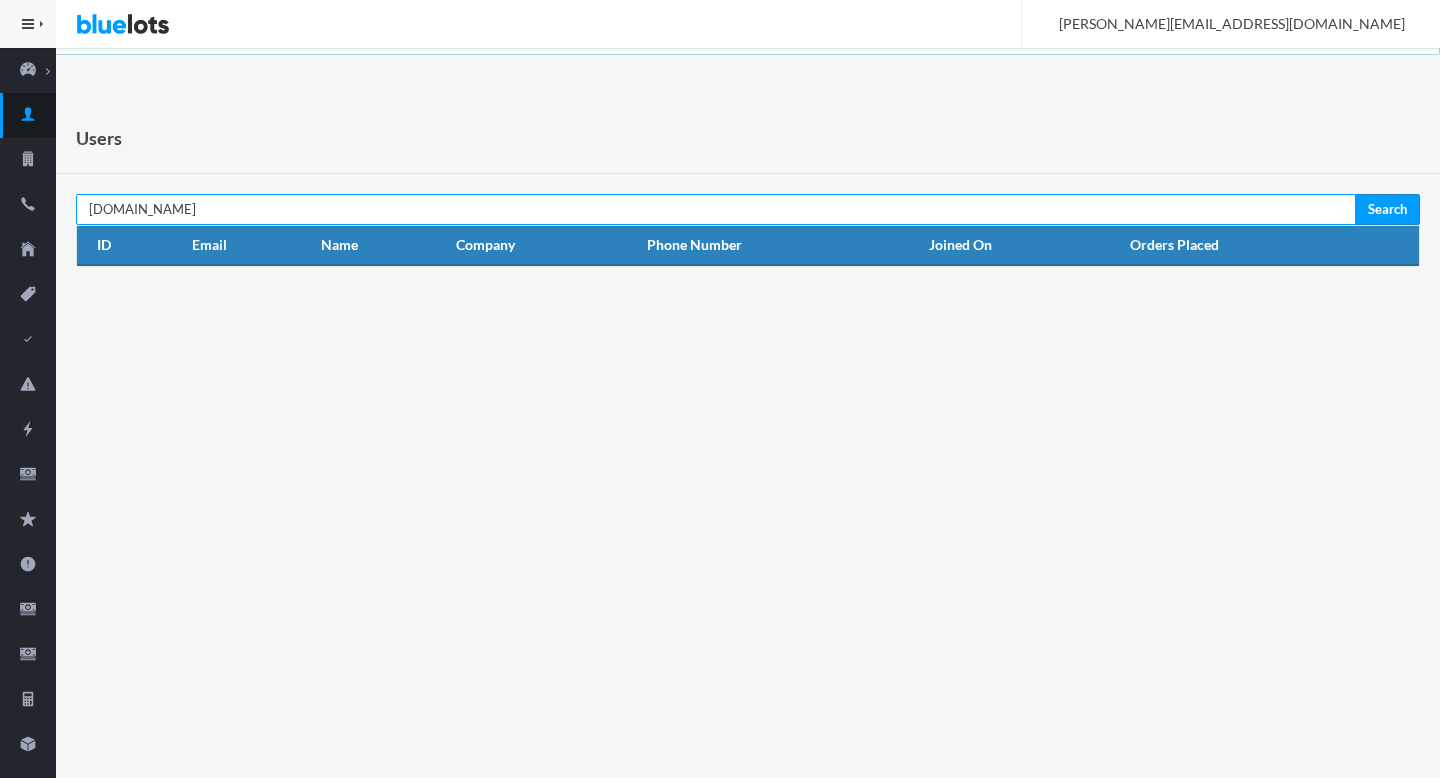 type on "[DOMAIN_NAME]" 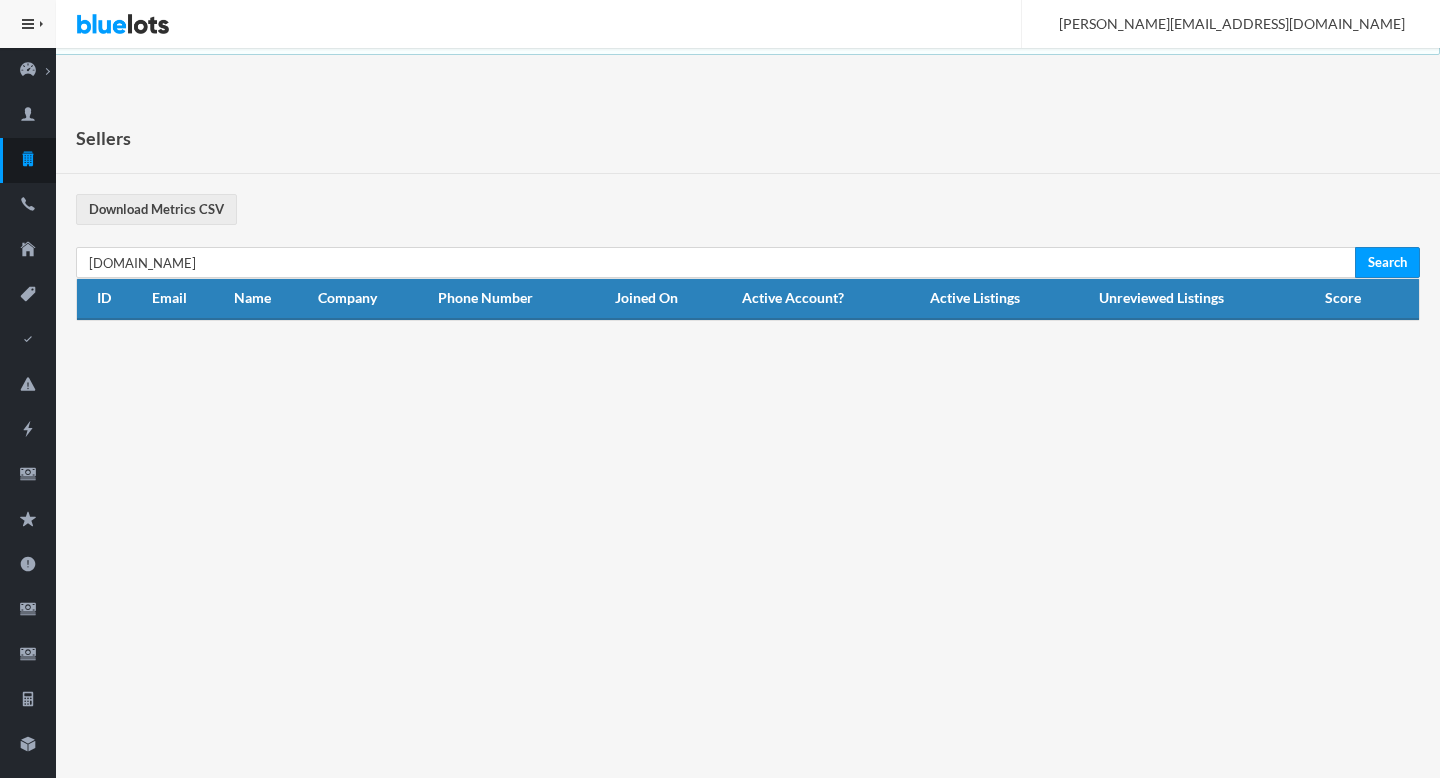 scroll, scrollTop: 0, scrollLeft: 0, axis: both 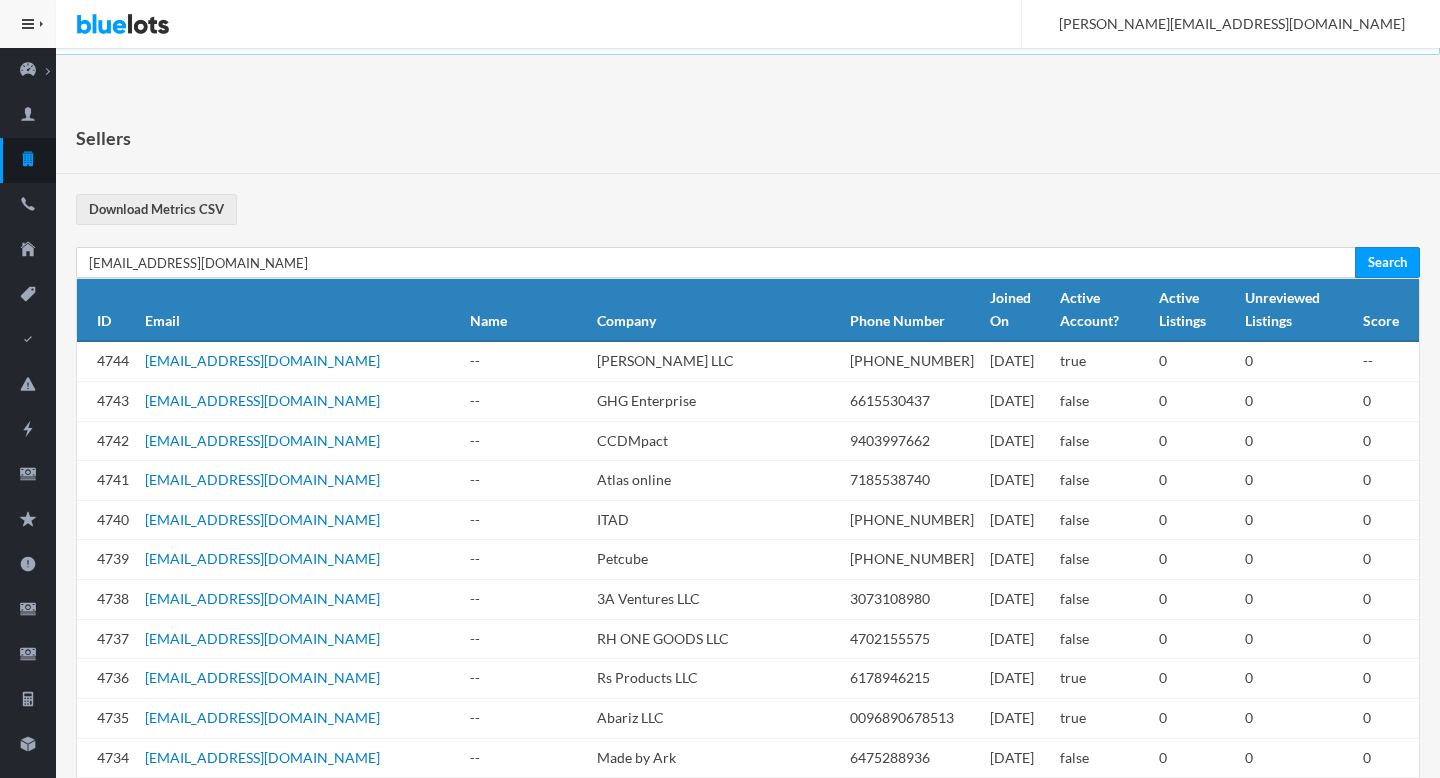 type on "office@beezarmor.com" 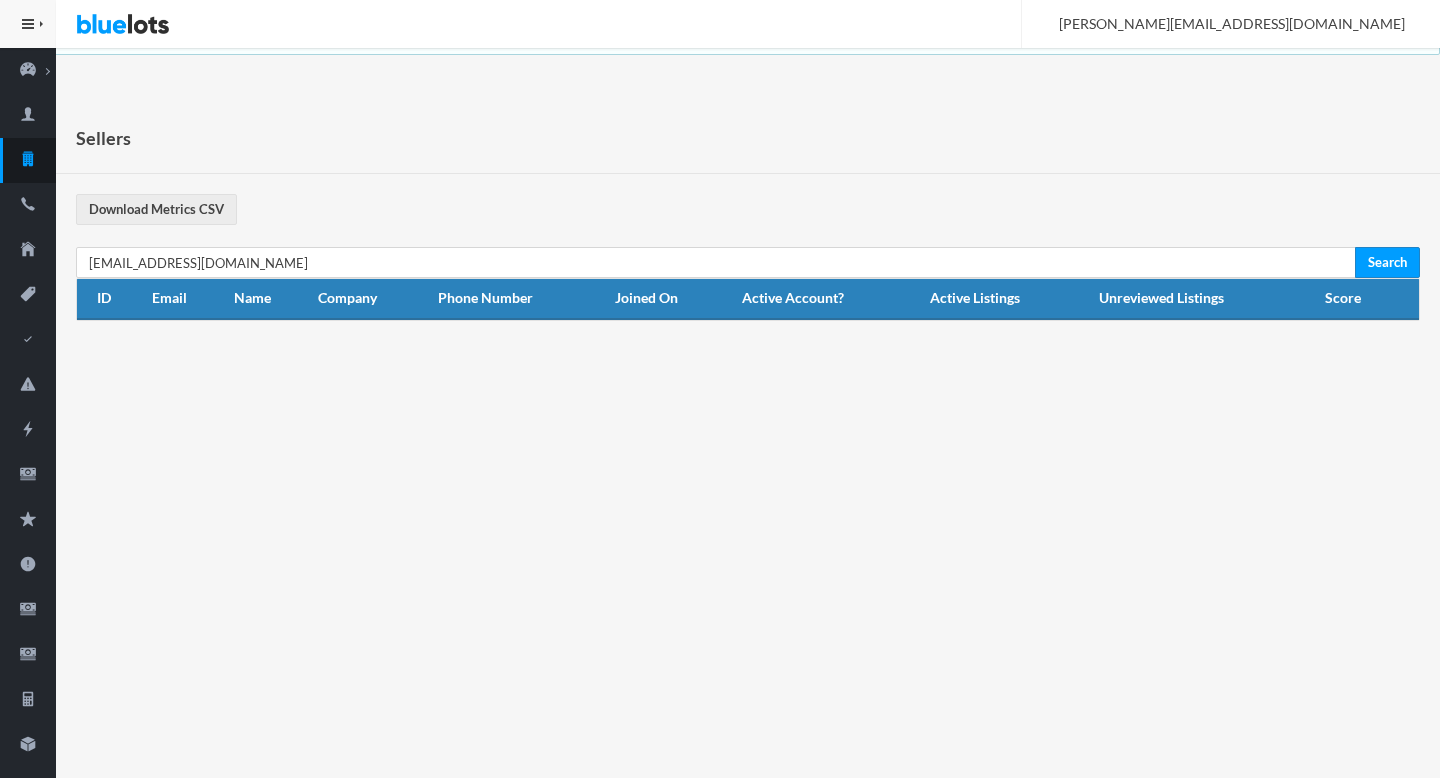 scroll, scrollTop: 0, scrollLeft: 0, axis: both 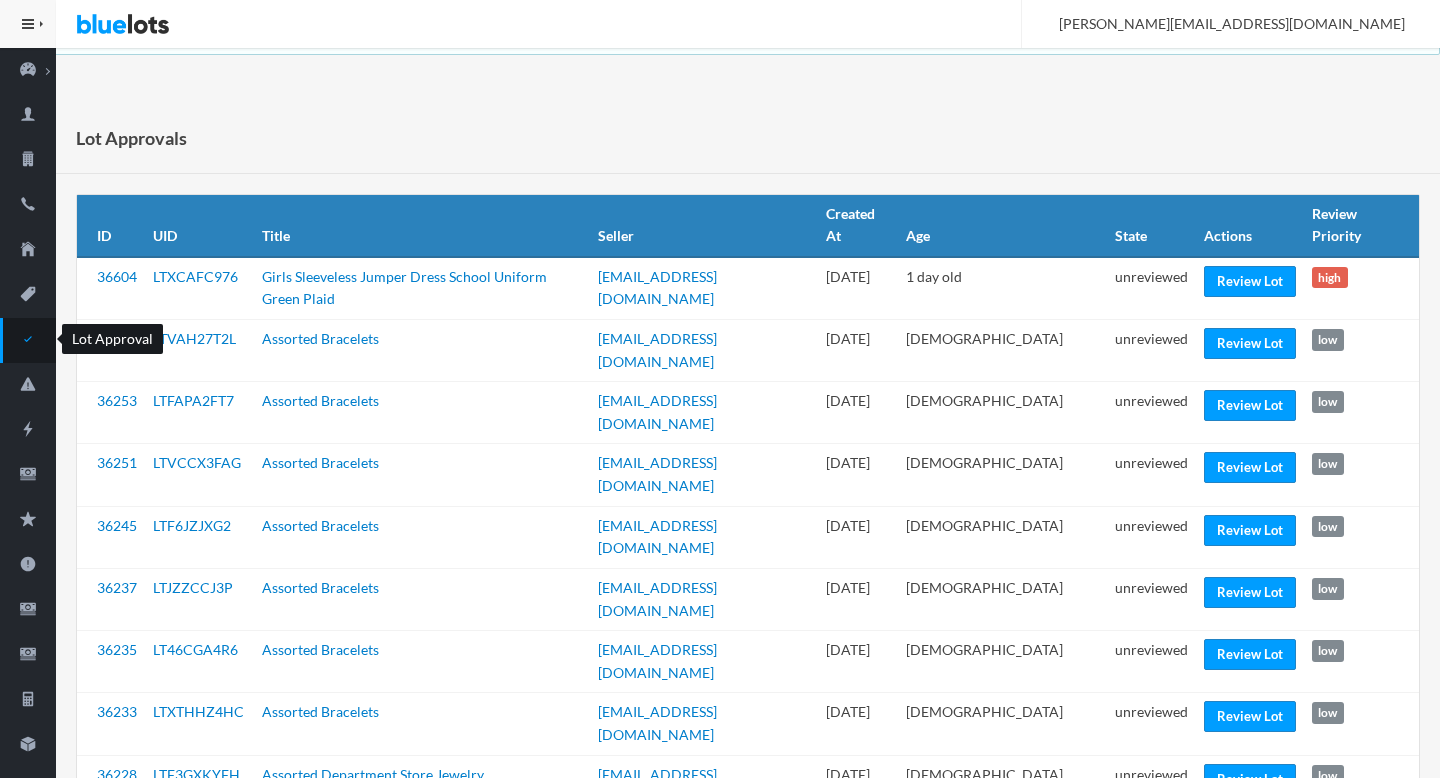 click 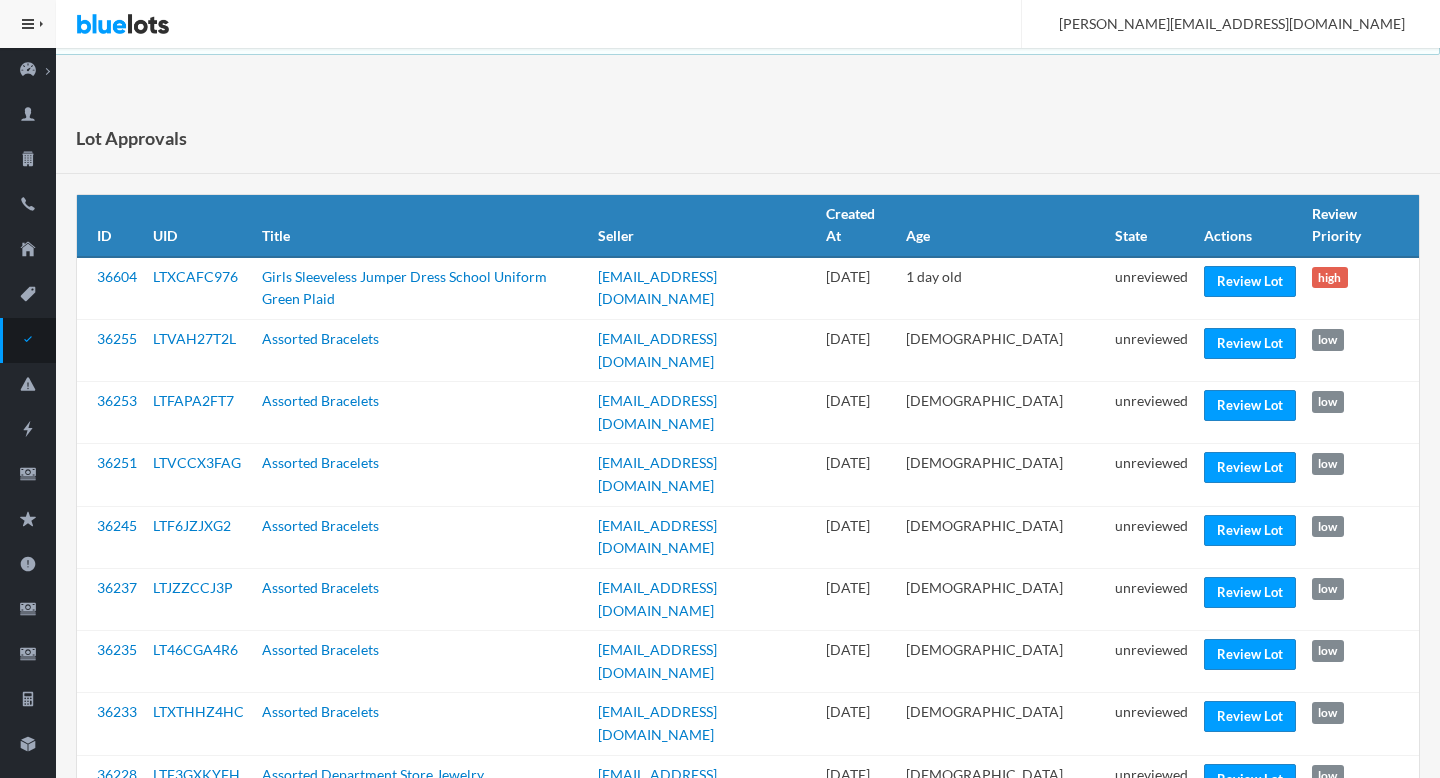 scroll, scrollTop: 0, scrollLeft: 0, axis: both 